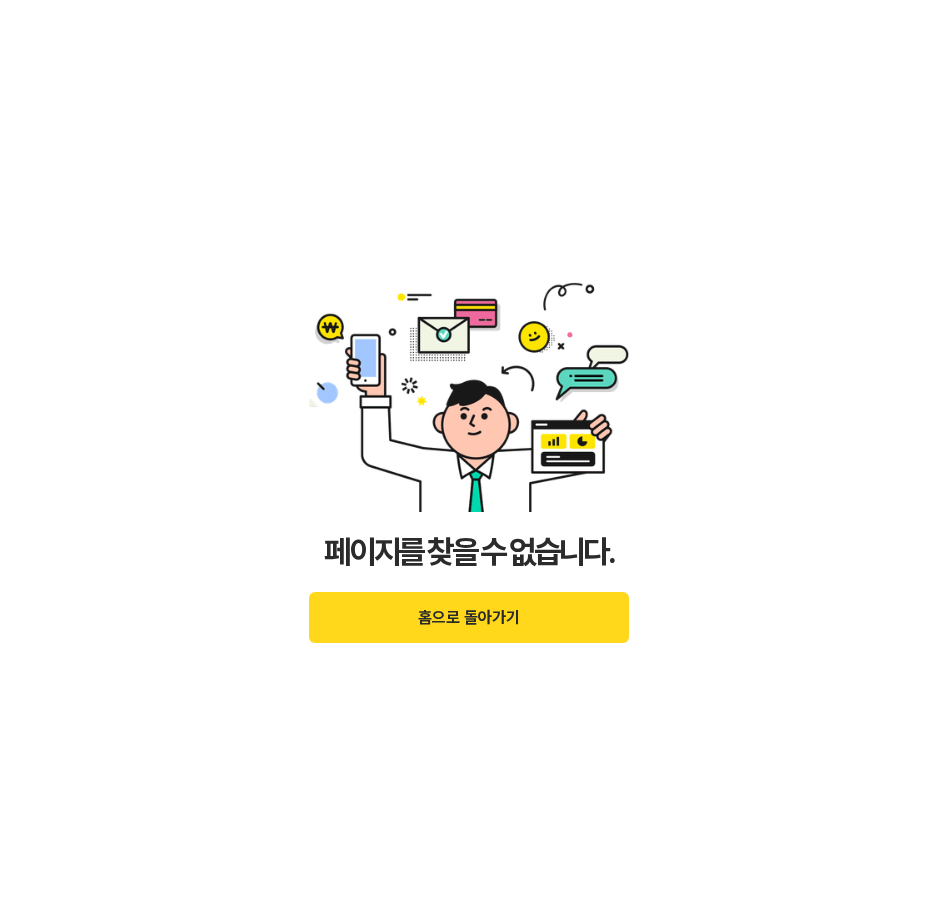 scroll, scrollTop: 0, scrollLeft: 0, axis: both 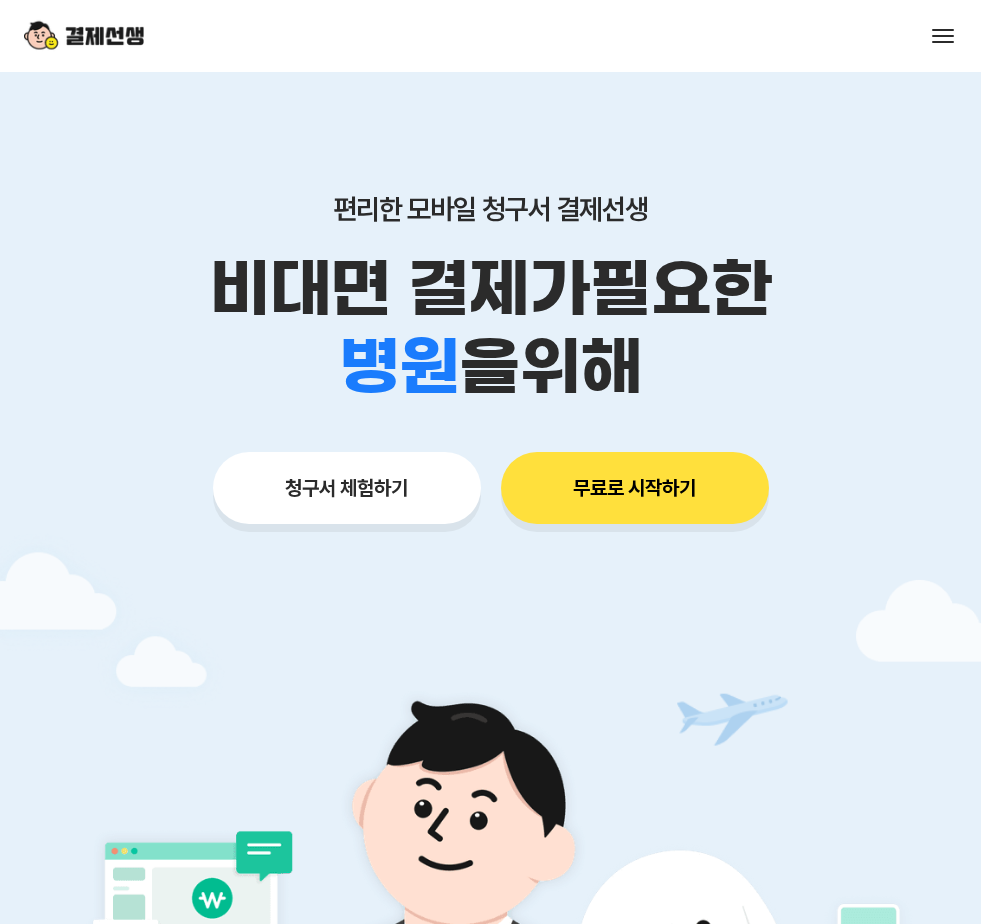 click at bounding box center [10, 21964] 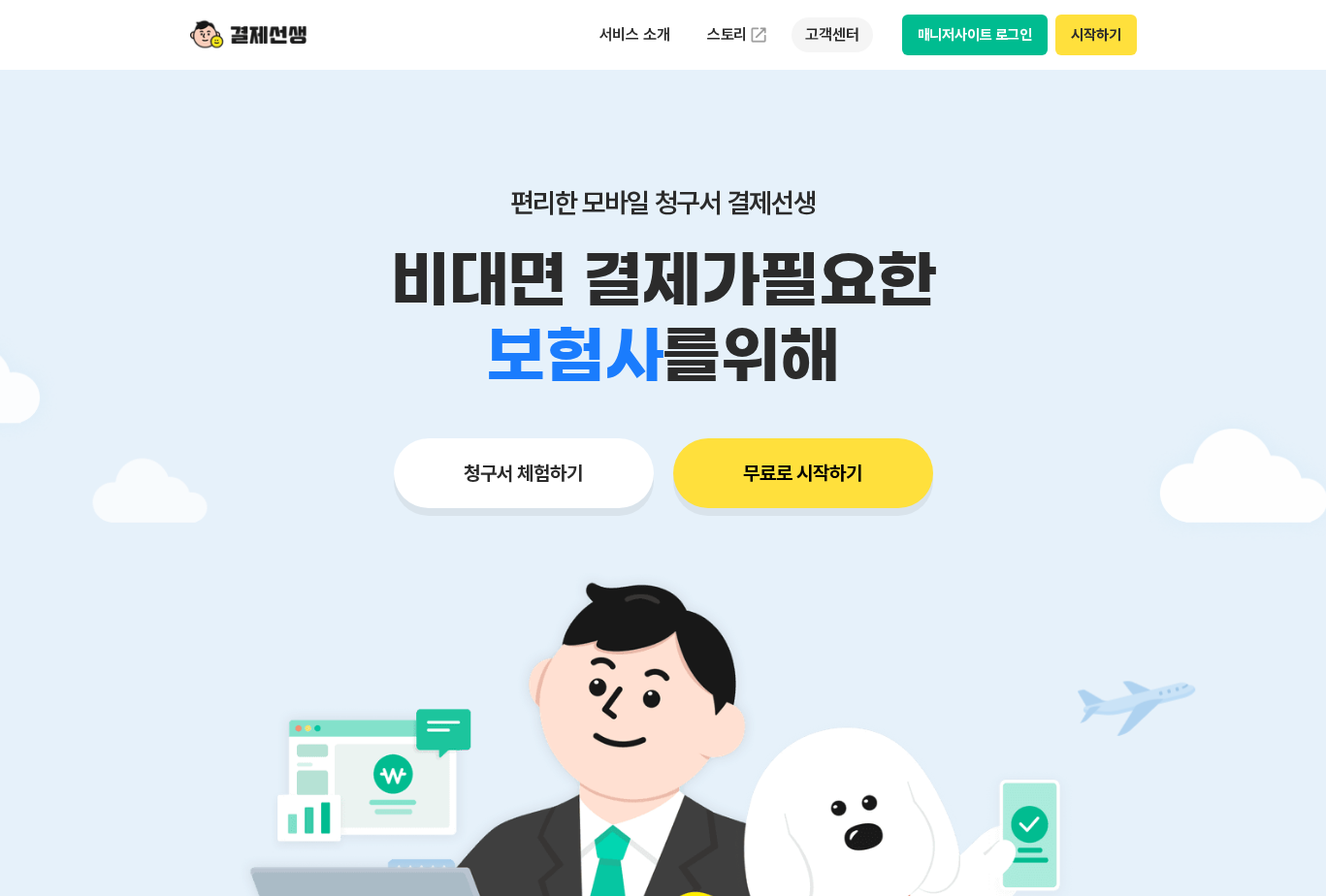 click on "고객센터" at bounding box center [831, 35] 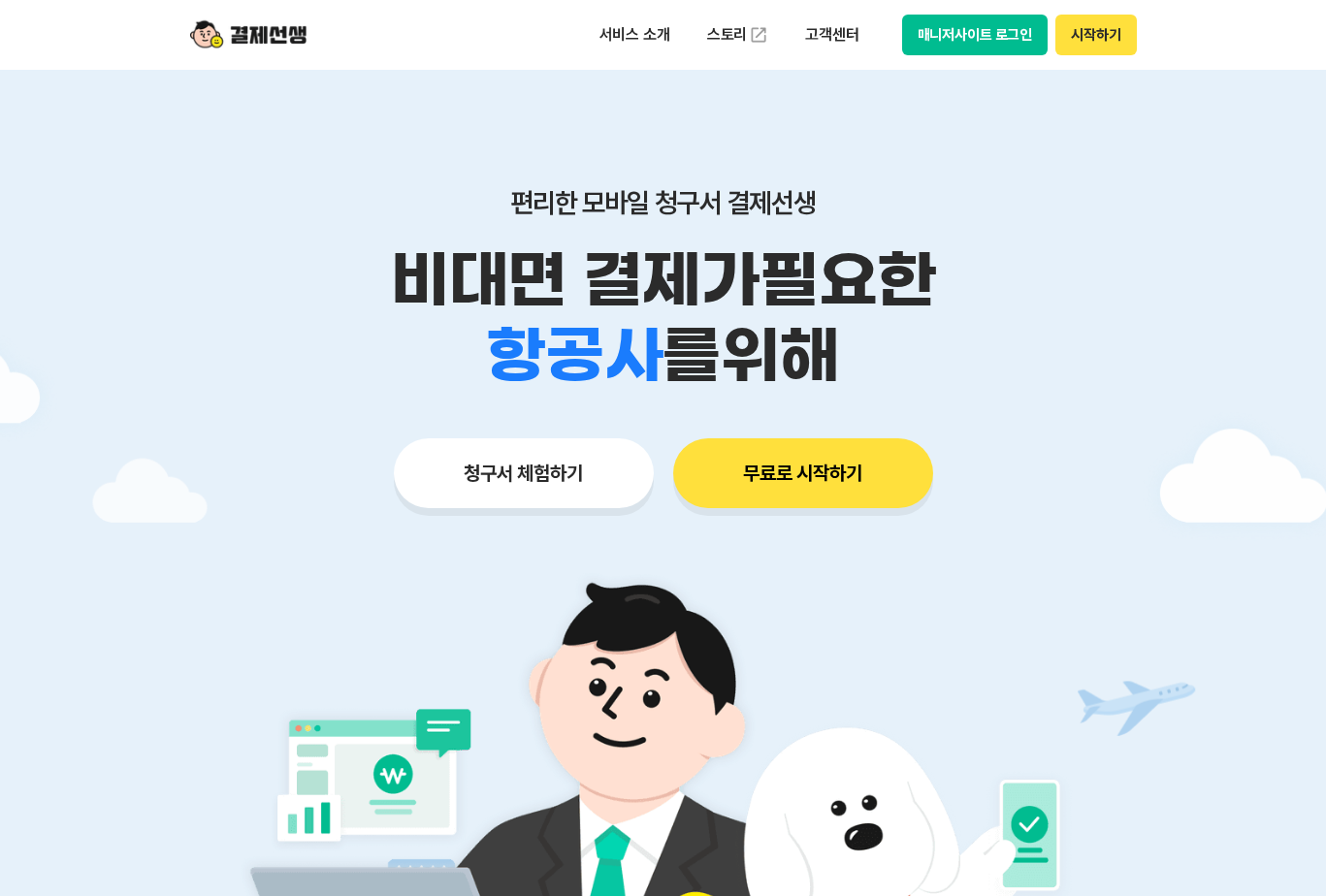 click at bounding box center [248, 35] 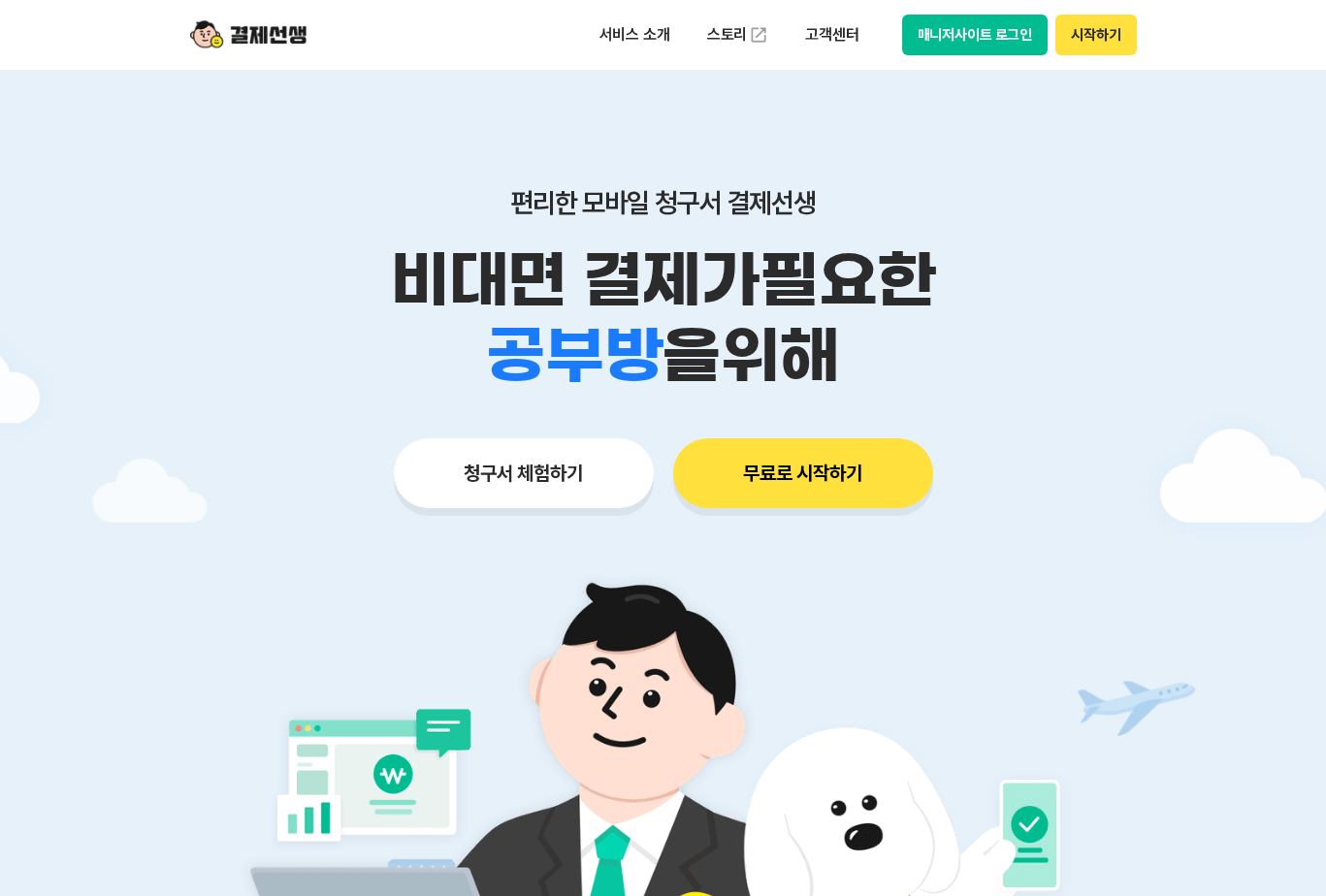 click on "편리한 모바일 청구서 결제선생" at bounding box center [663, 203] 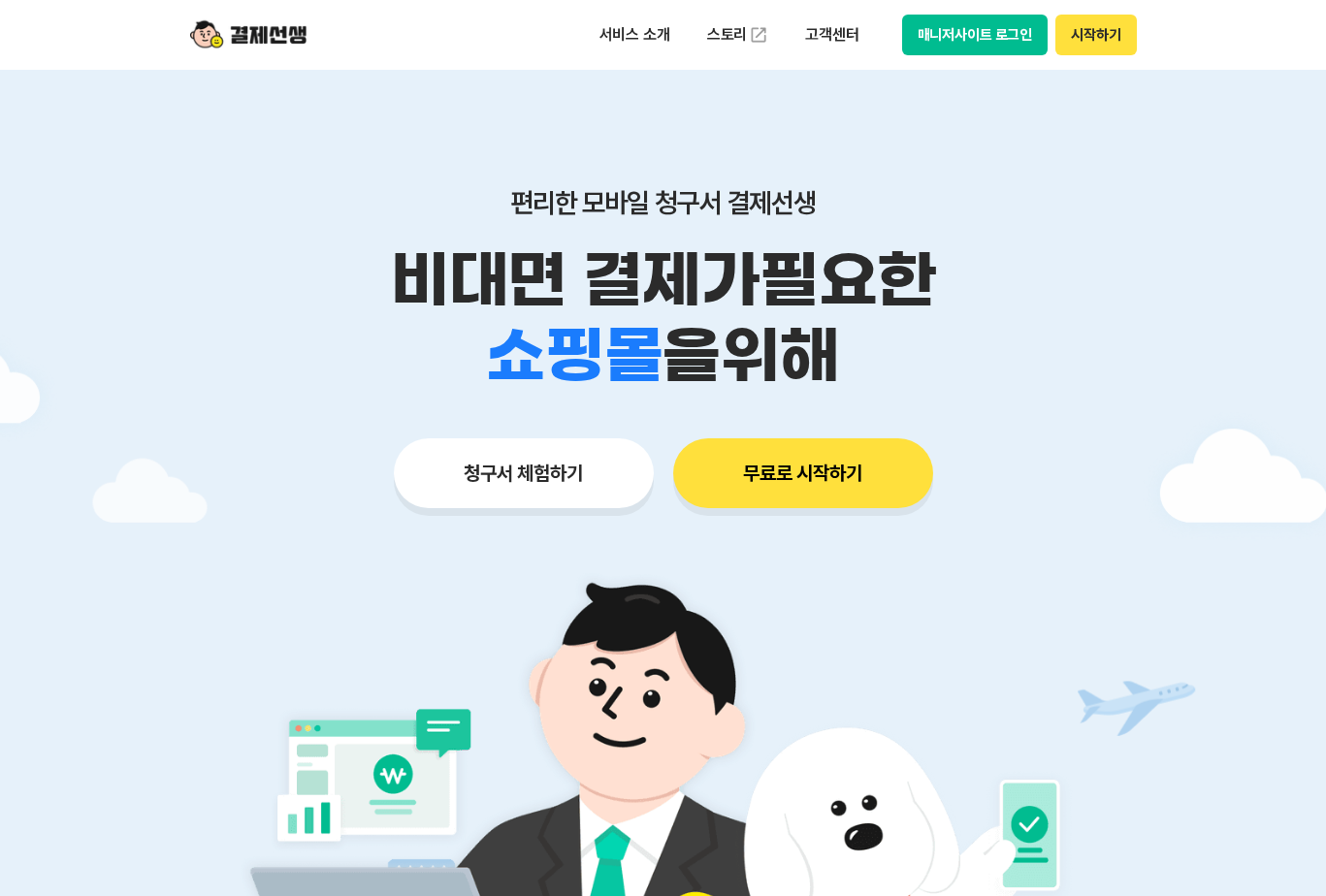 click at bounding box center [248, 35] 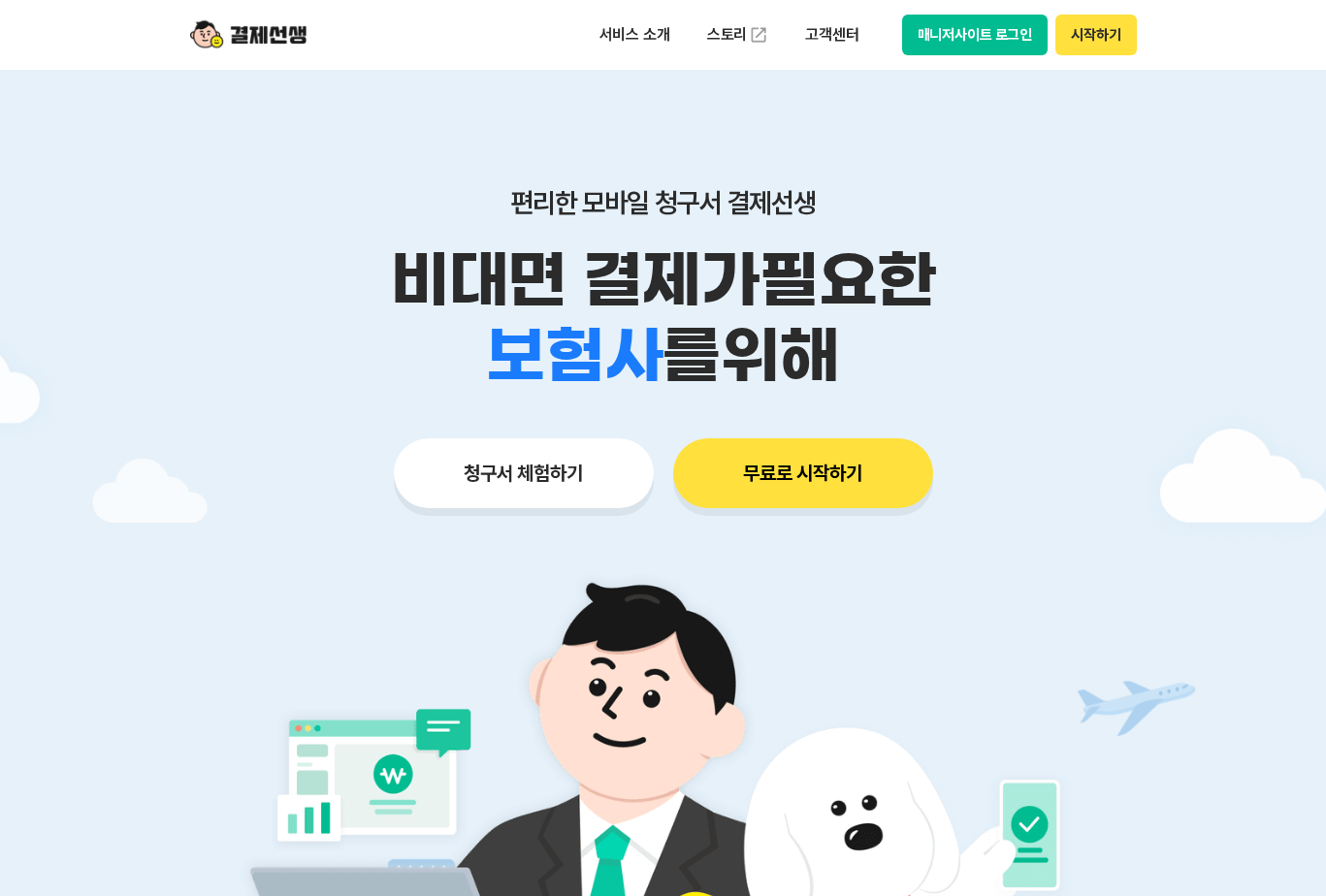 click at bounding box center (248, 35) 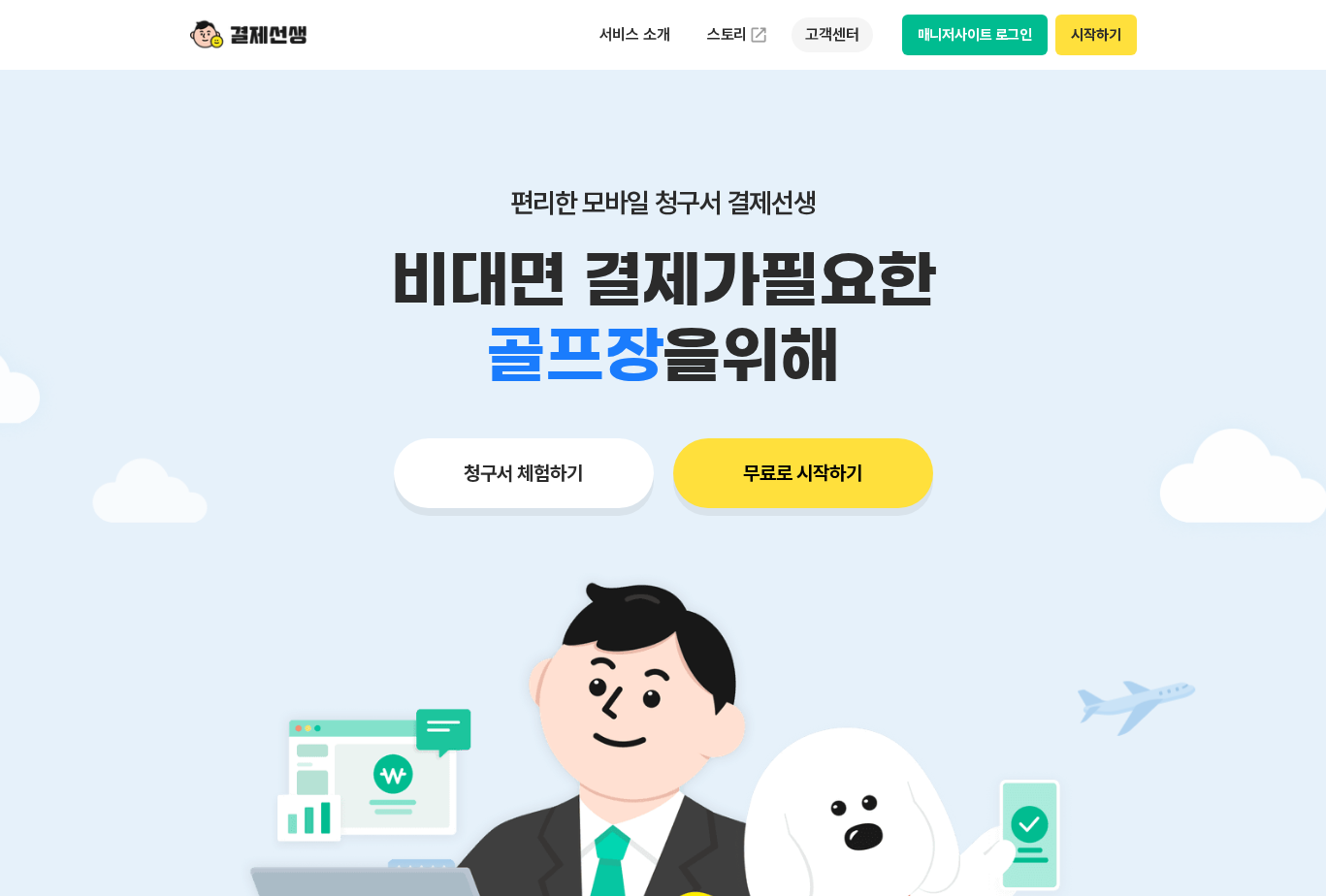 click on "고객센터" at bounding box center (831, 35) 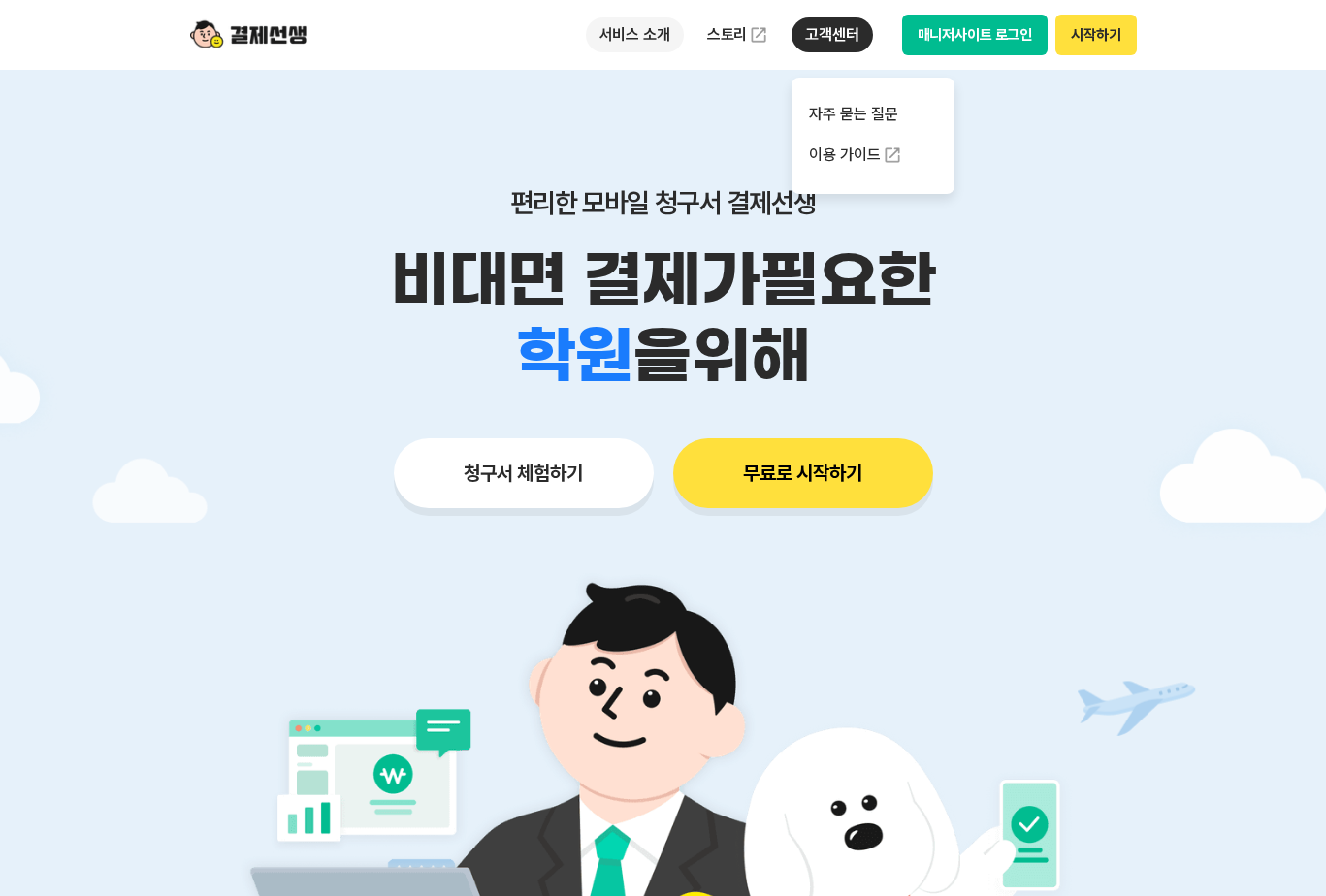 click on "서비스 소개" at bounding box center [634, 35] 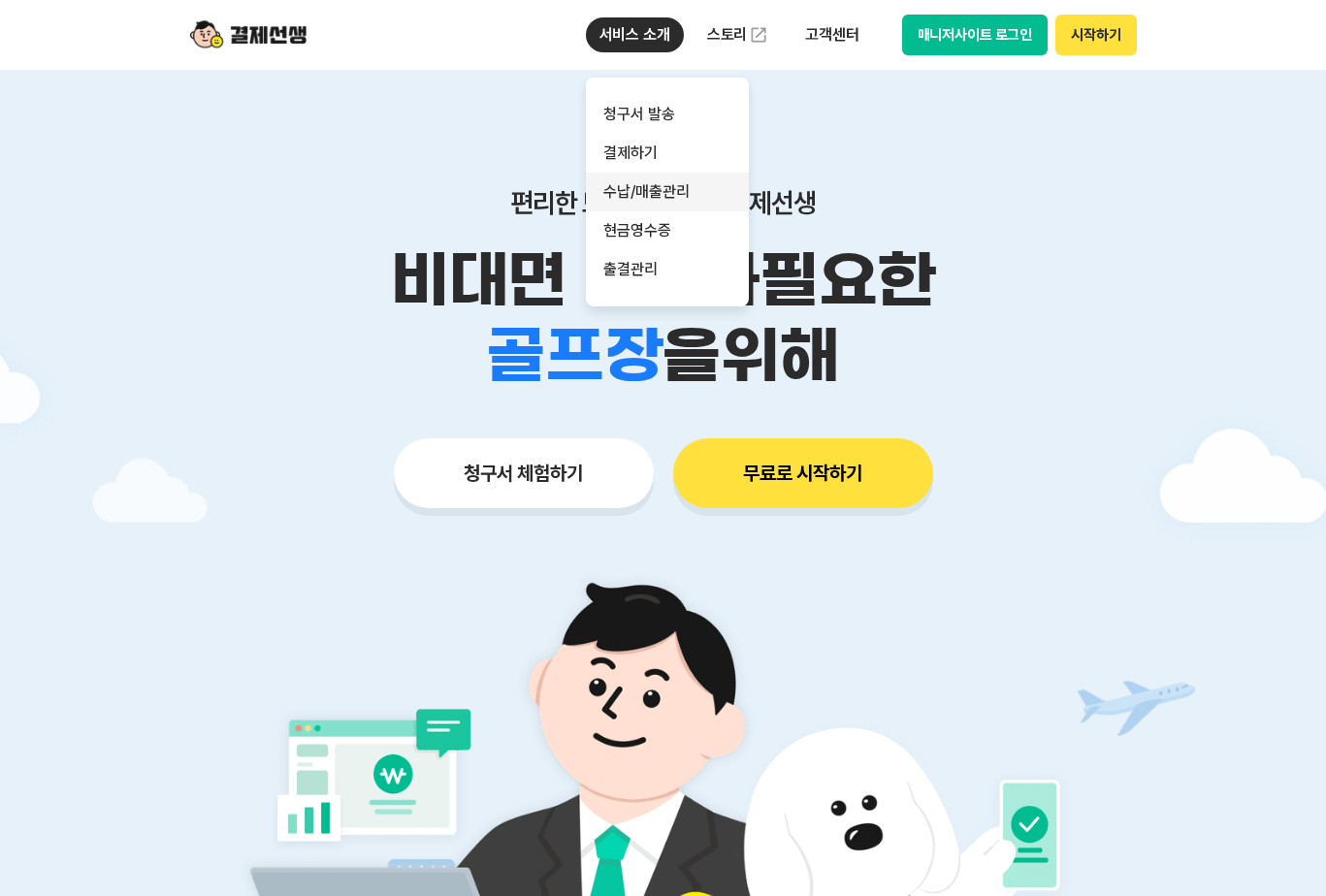 click on "수납/매출관리" at bounding box center [667, 192] 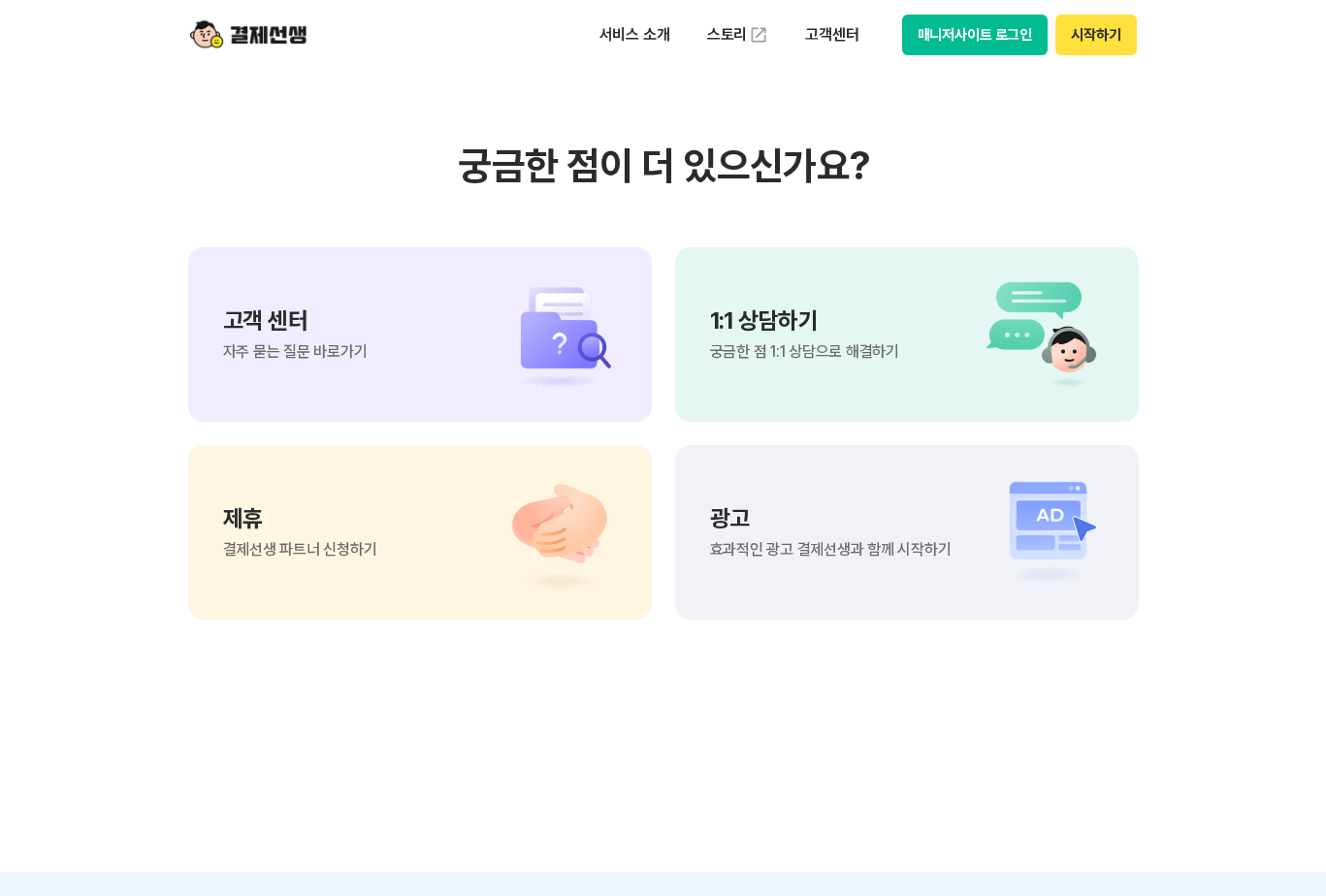 scroll, scrollTop: 2424, scrollLeft: 0, axis: vertical 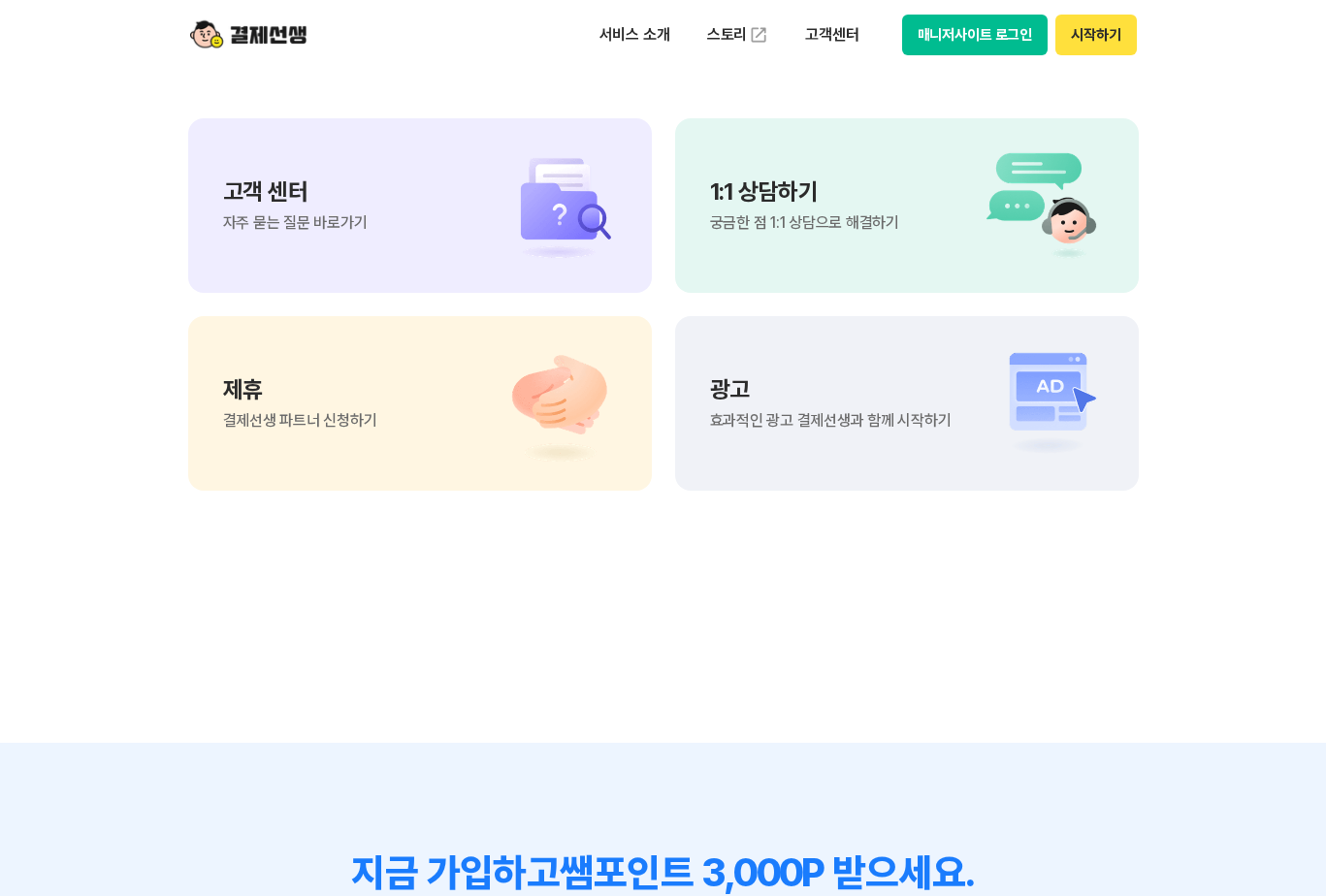 click on "시작하기" at bounding box center (1095, 35) 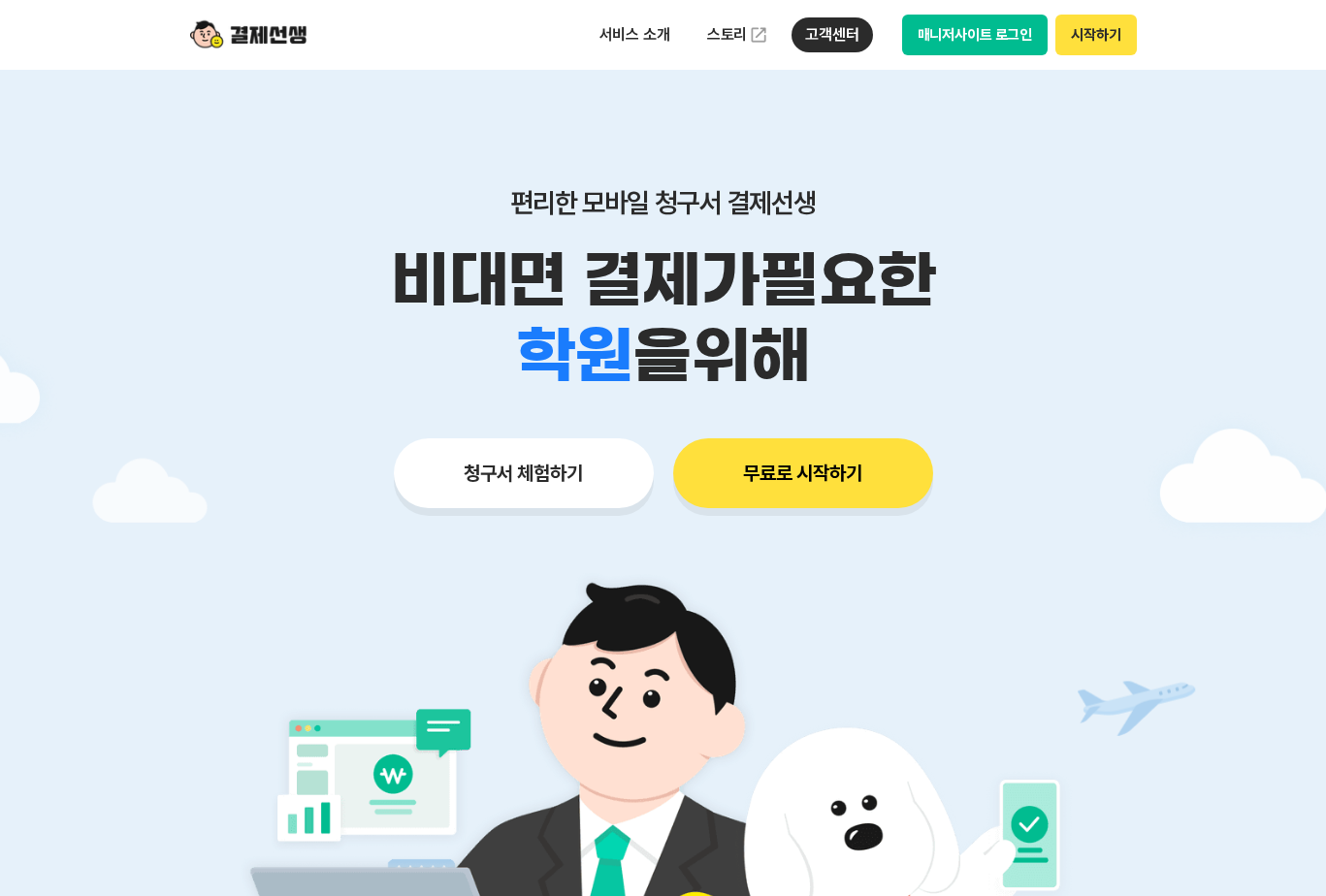 scroll, scrollTop: 0, scrollLeft: 0, axis: both 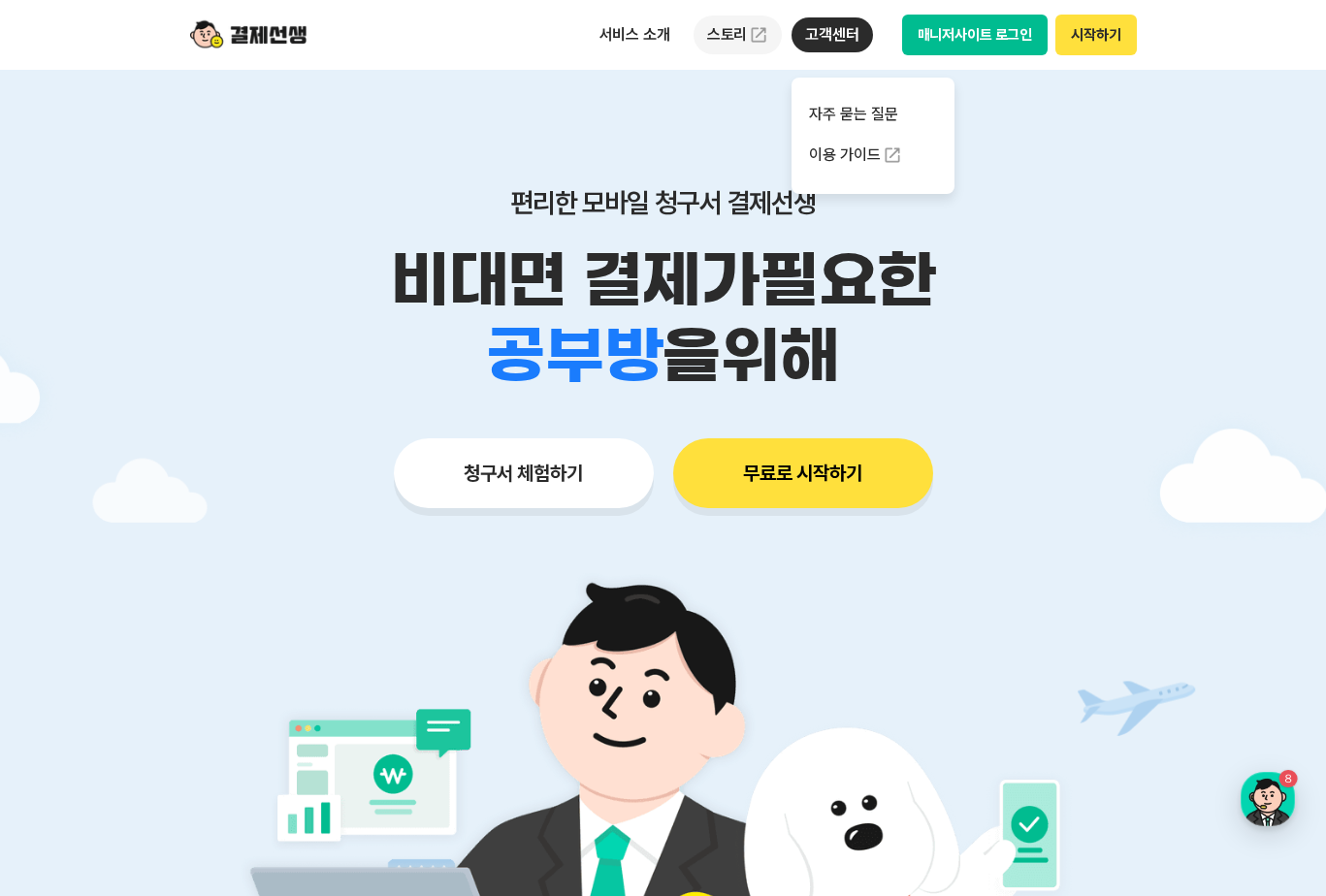 click on "스토리" at bounding box center [738, 35] 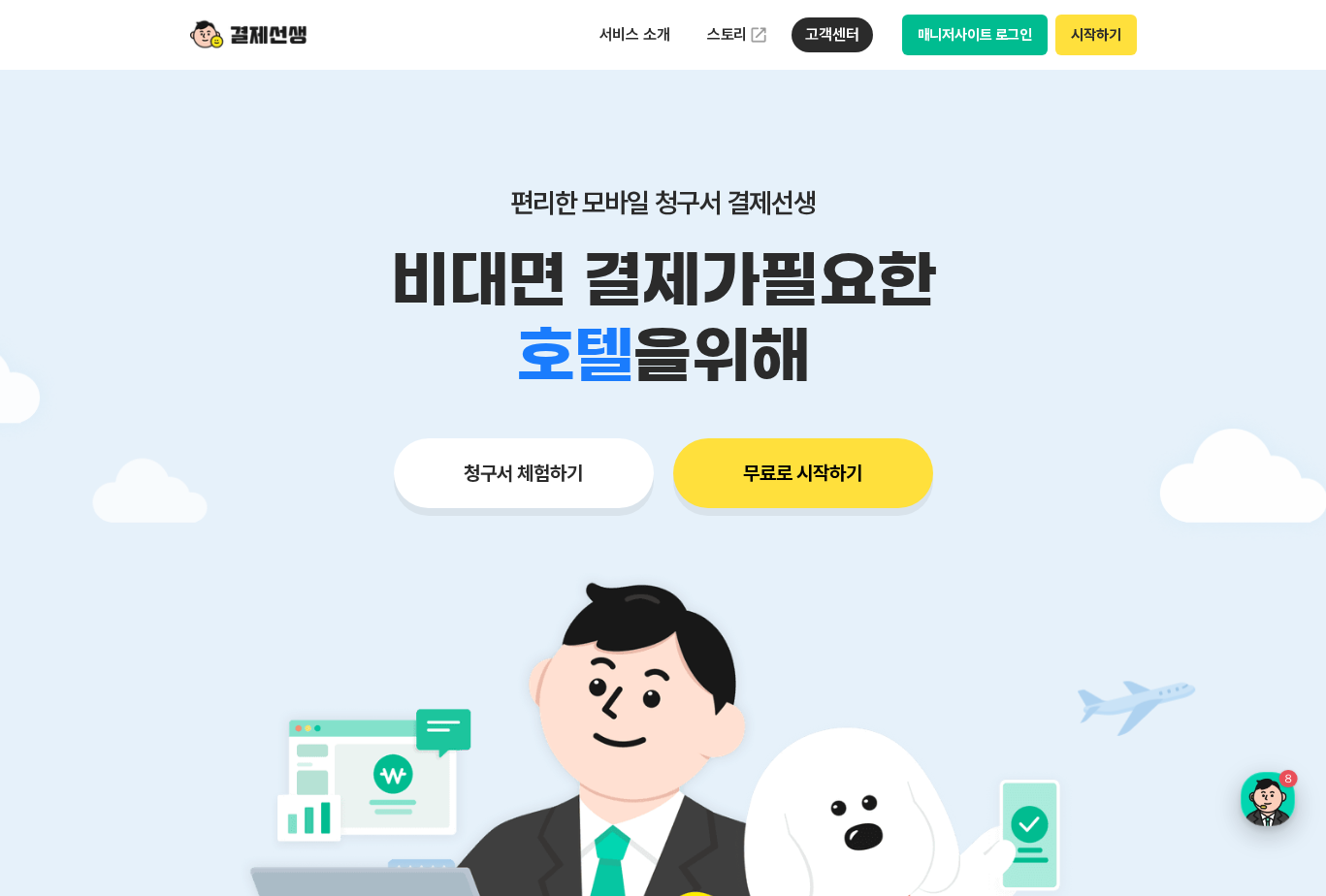 click at bounding box center (1268, 799) 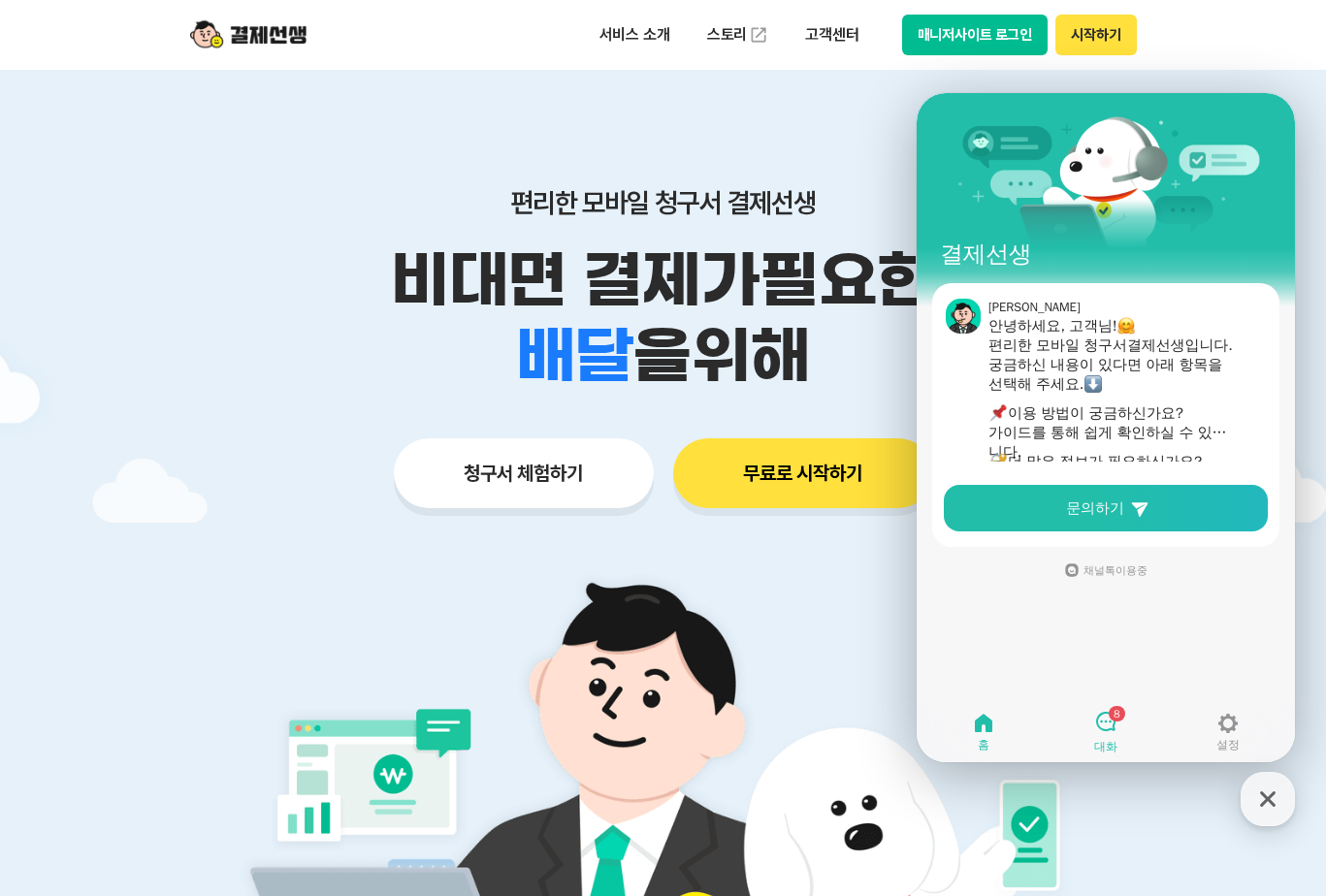 click 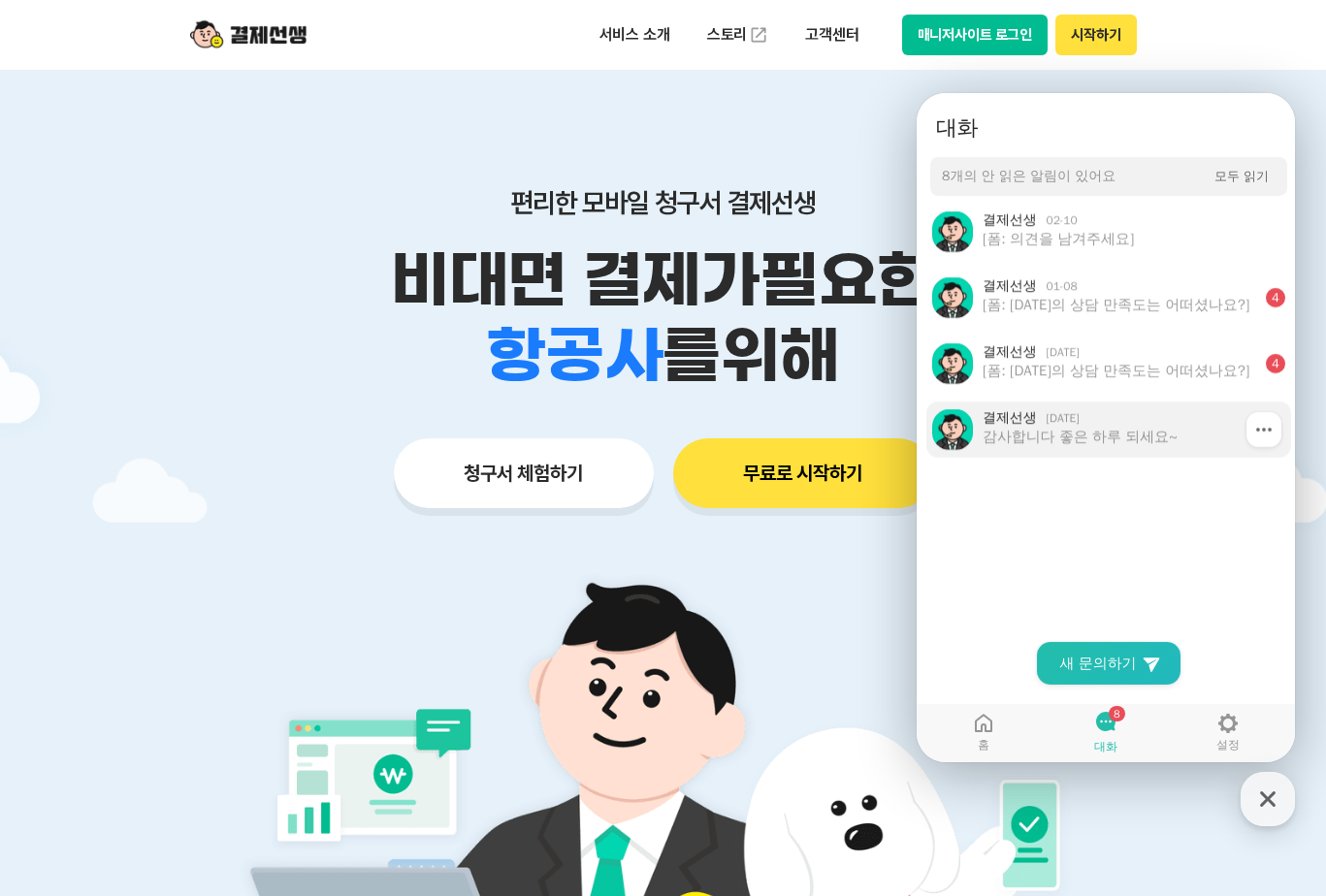 click on "결제선생 [DATE]" at bounding box center [1130, 418] 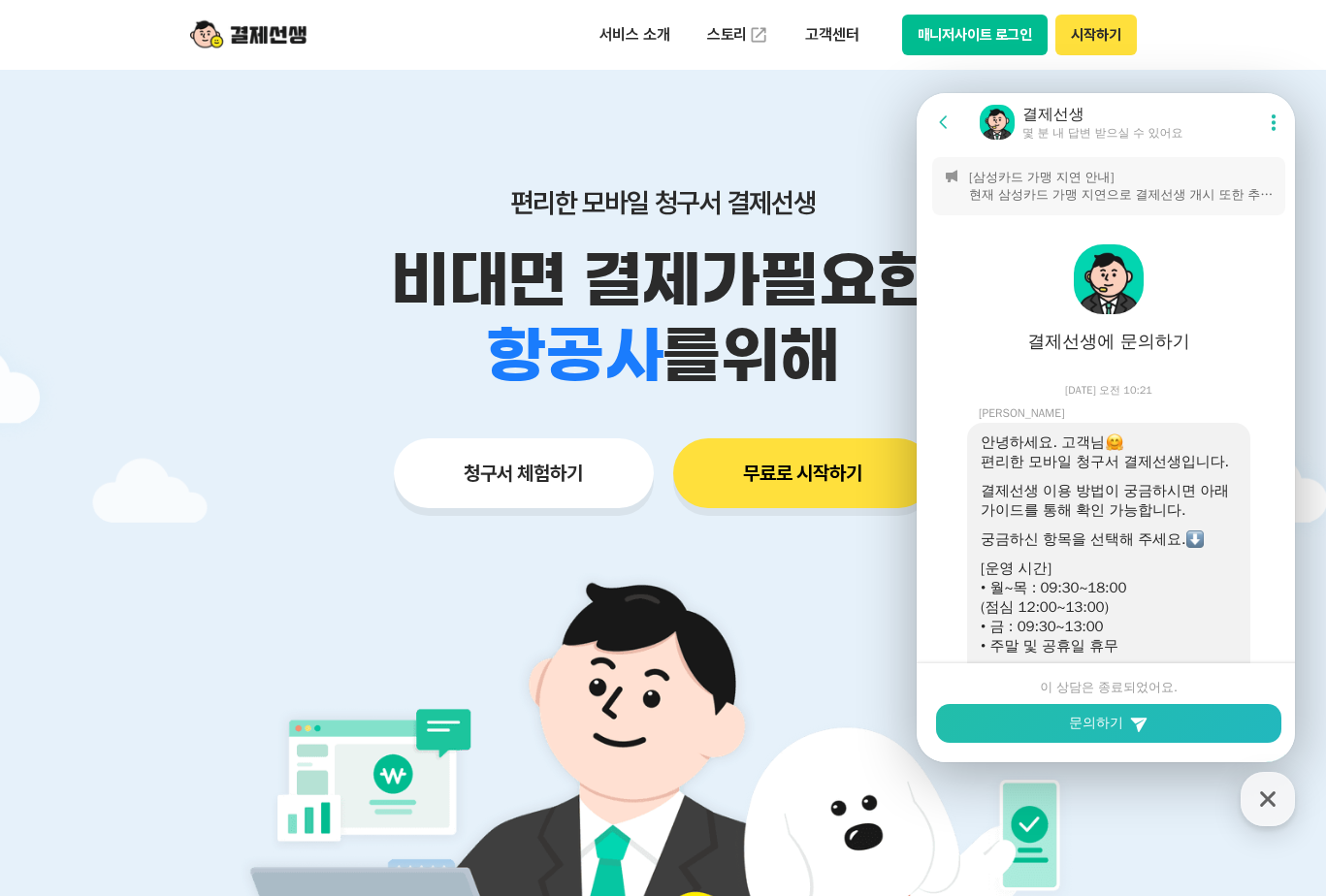 scroll, scrollTop: 1602, scrollLeft: 0, axis: vertical 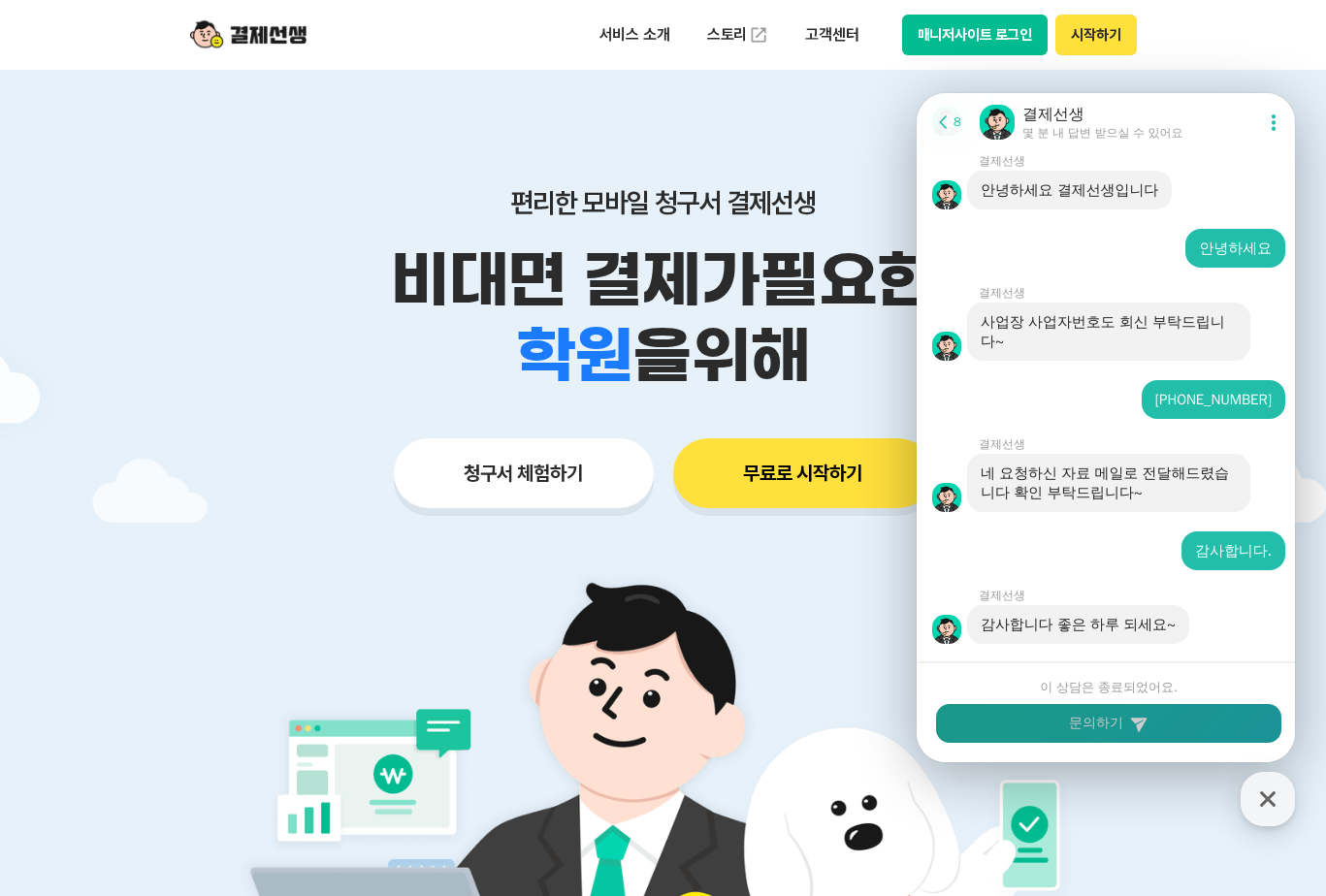 click on "문의하기" at bounding box center [1109, 723] 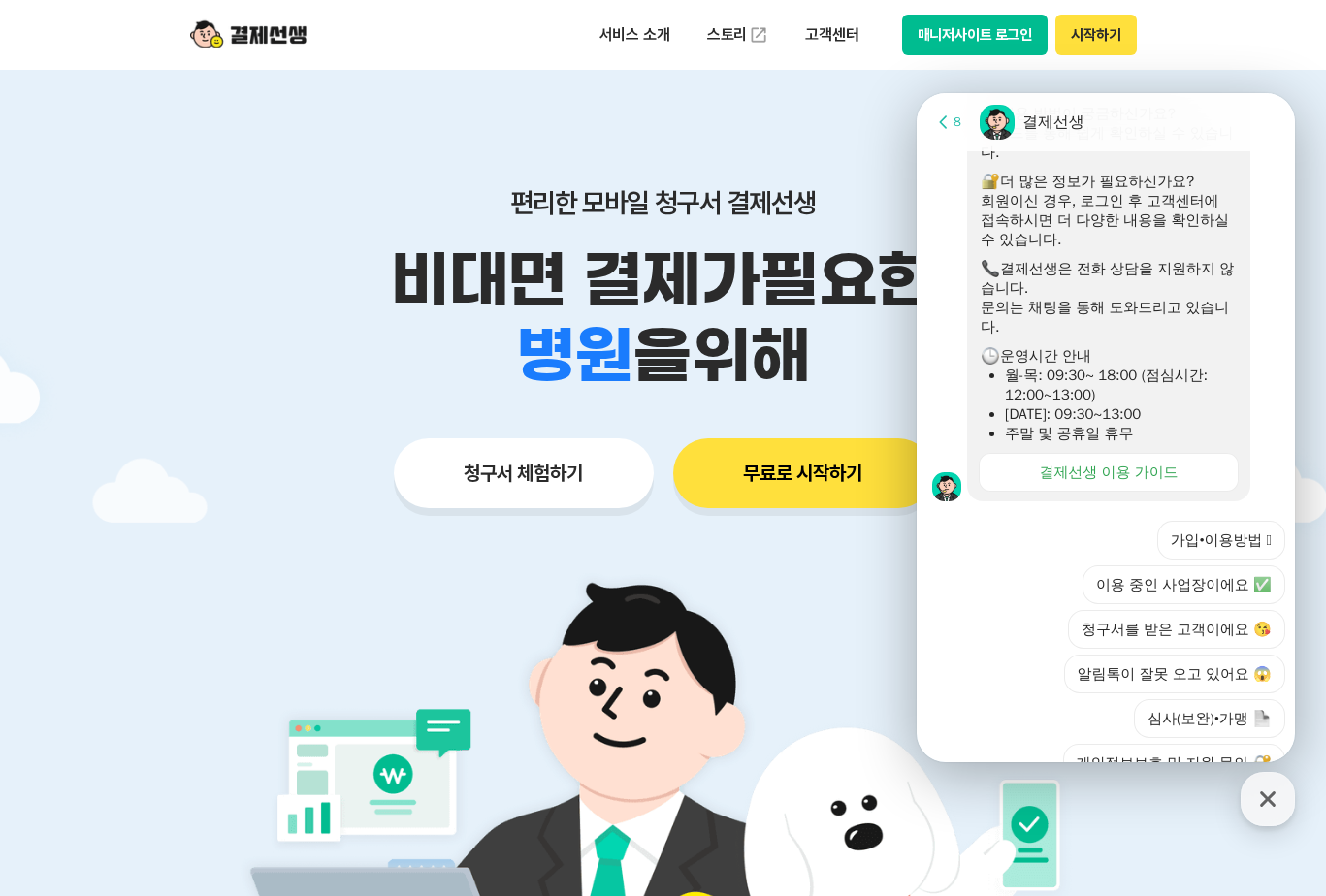 scroll, scrollTop: 541, scrollLeft: 0, axis: vertical 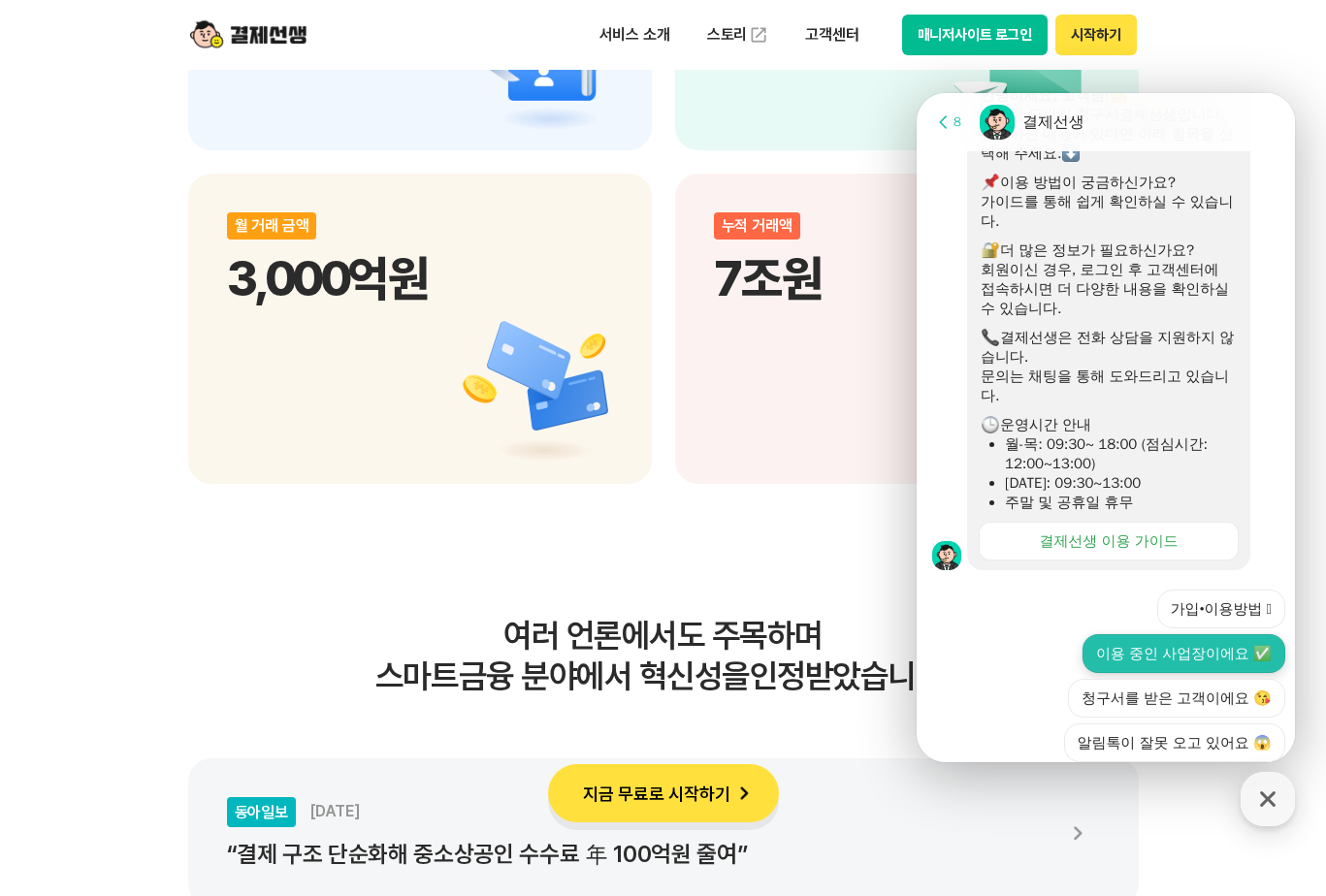 click on "이용 중인 사업장이에요 ✅" at bounding box center [1183, 654] 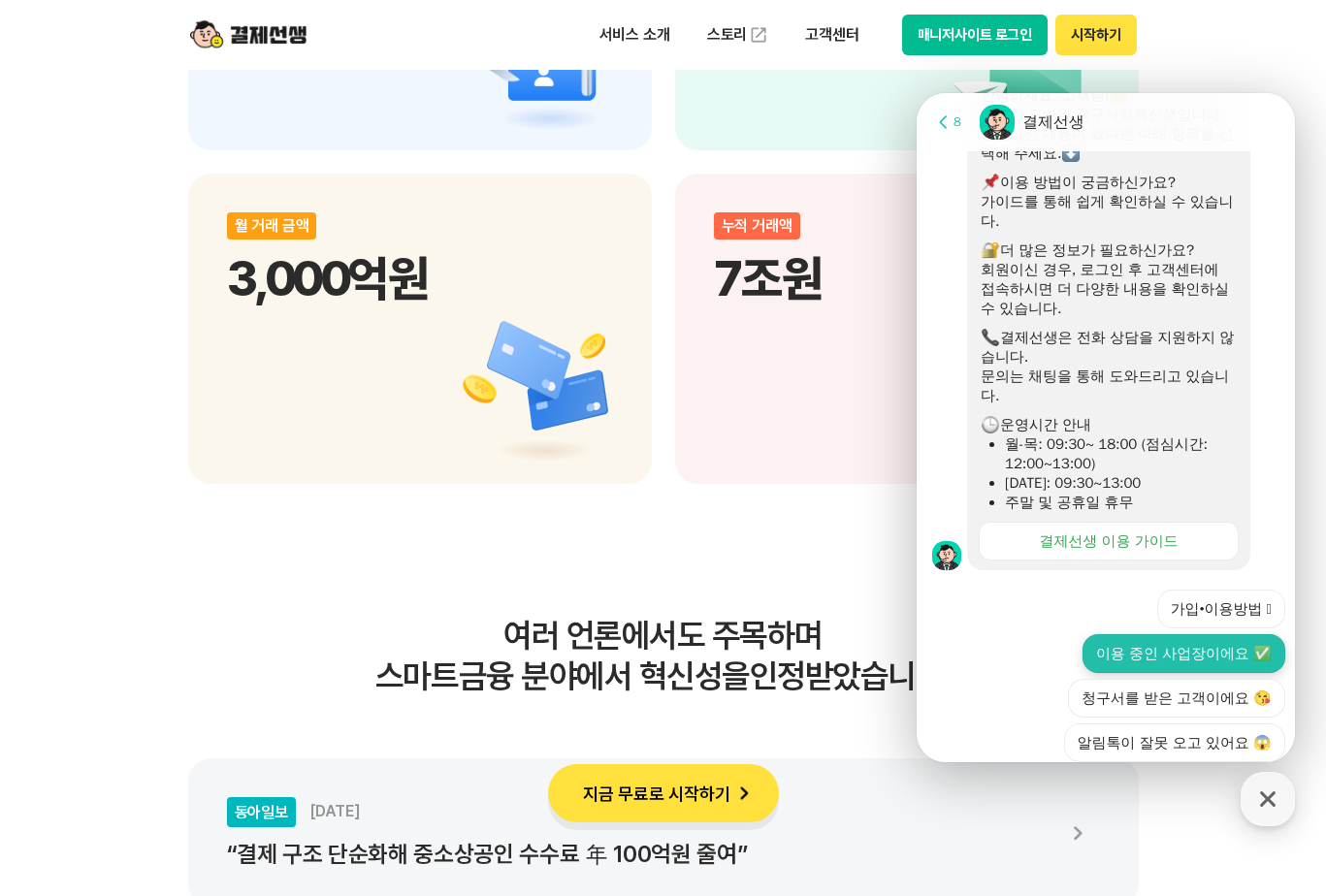 scroll, scrollTop: 273, scrollLeft: 0, axis: vertical 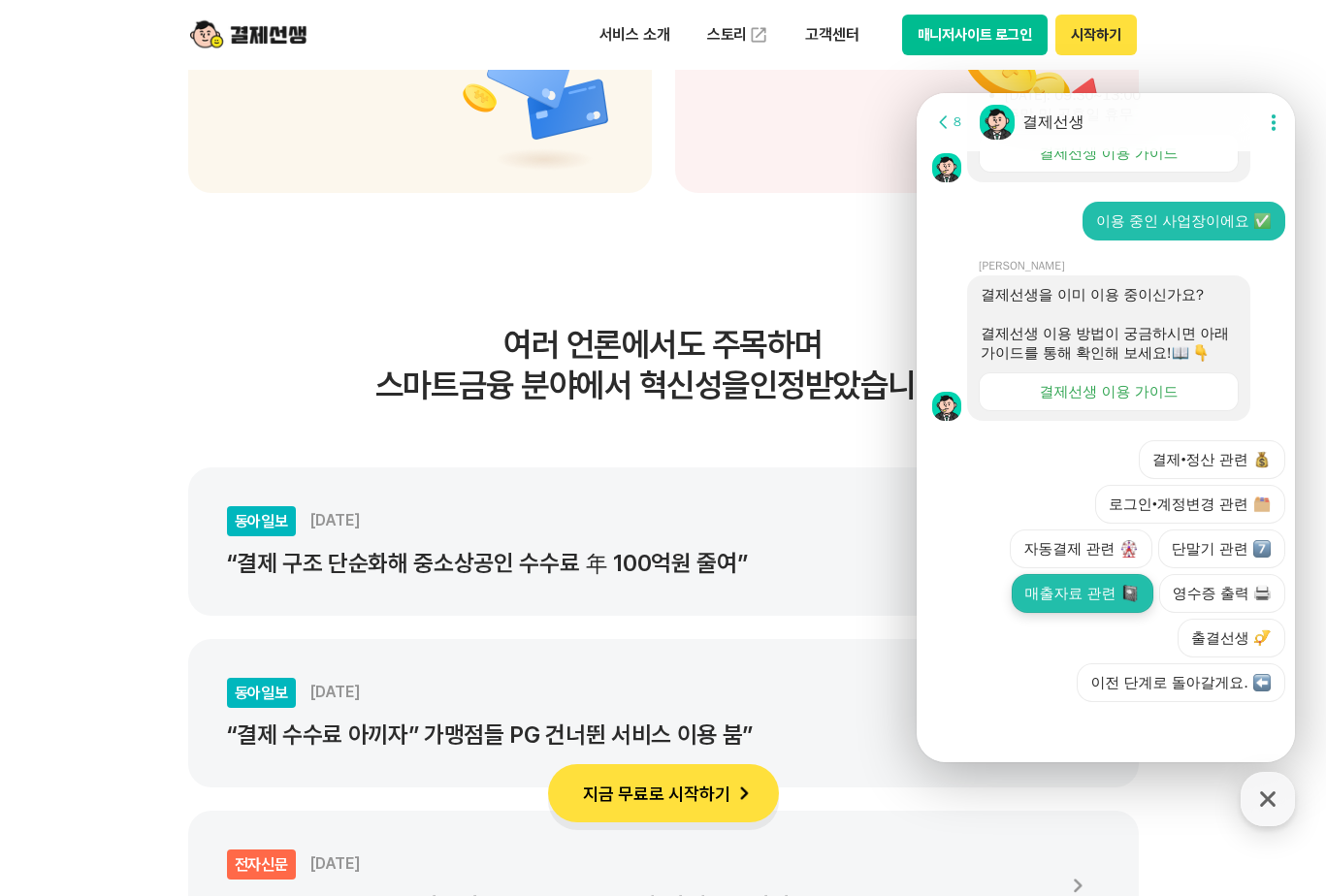 click on "매출자료 관련" at bounding box center [1083, 593] 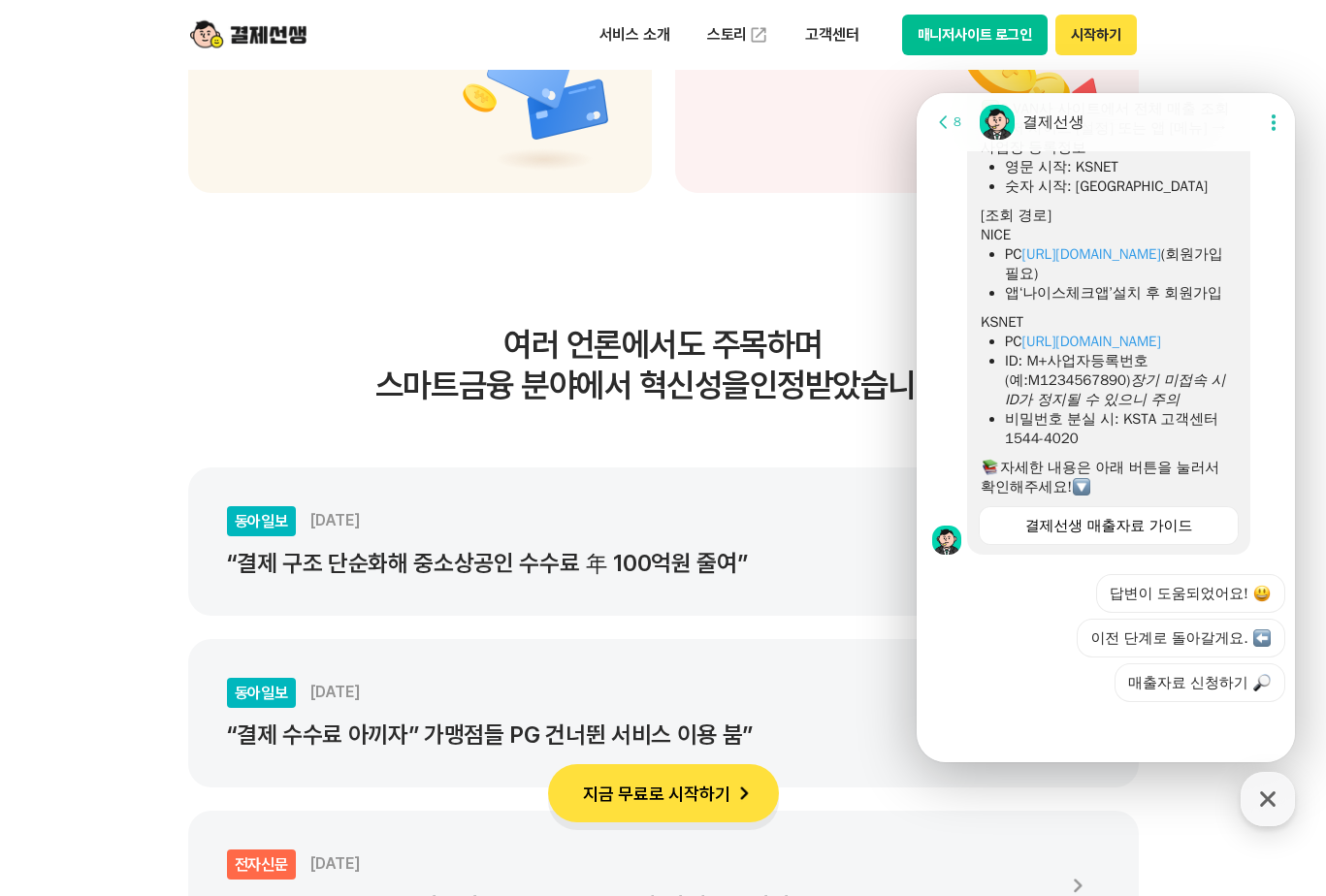 scroll, scrollTop: 1489, scrollLeft: 0, axis: vertical 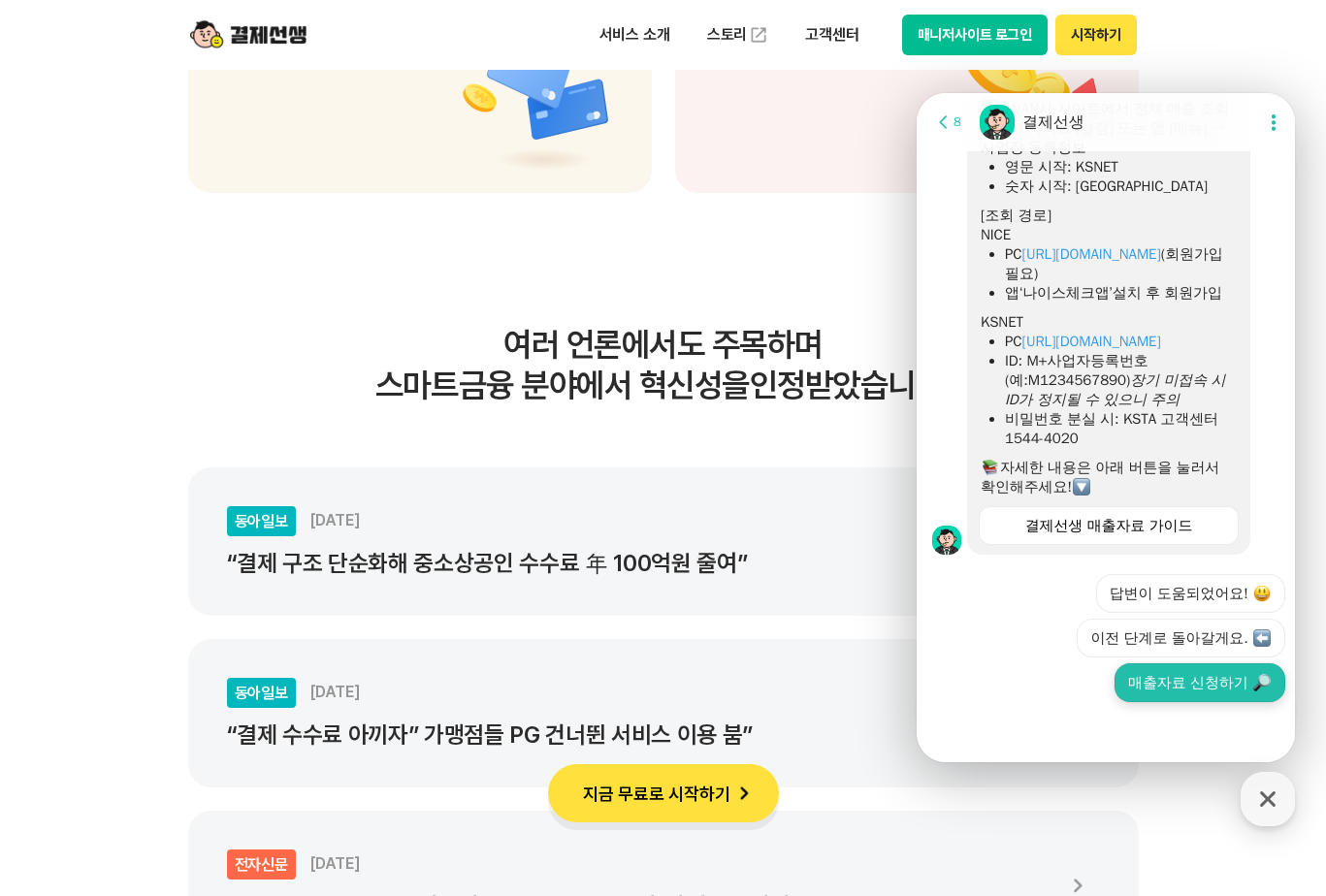 click on "매출자료 신청하기" at bounding box center (1200, 683) 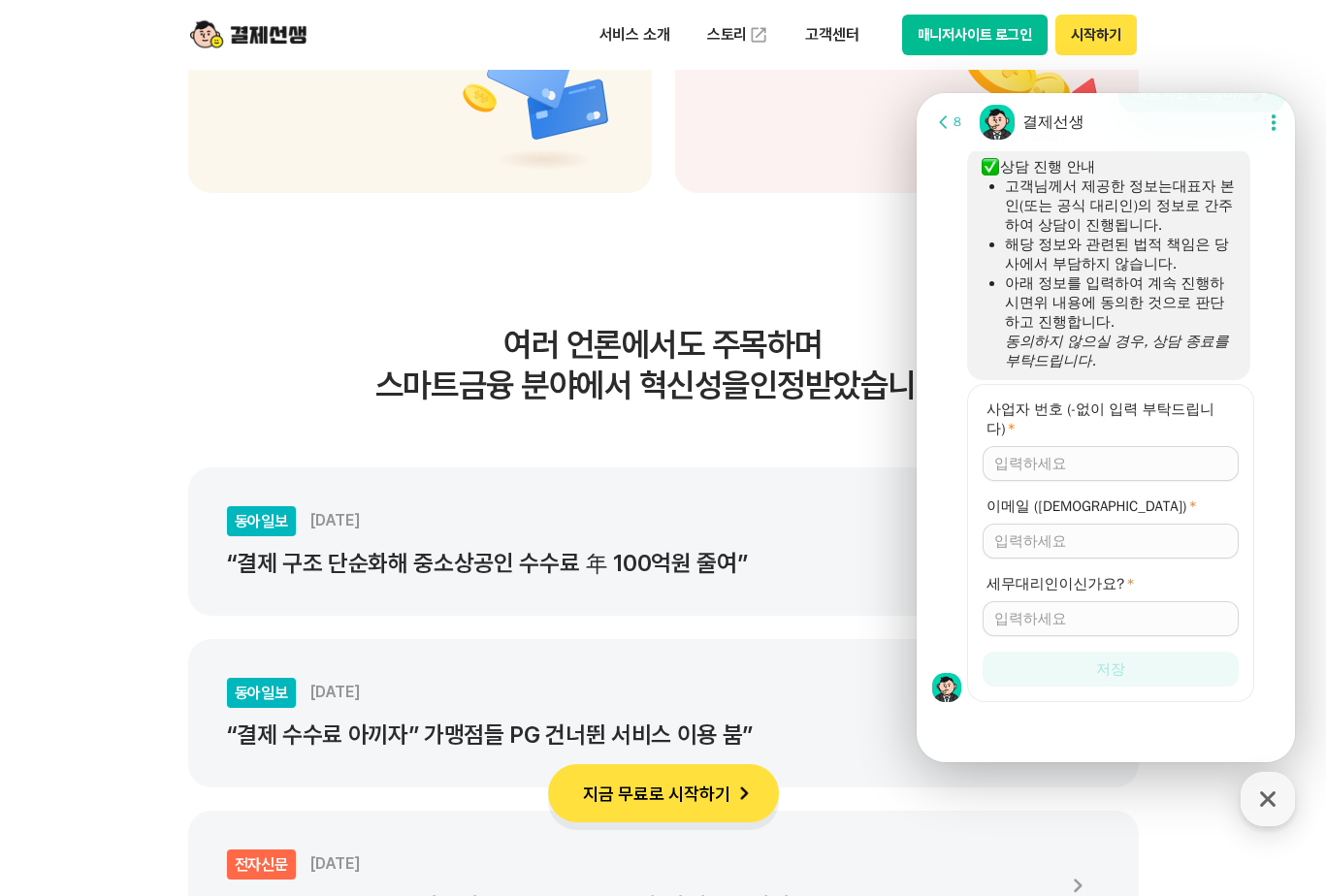 scroll, scrollTop: 1990, scrollLeft: 0, axis: vertical 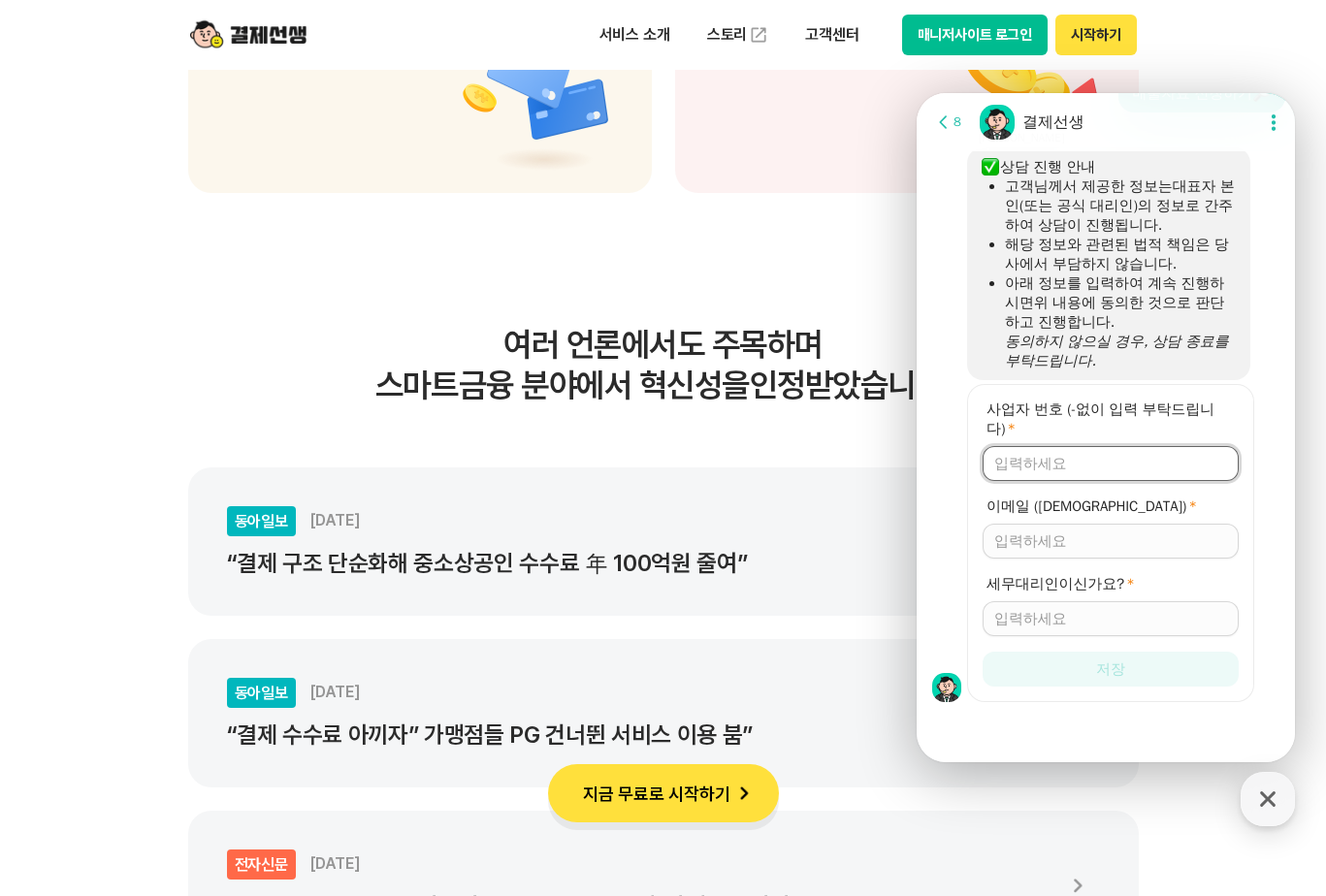 click on "사업자 번호 (-없이 입력 부탁드립니다) *" at bounding box center [1111, 464] 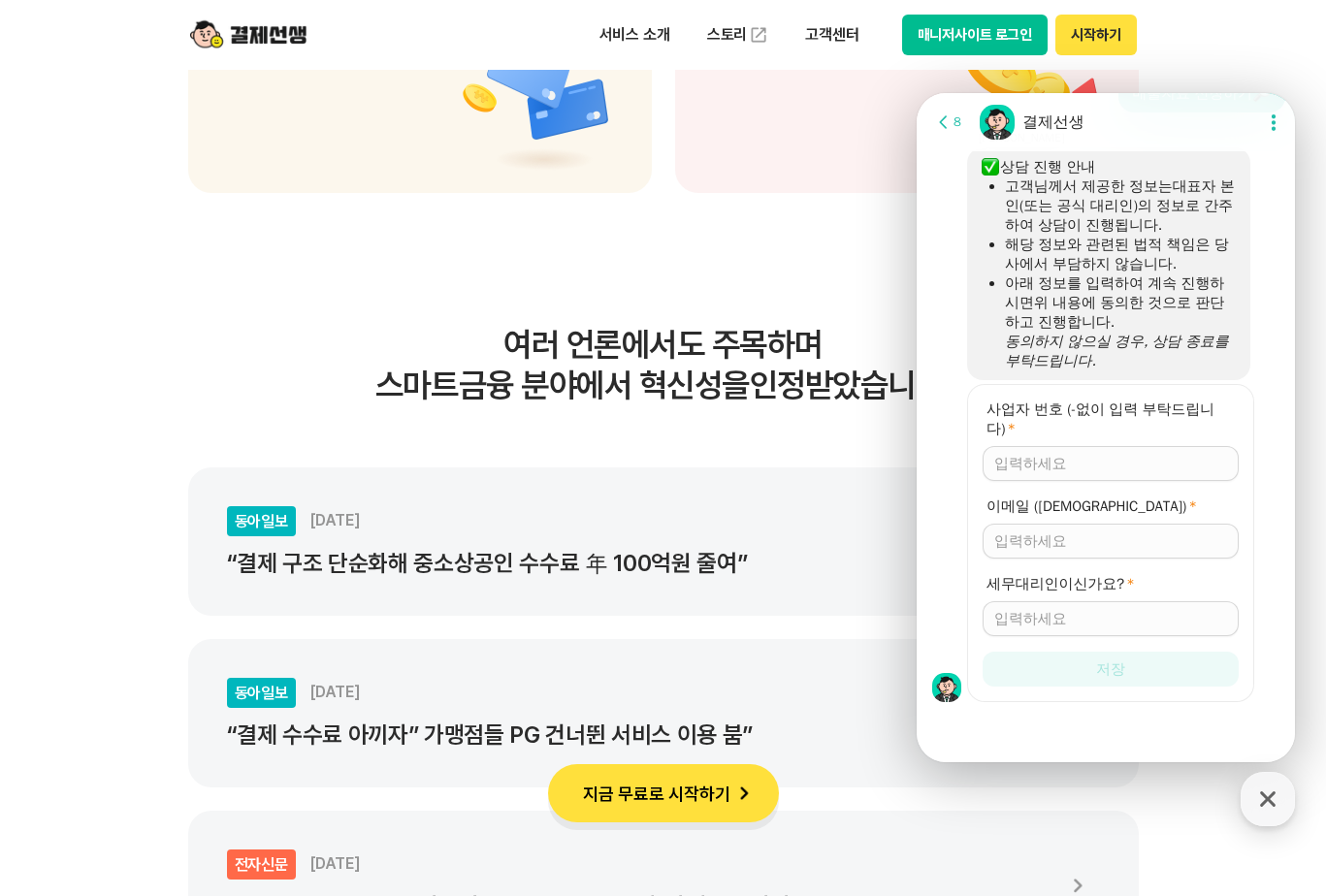 click on "사업자 번호 (-없이 입력 부탁드립니다) *" at bounding box center (1111, 464) 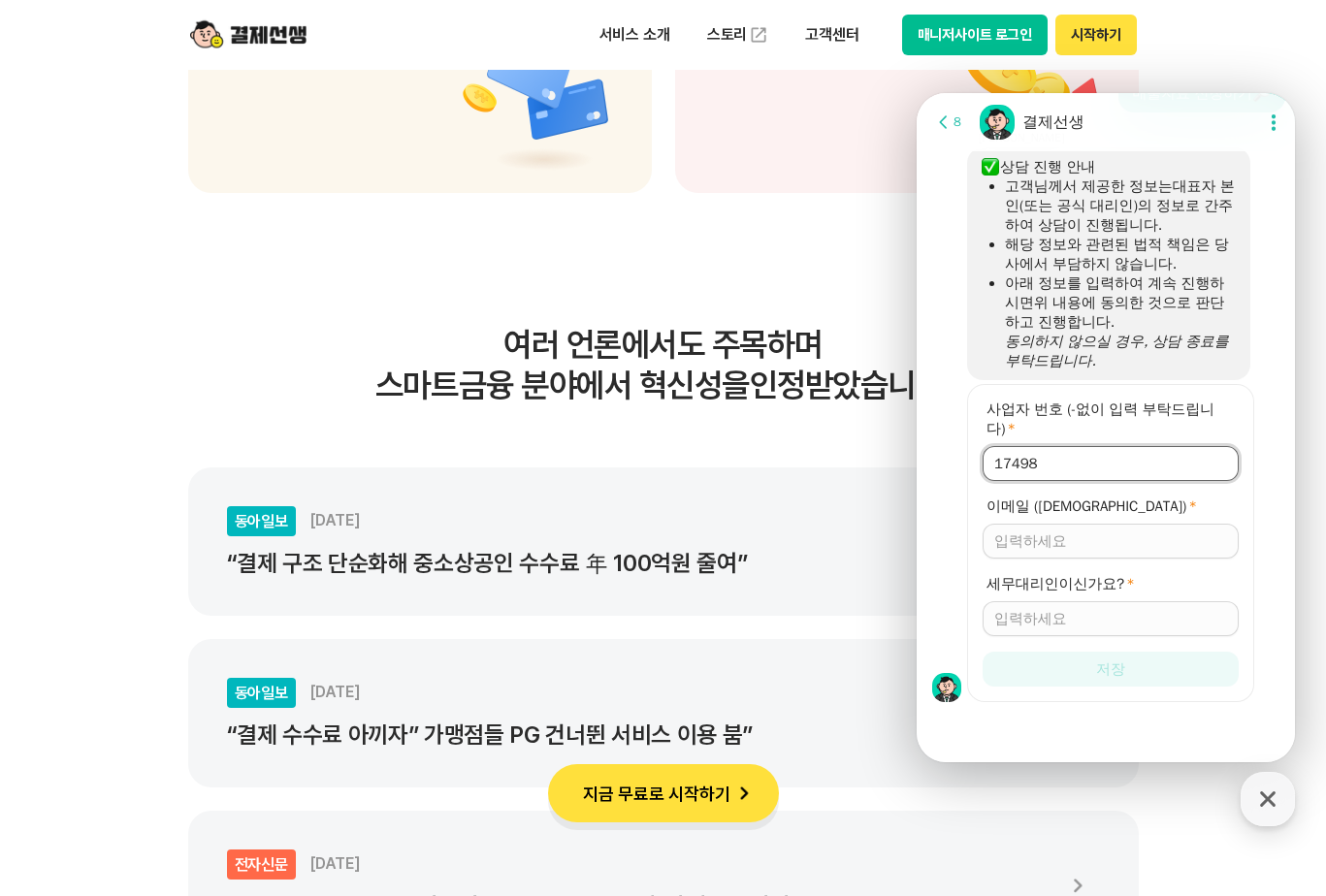 click on "17498" at bounding box center [1111, 464] 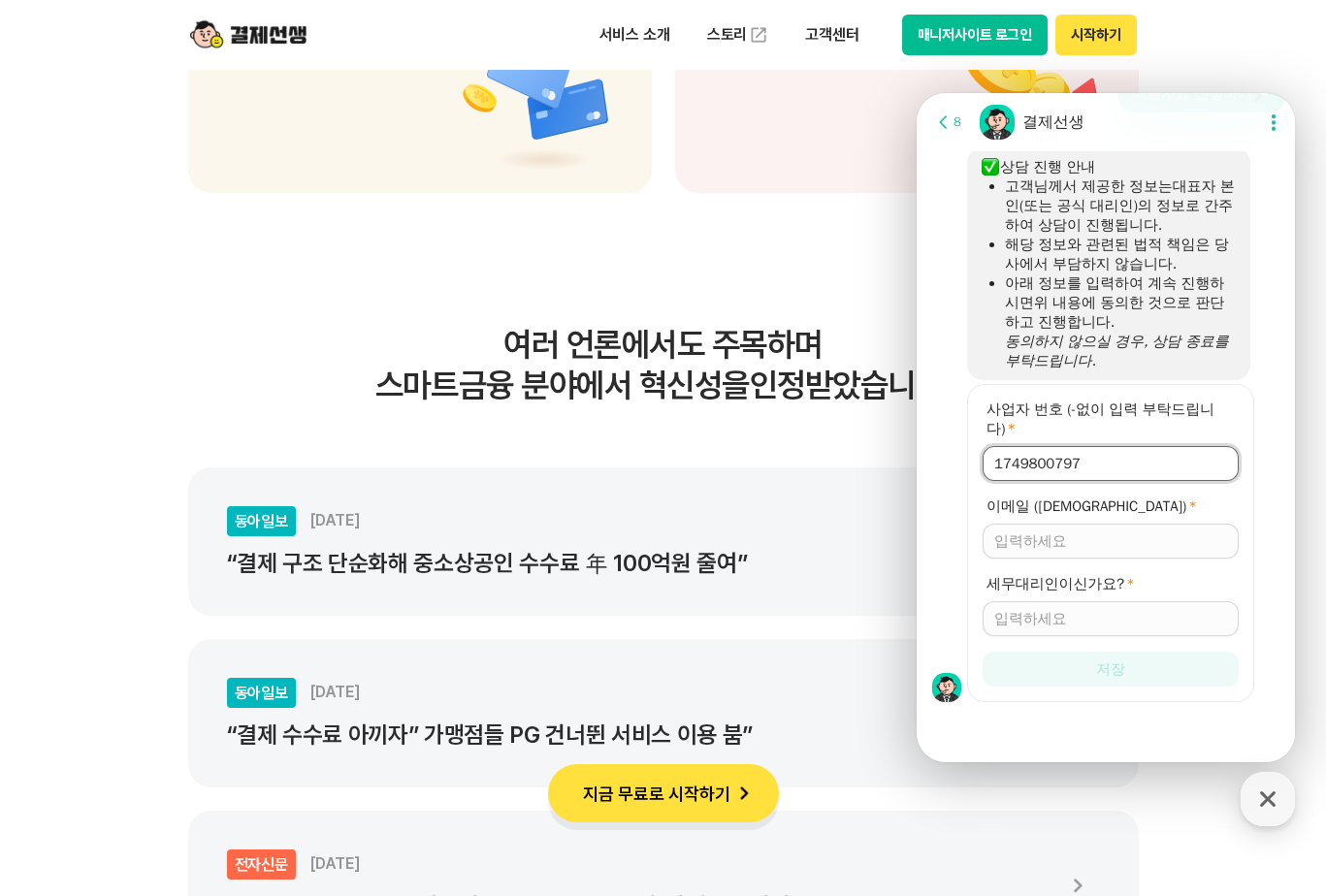 type on "1749800797" 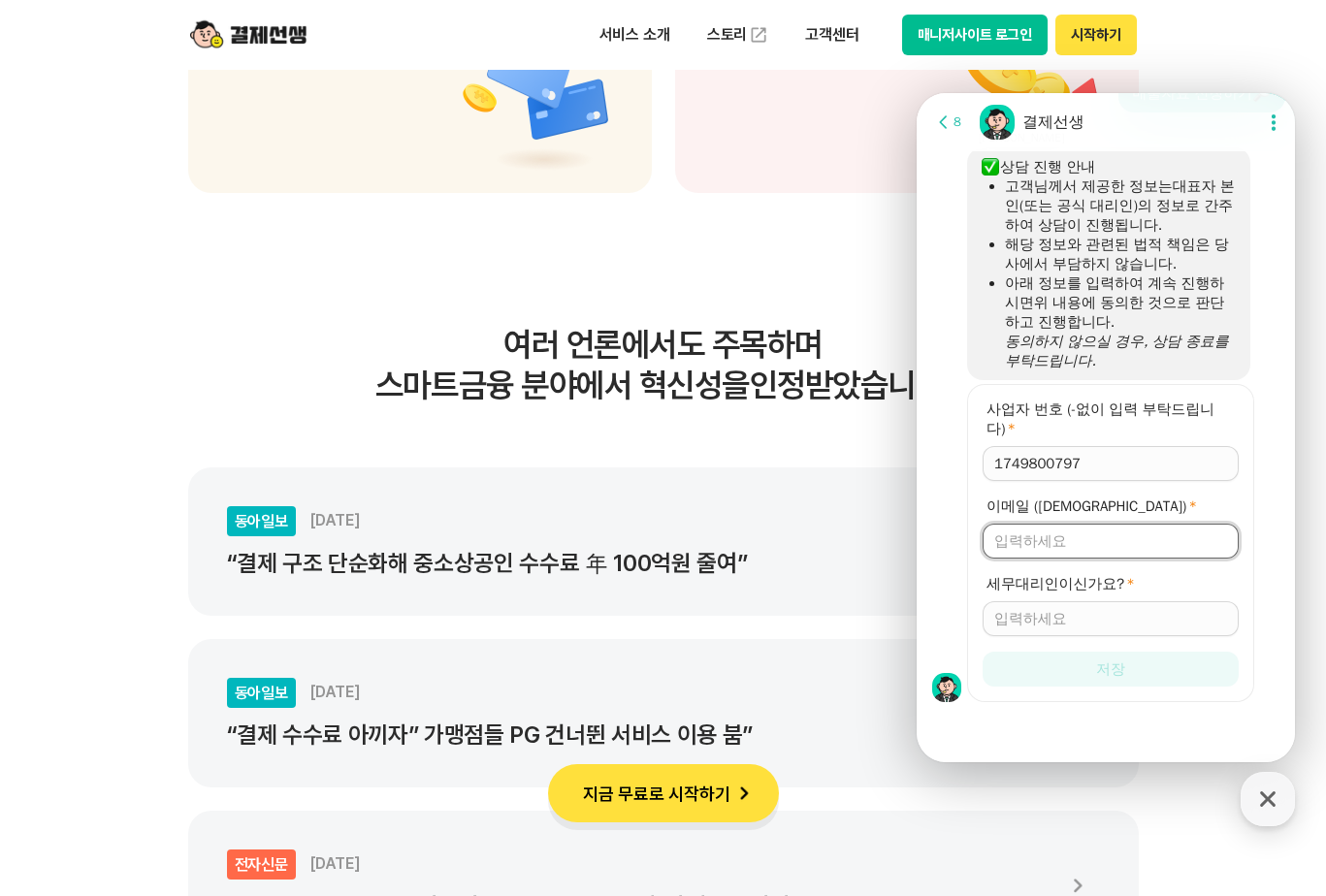 type on "s" 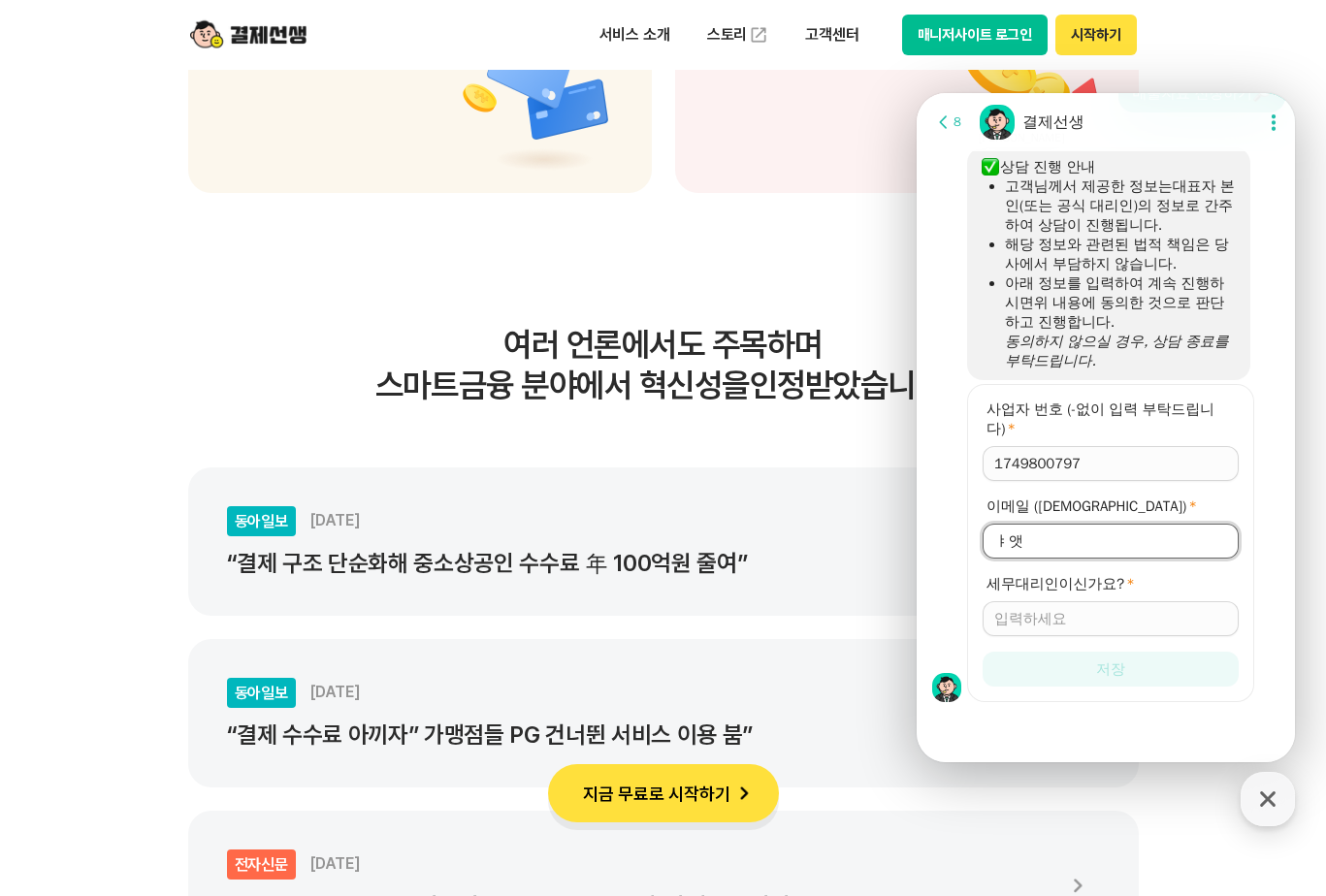 type on "ㅑ" 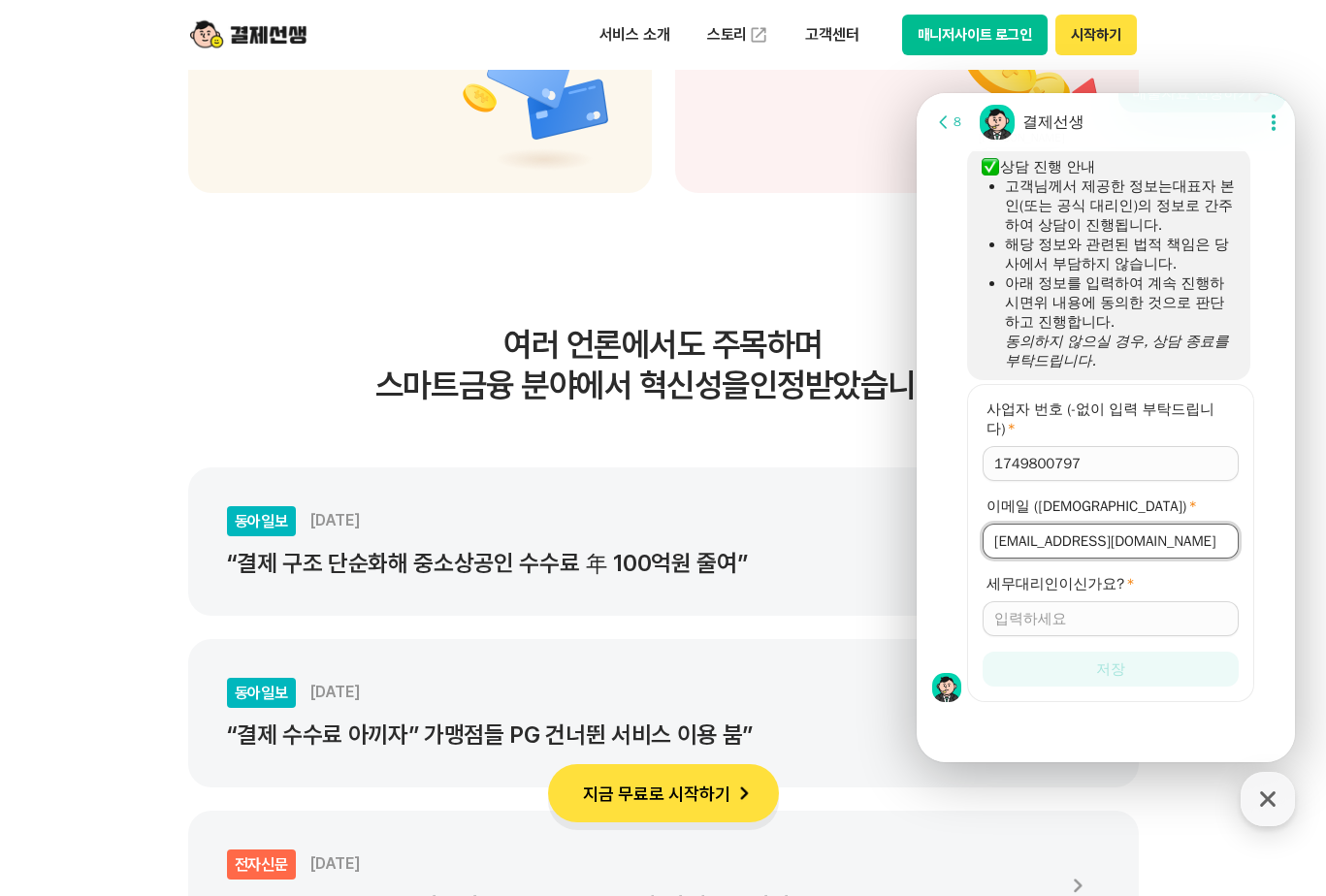 type on "[EMAIL_ADDRESS][DOMAIN_NAME]" 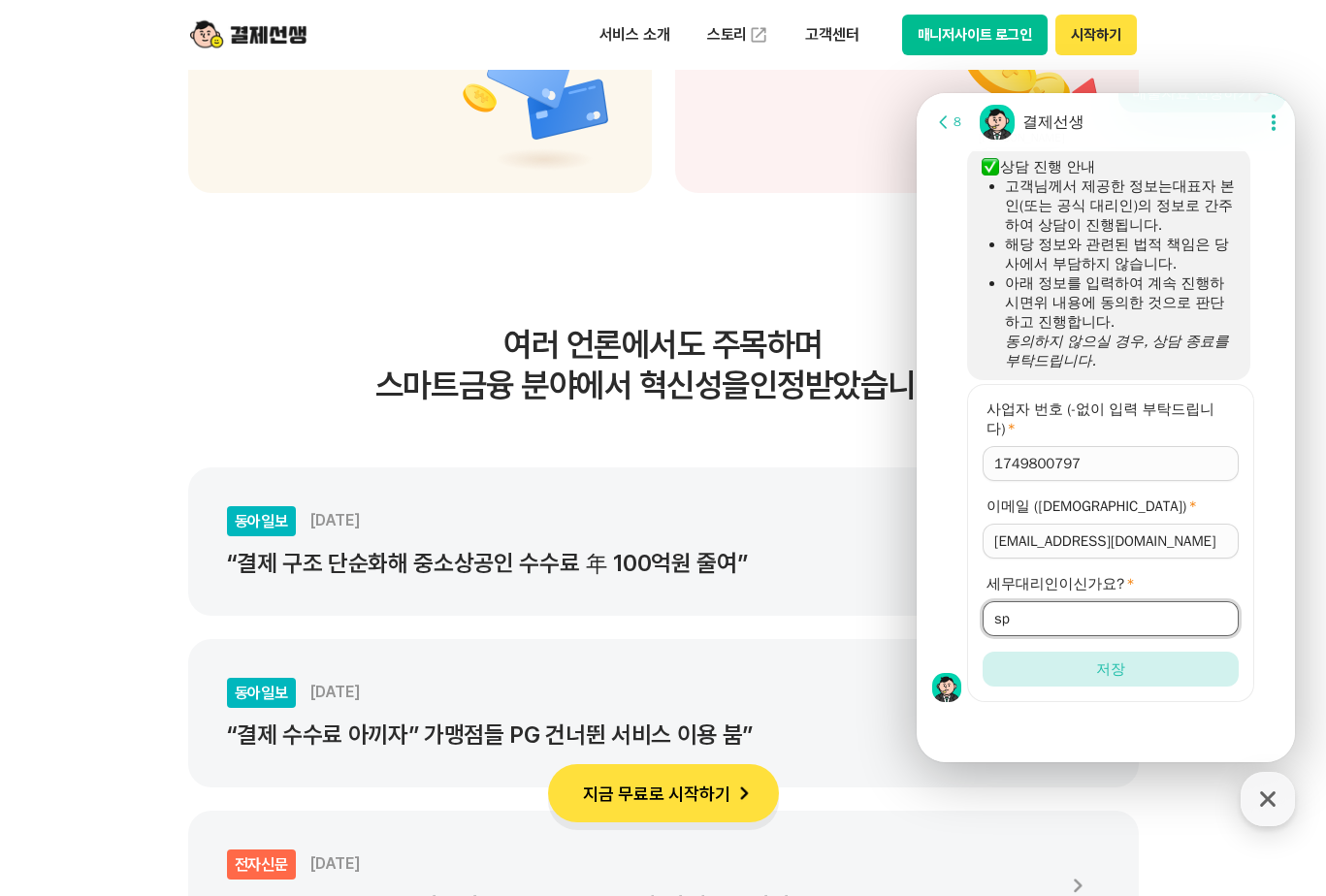 type on "s" 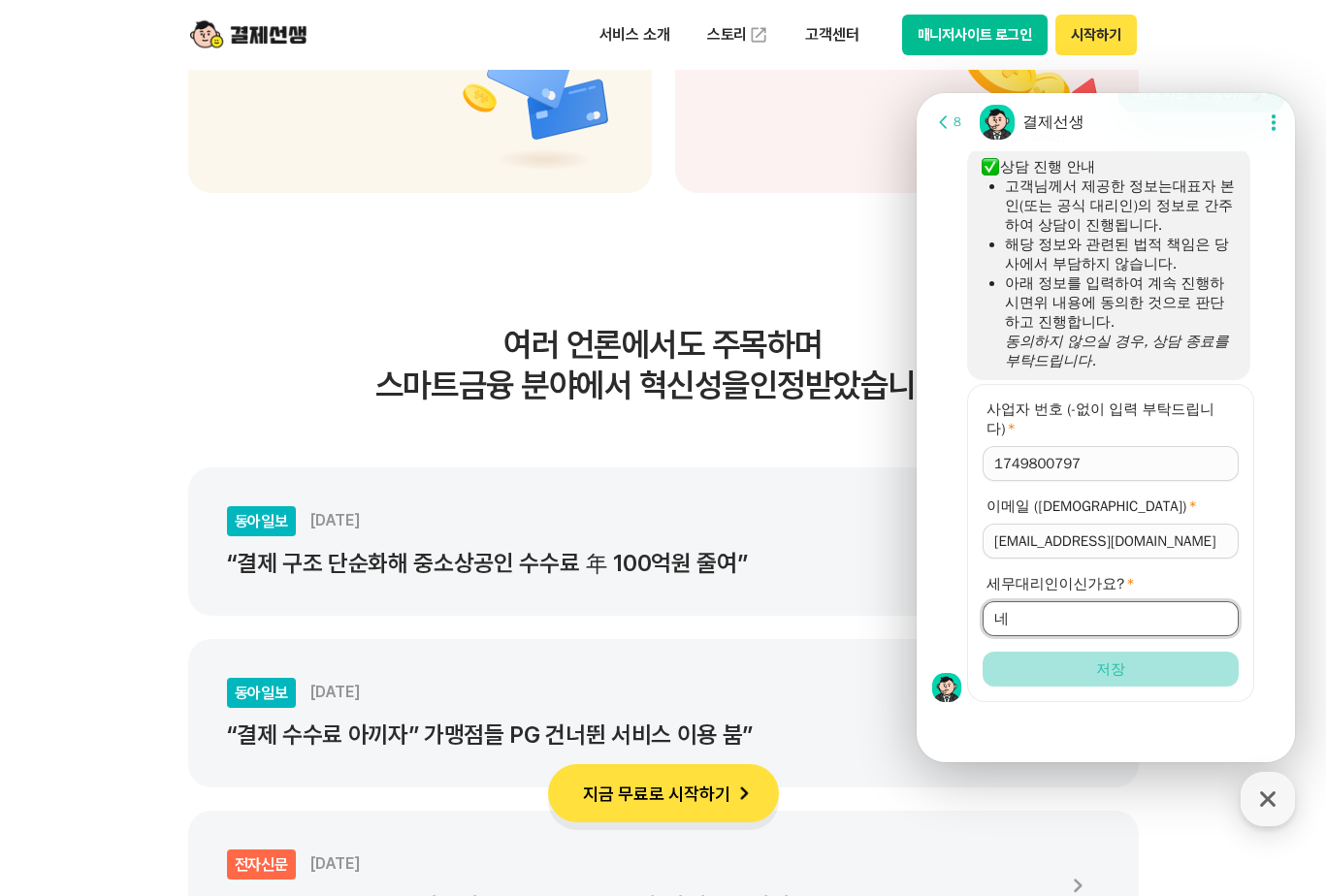 type on "네" 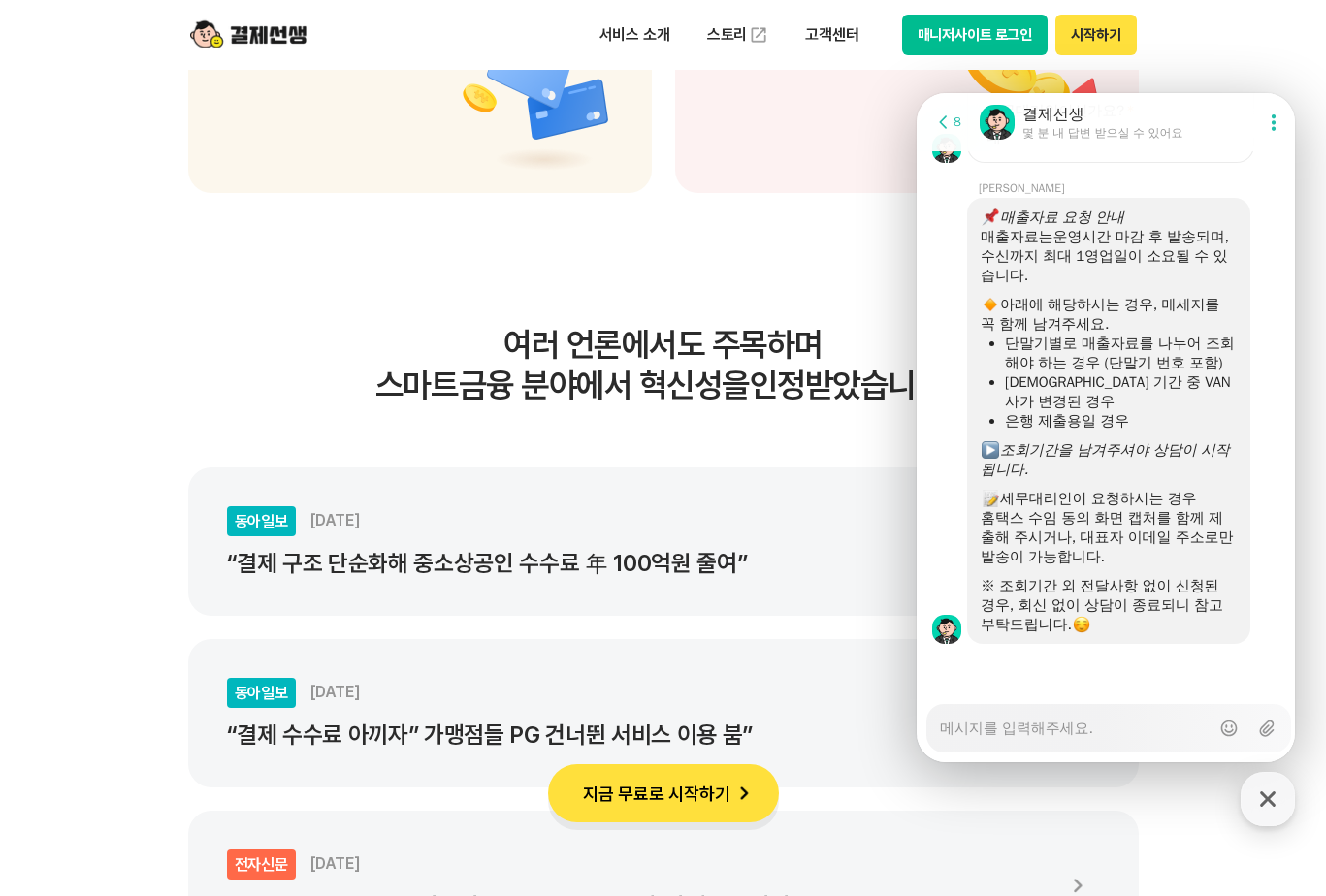 scroll, scrollTop: 2451, scrollLeft: 0, axis: vertical 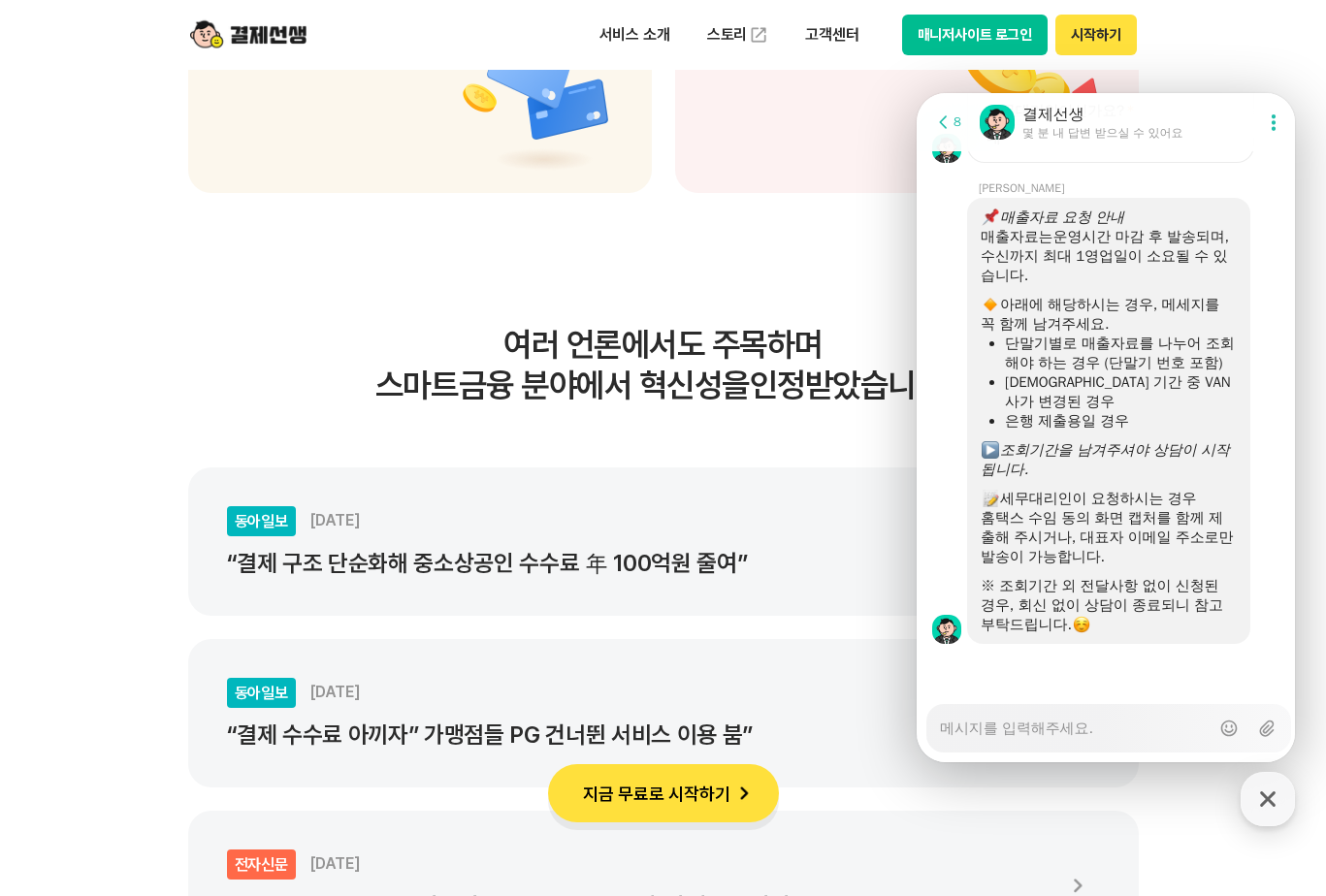 click on "Messenger Input Textarea" at bounding box center [1075, 721] 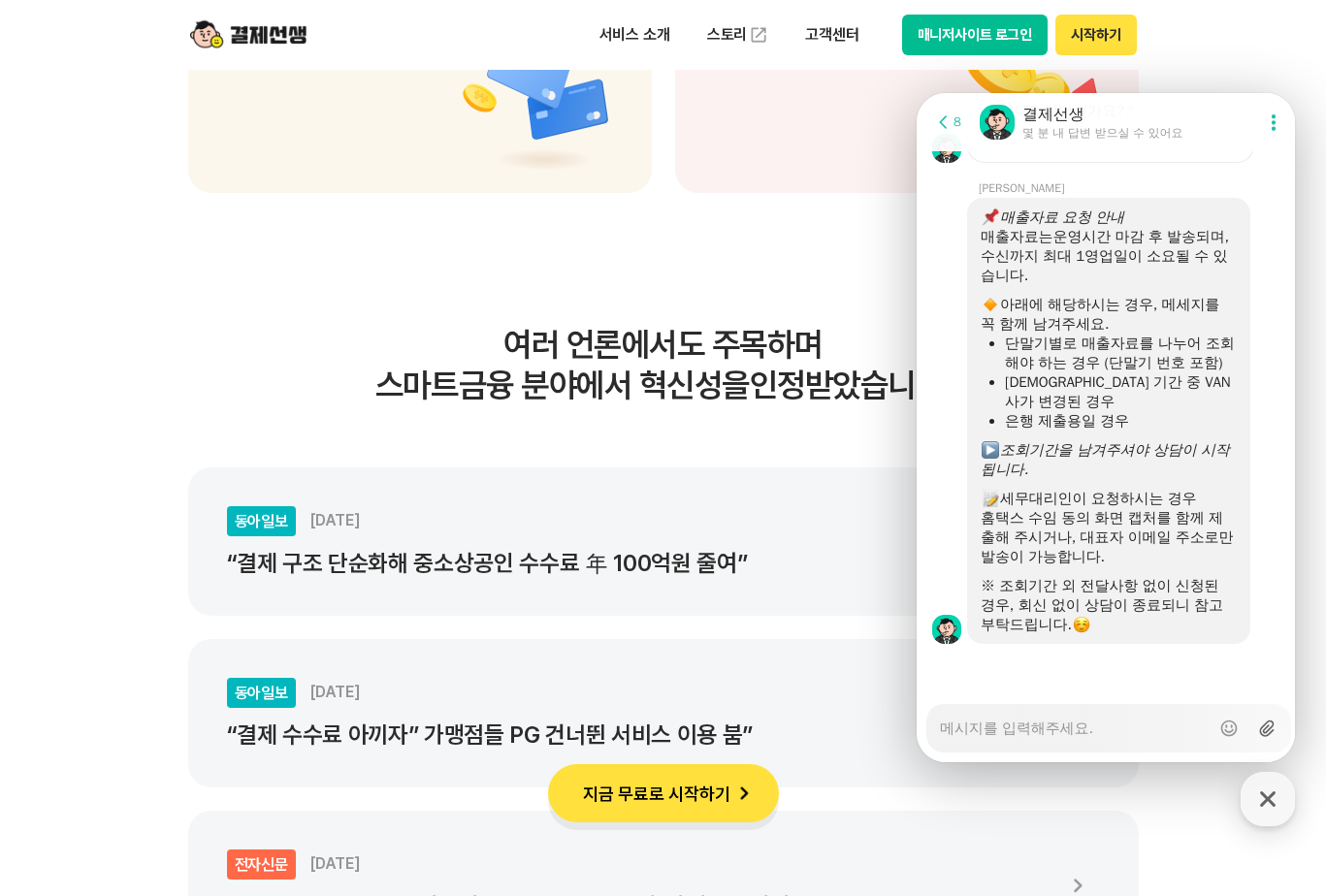 type on "x" 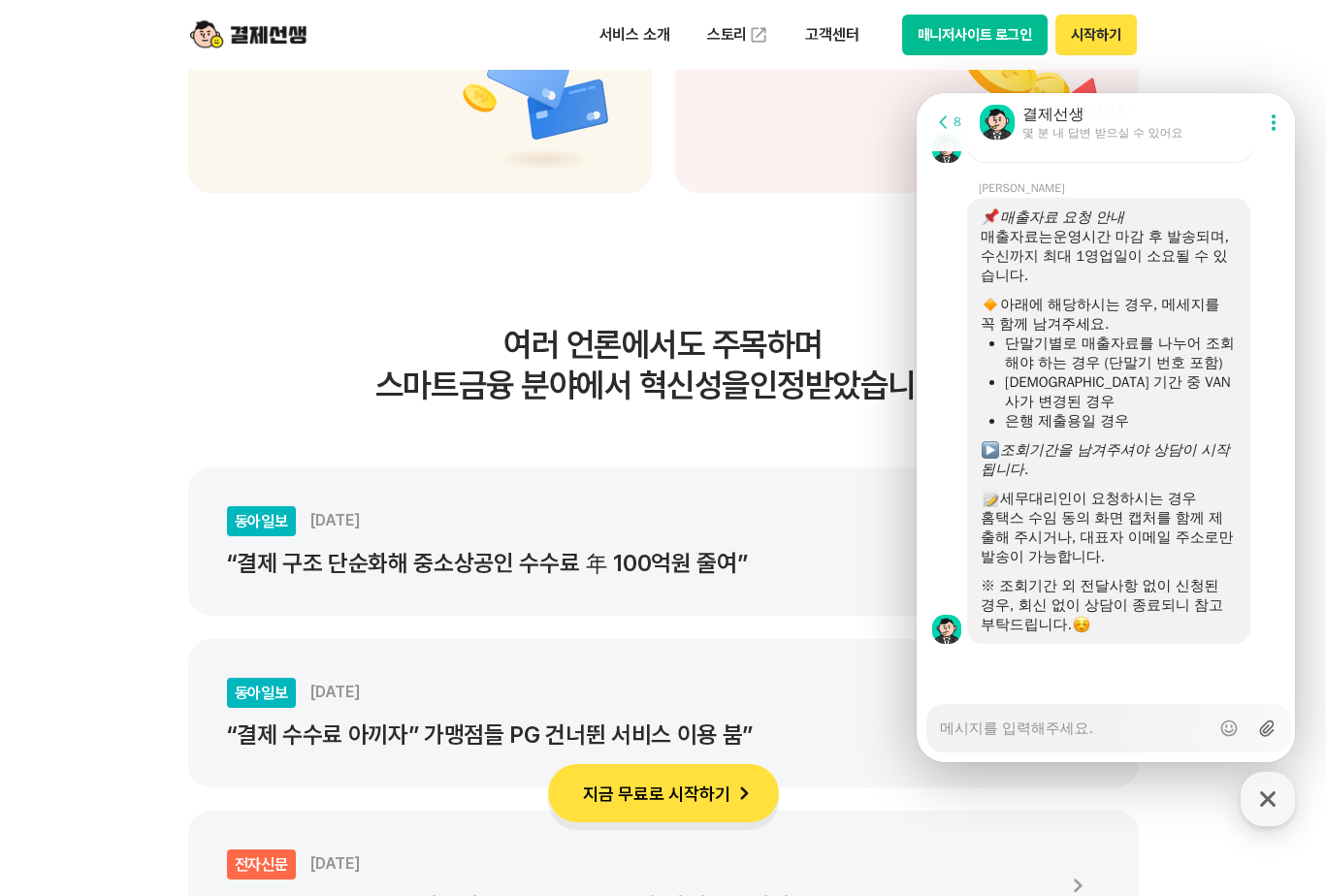 type on "x" 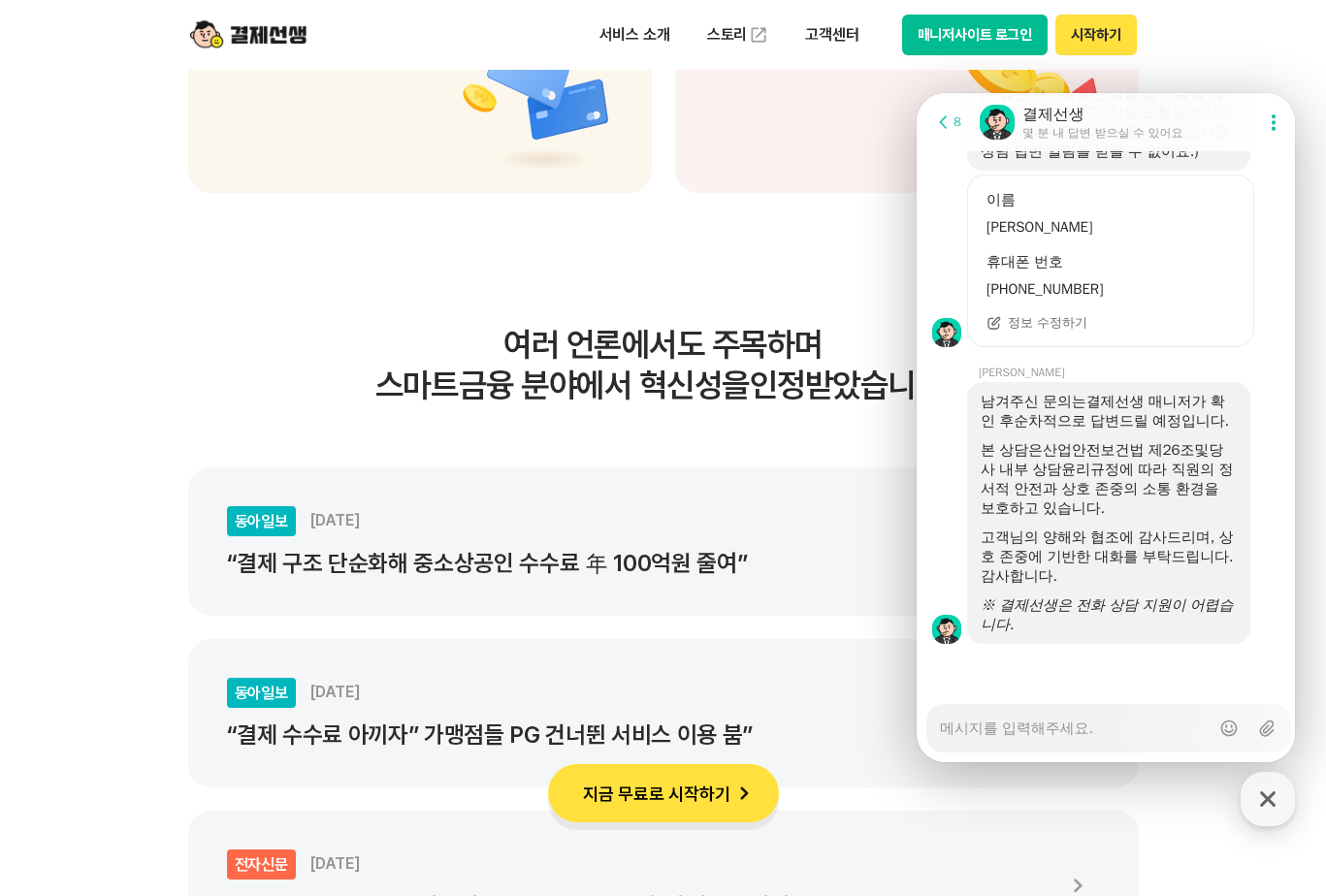 scroll, scrollTop: 3114, scrollLeft: 0, axis: vertical 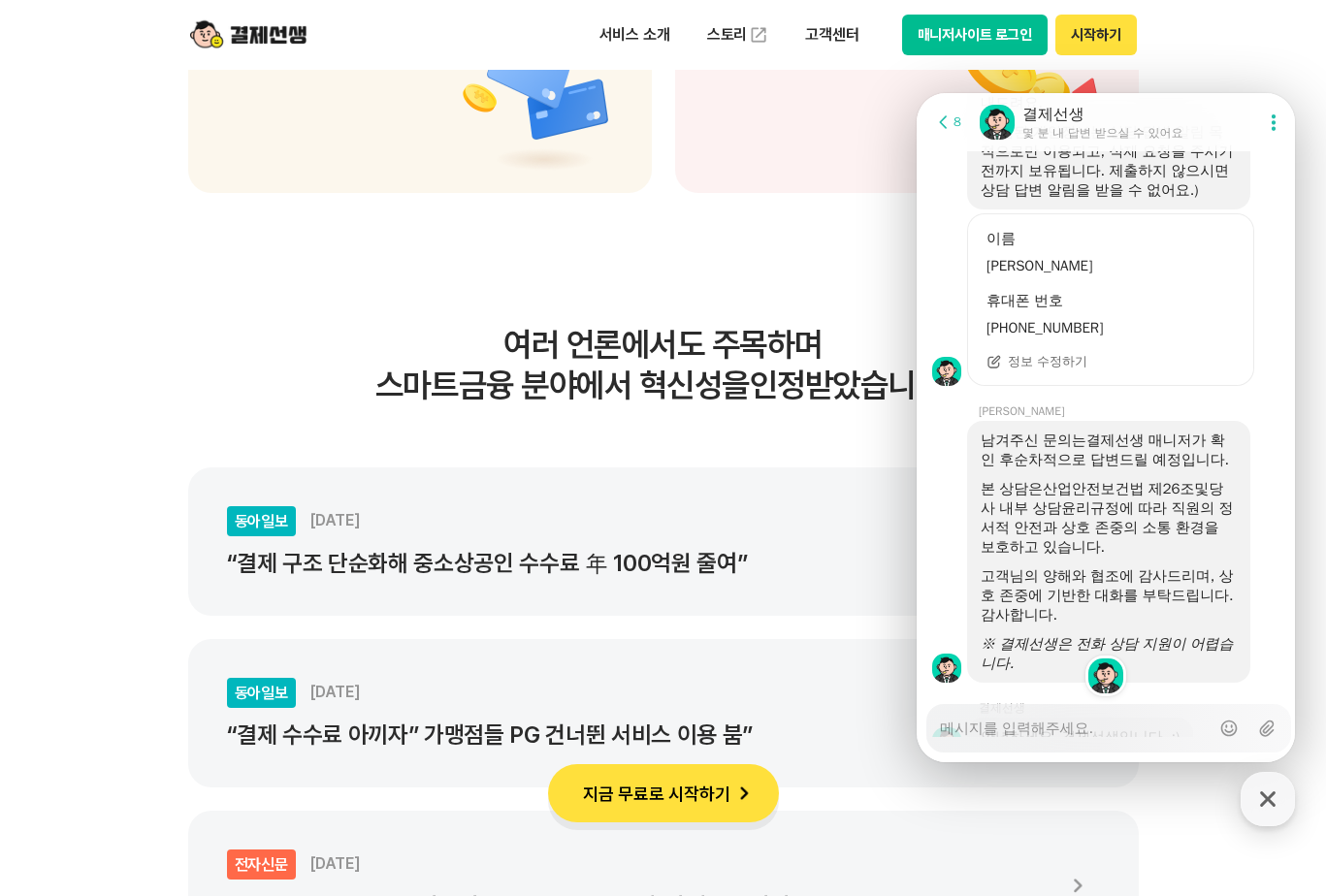 type on "x" 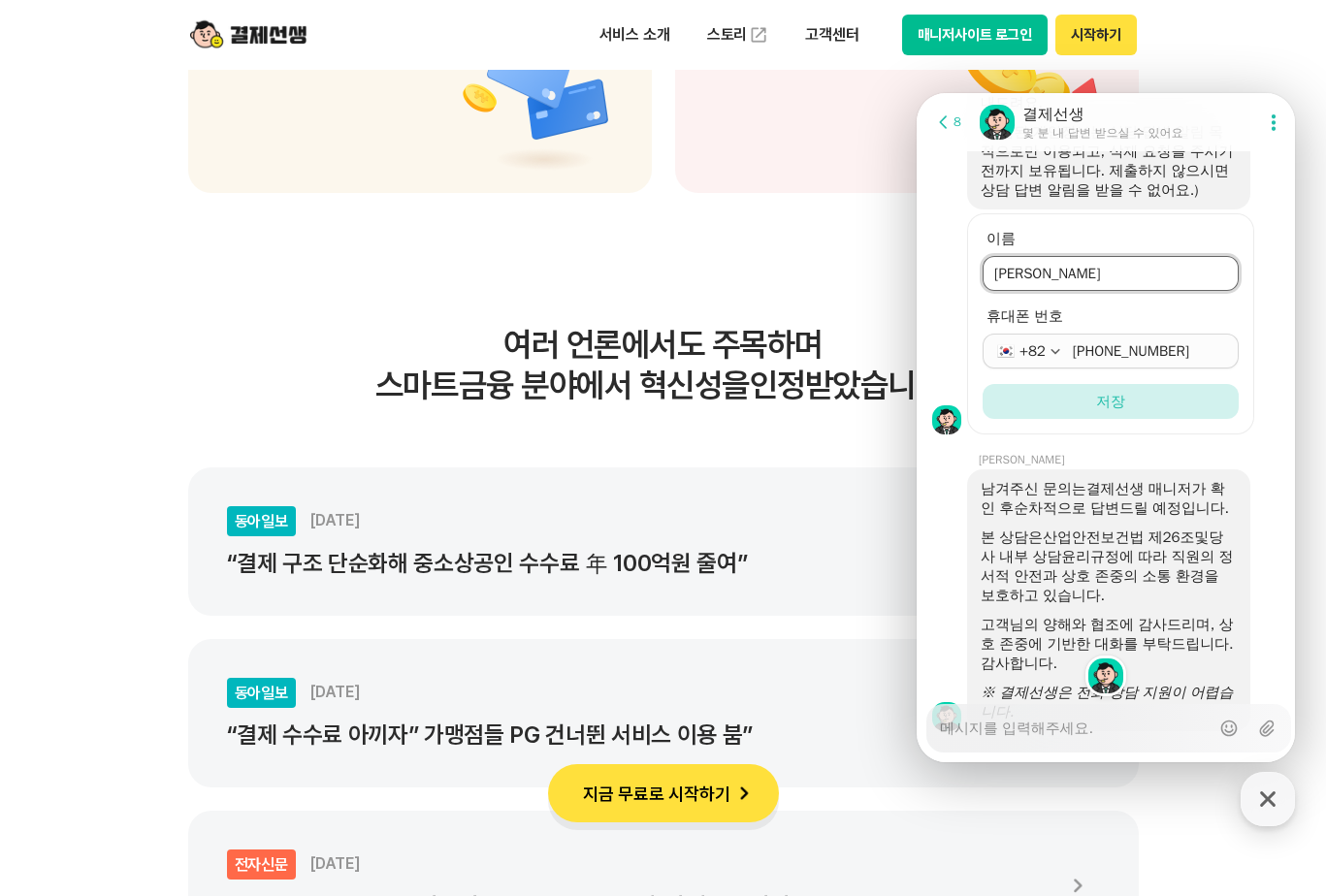 drag, startPoint x: 1061, startPoint y: 413, endPoint x: 954, endPoint y: 391, distance: 109.23827 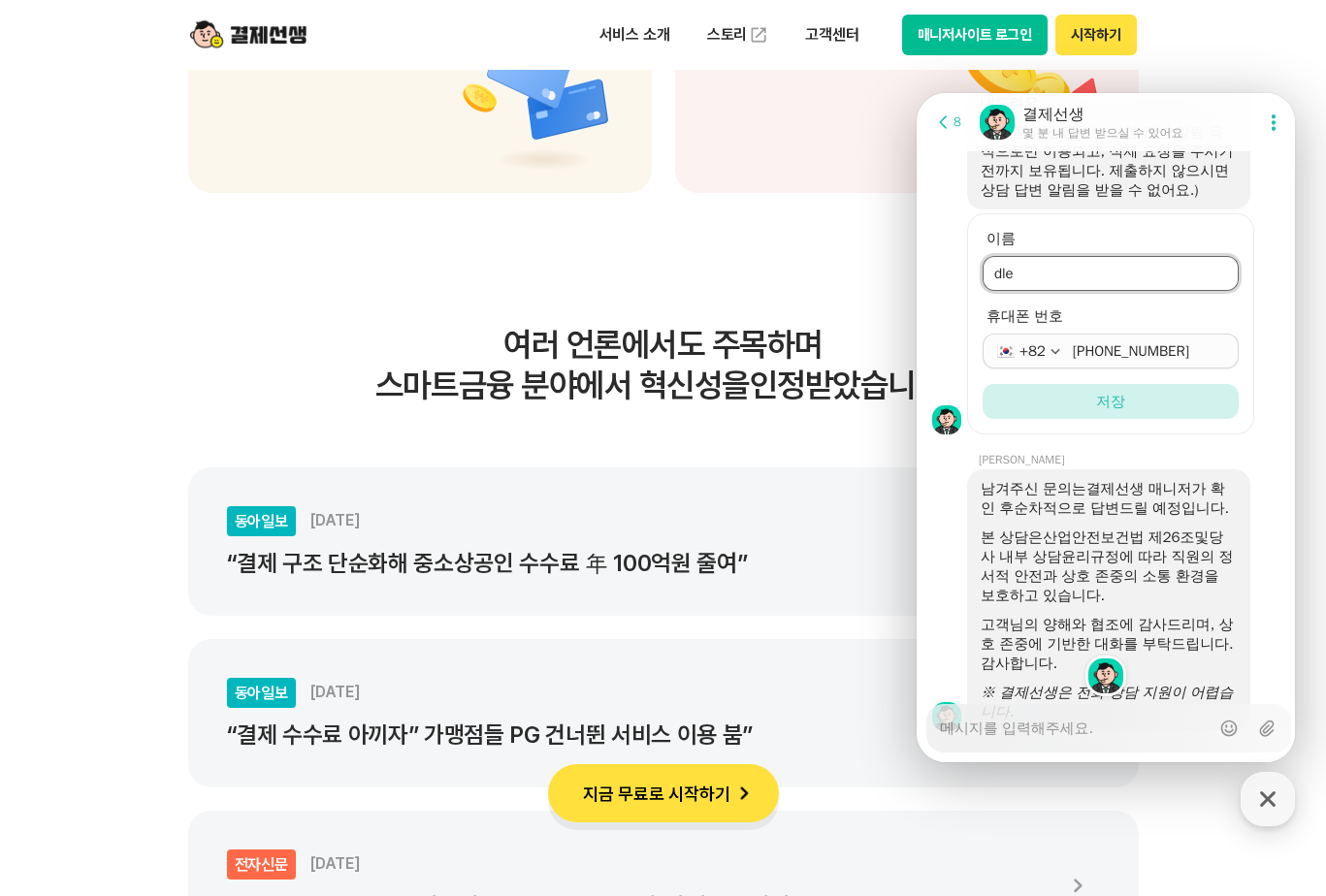 type on "dl" 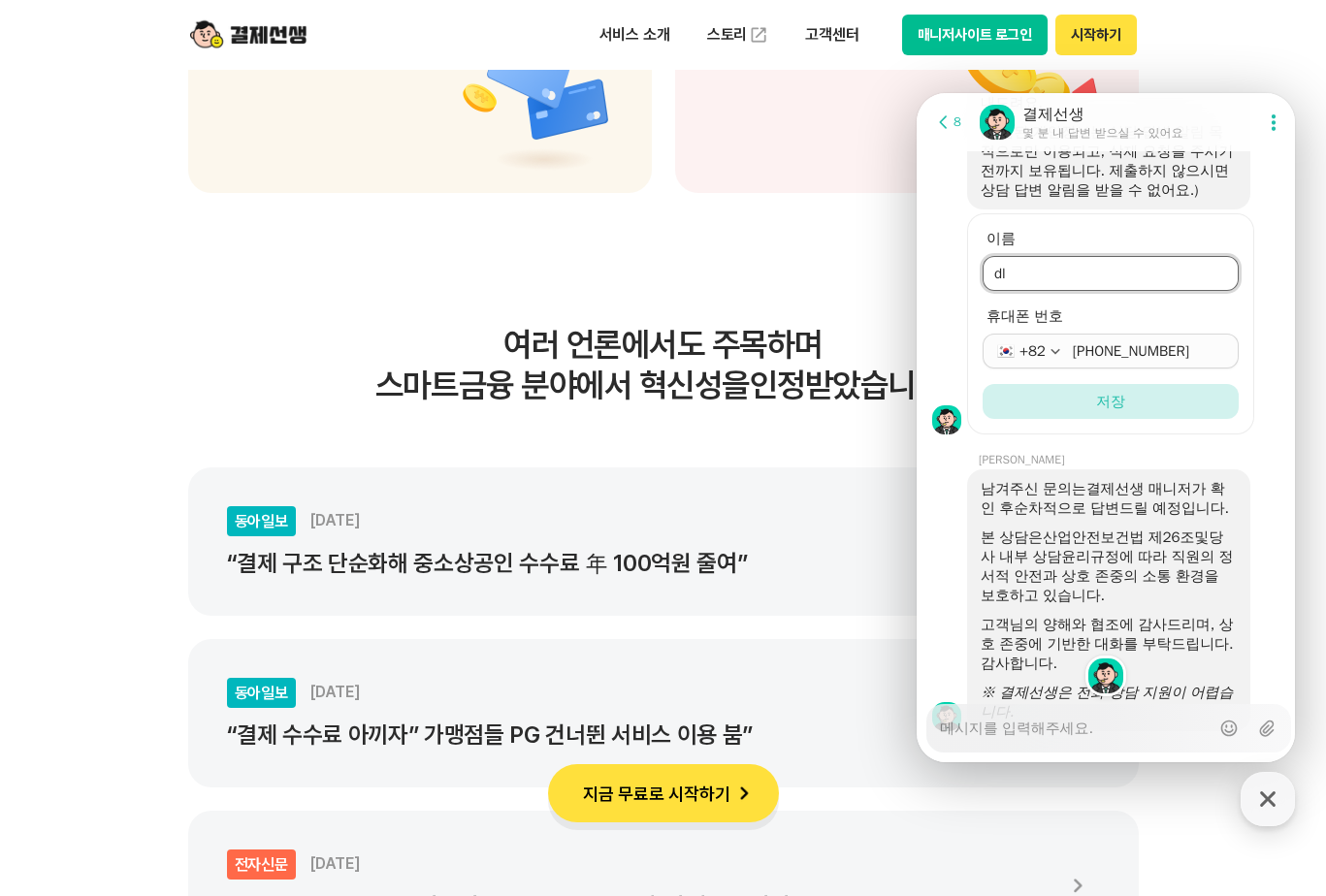 type on "x" 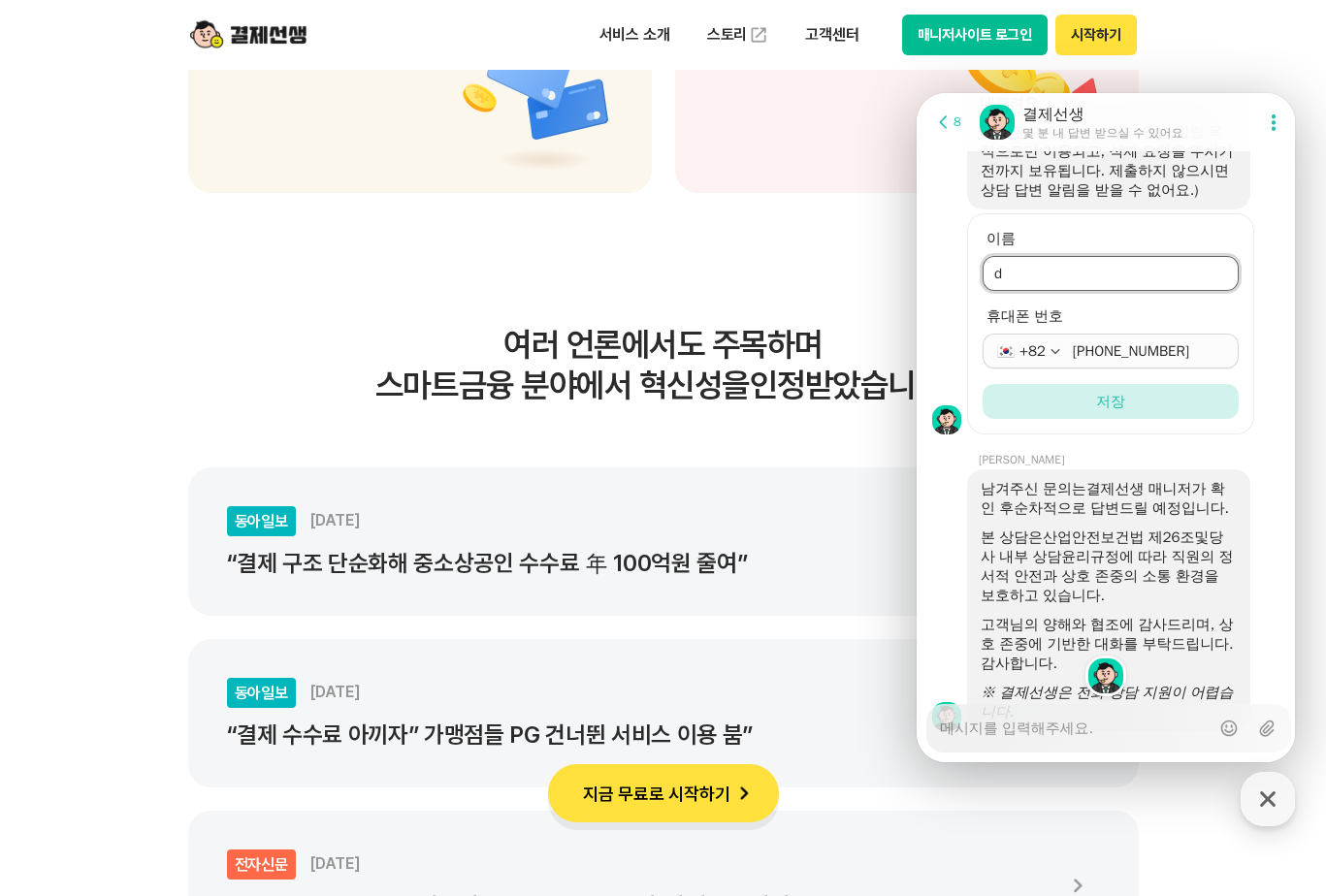 type on "x" 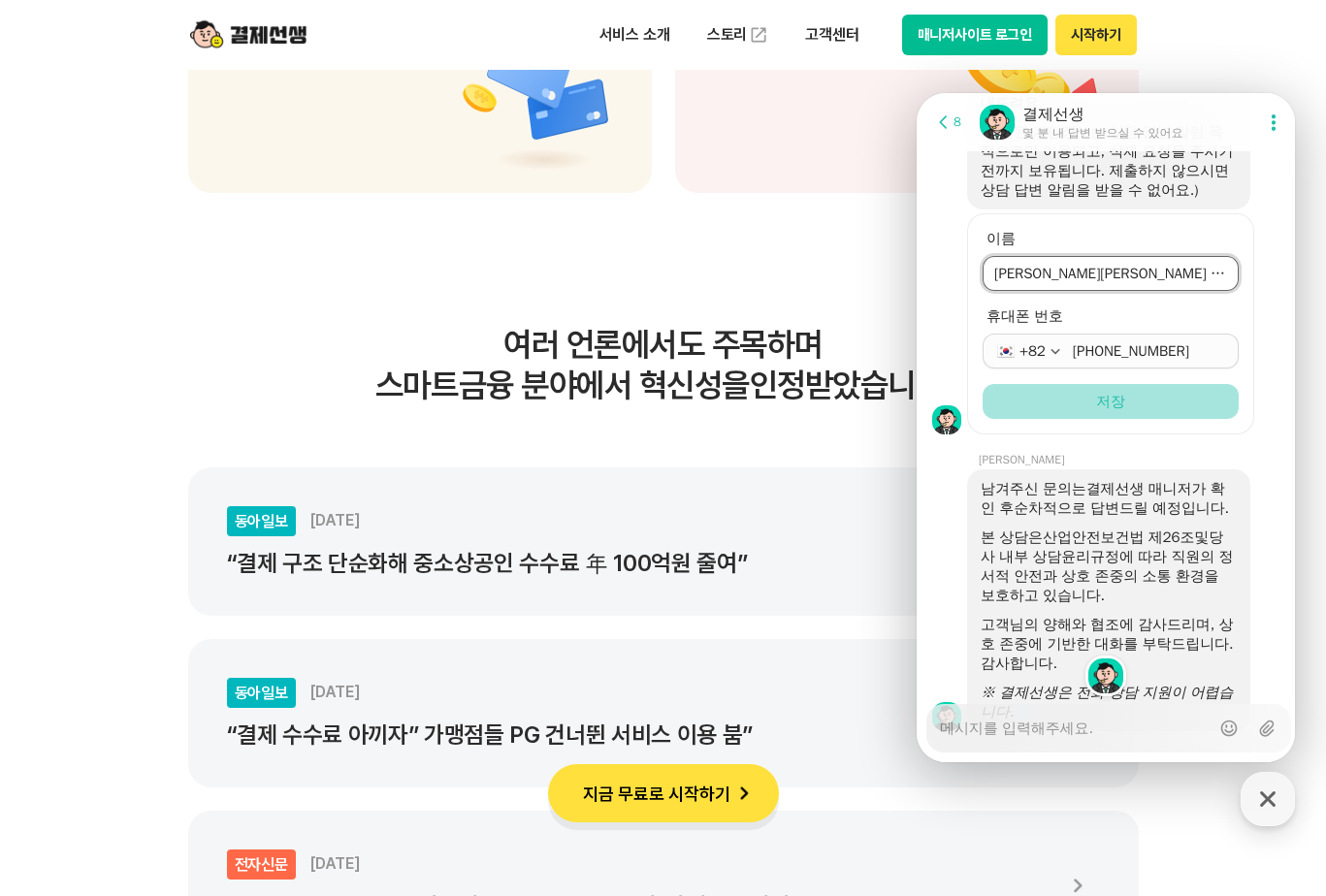 type on "[PERSON_NAME][PERSON_NAME] [PERSON_NAME]" 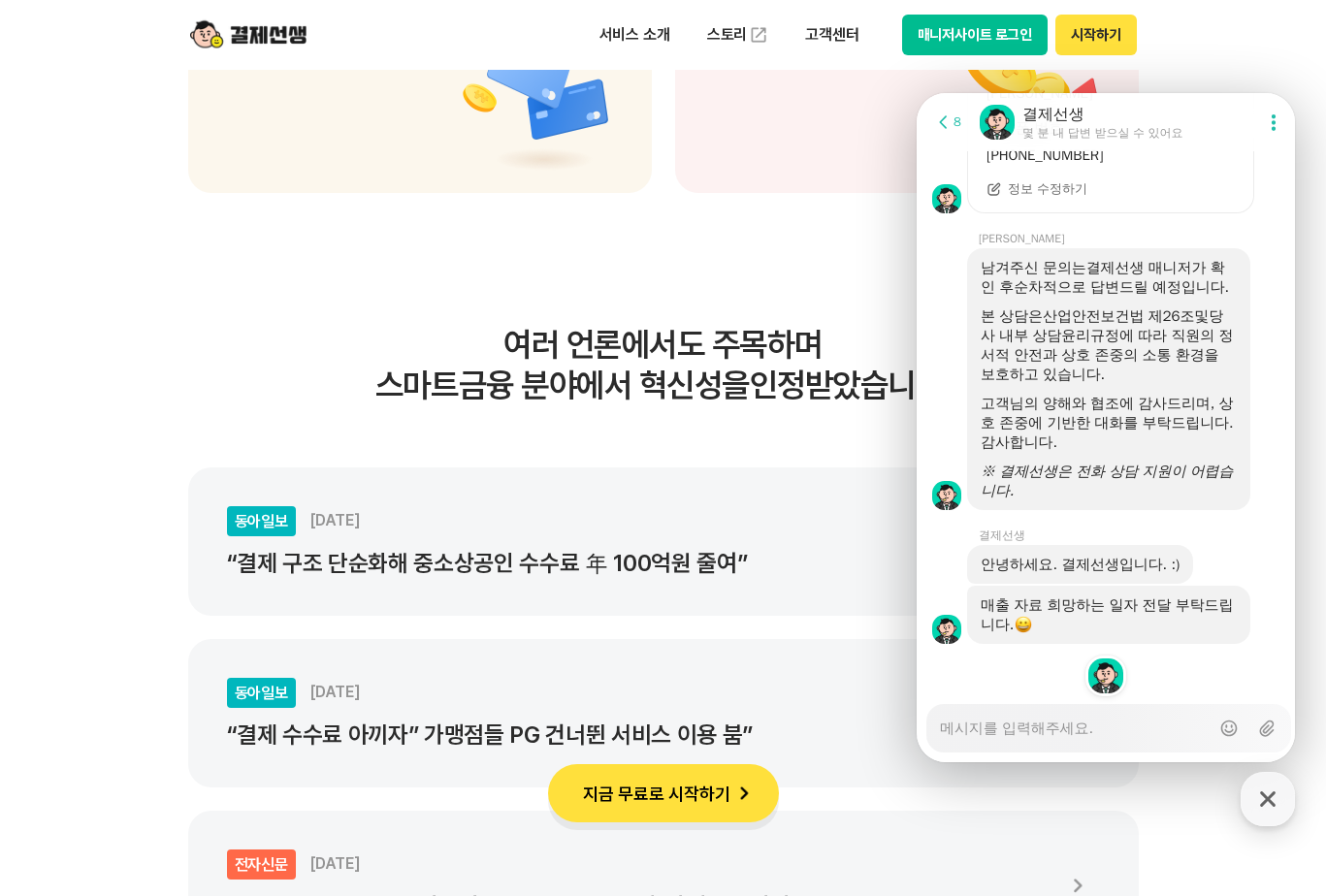 scroll, scrollTop: 3441, scrollLeft: 0, axis: vertical 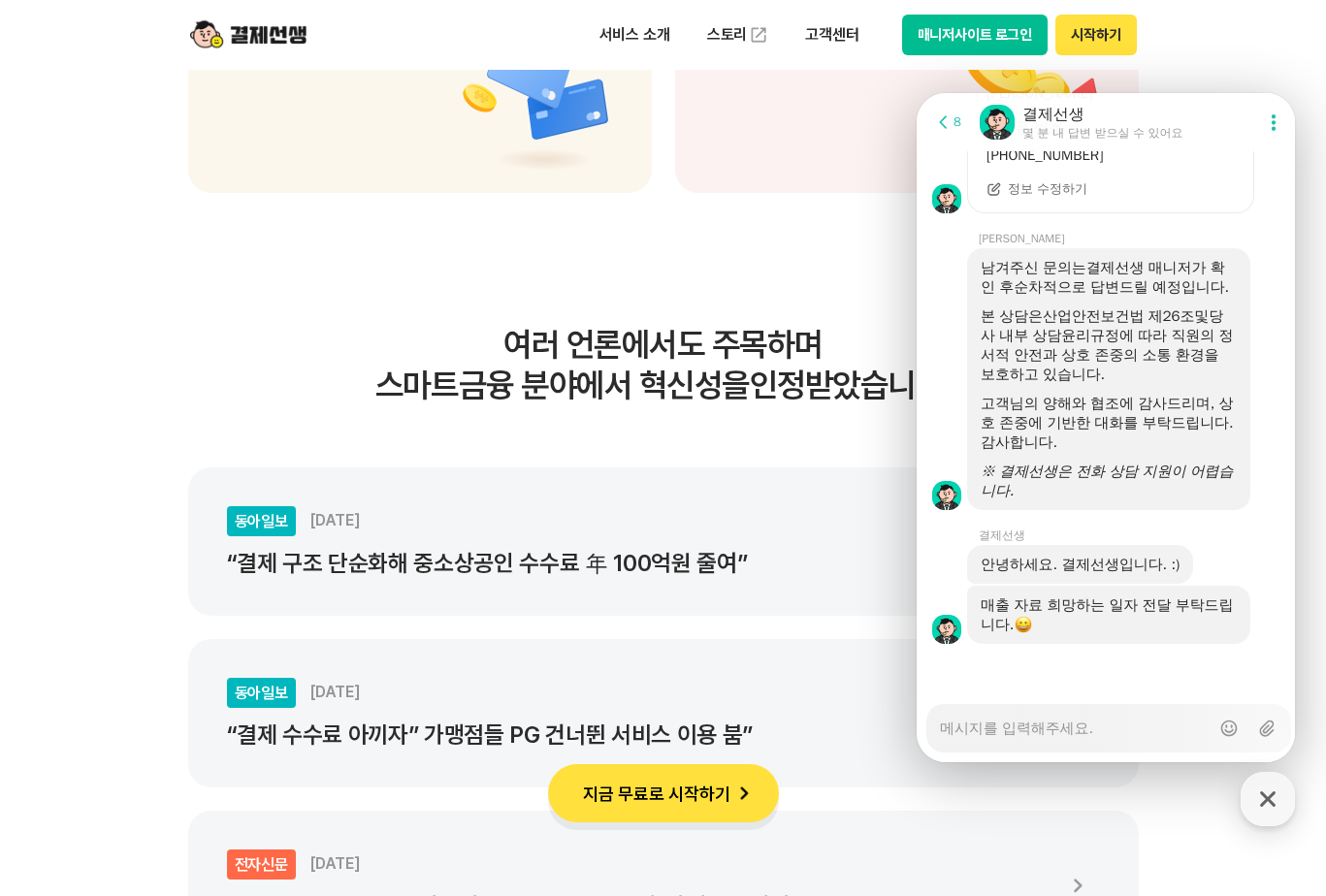 click on "Messenger Input Textarea" at bounding box center [1075, 721] 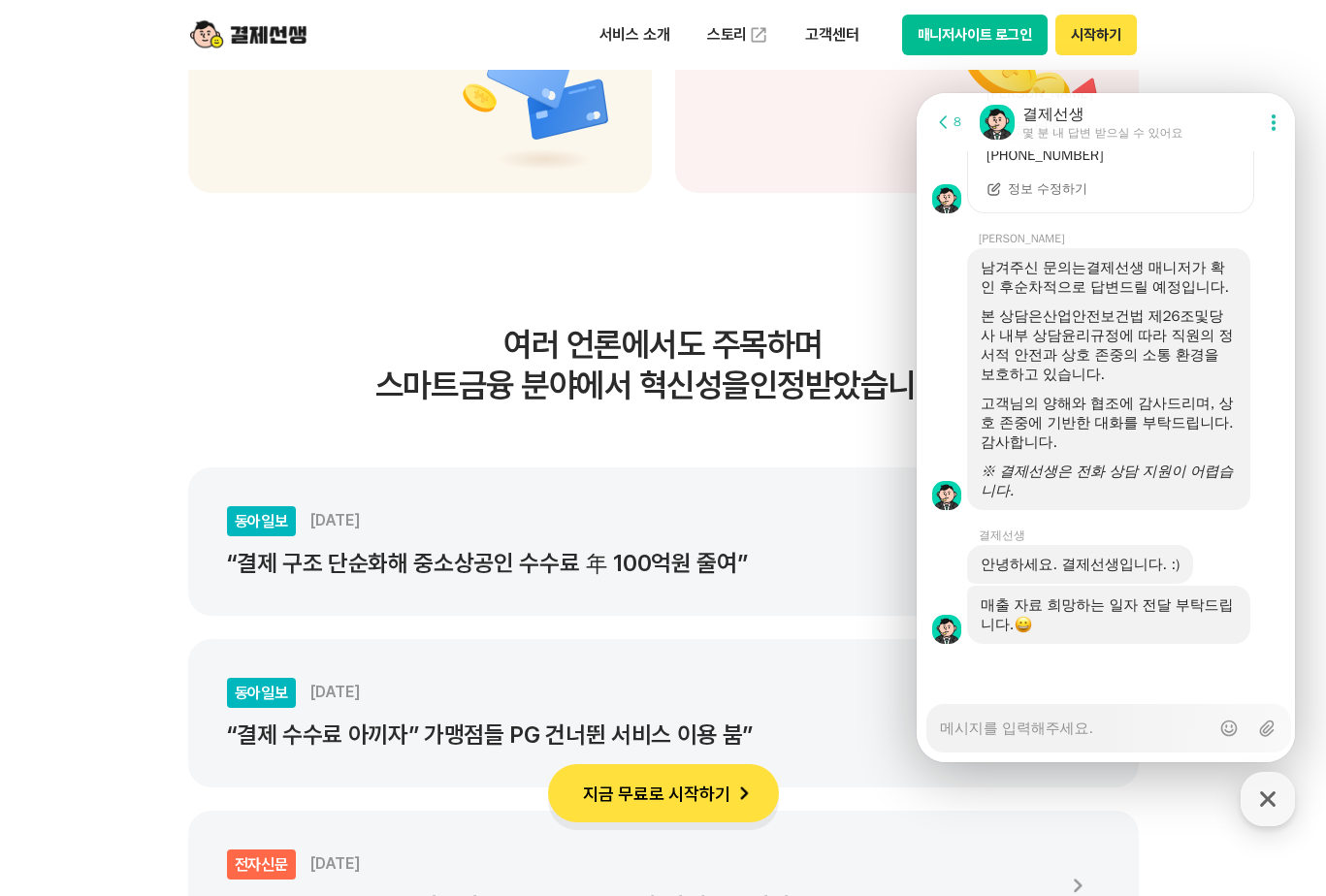 type on "x" 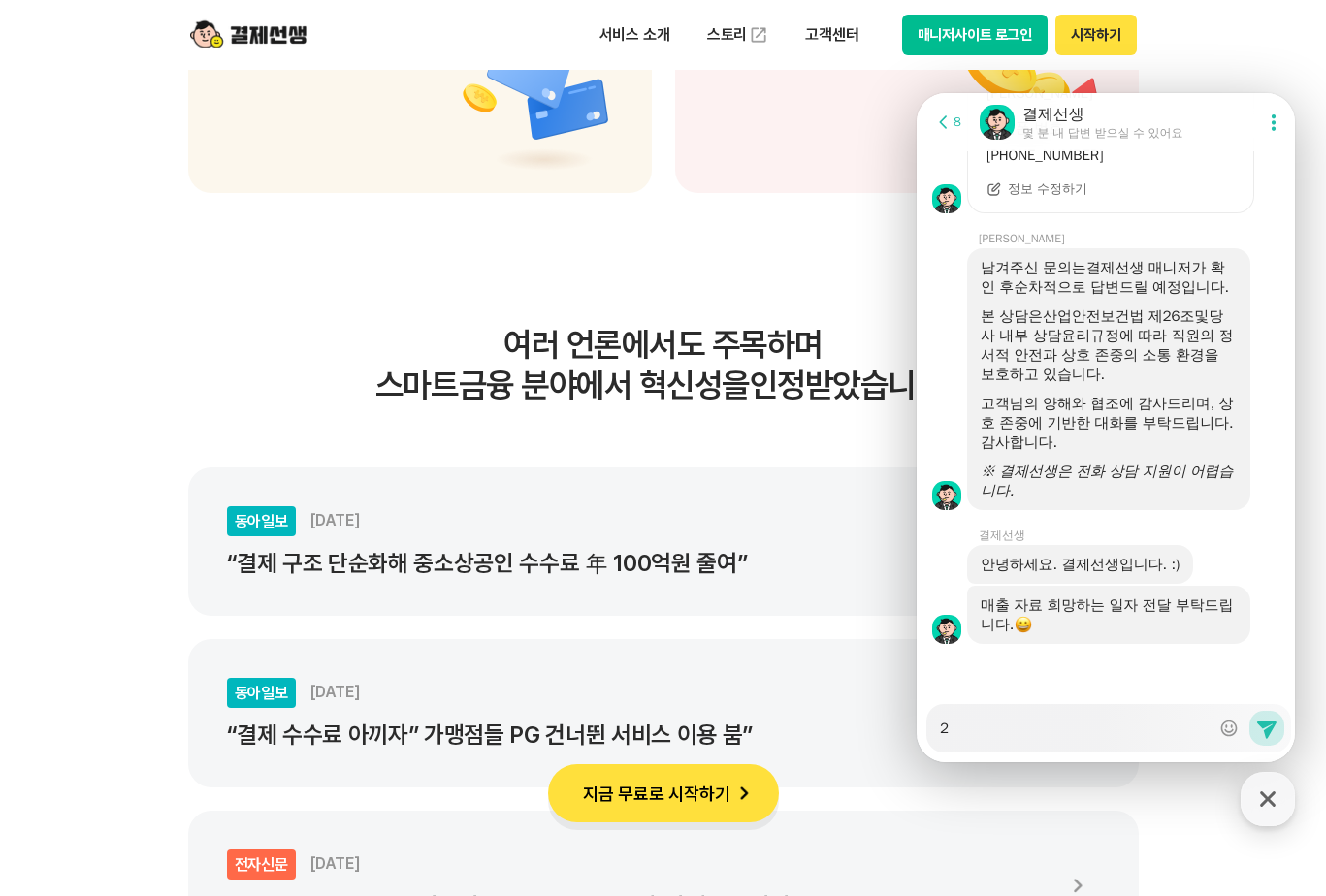 type on "x" 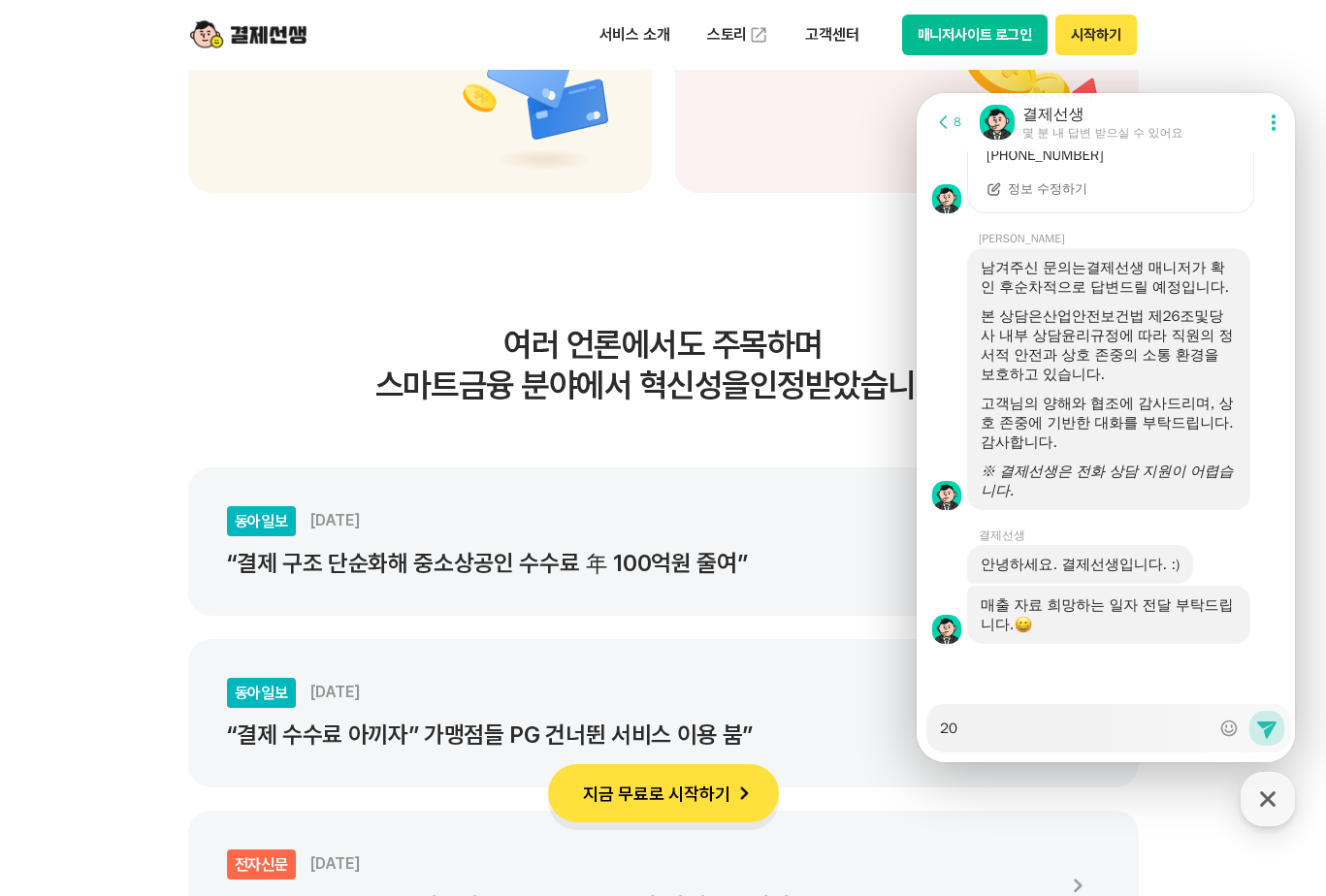 type on "x" 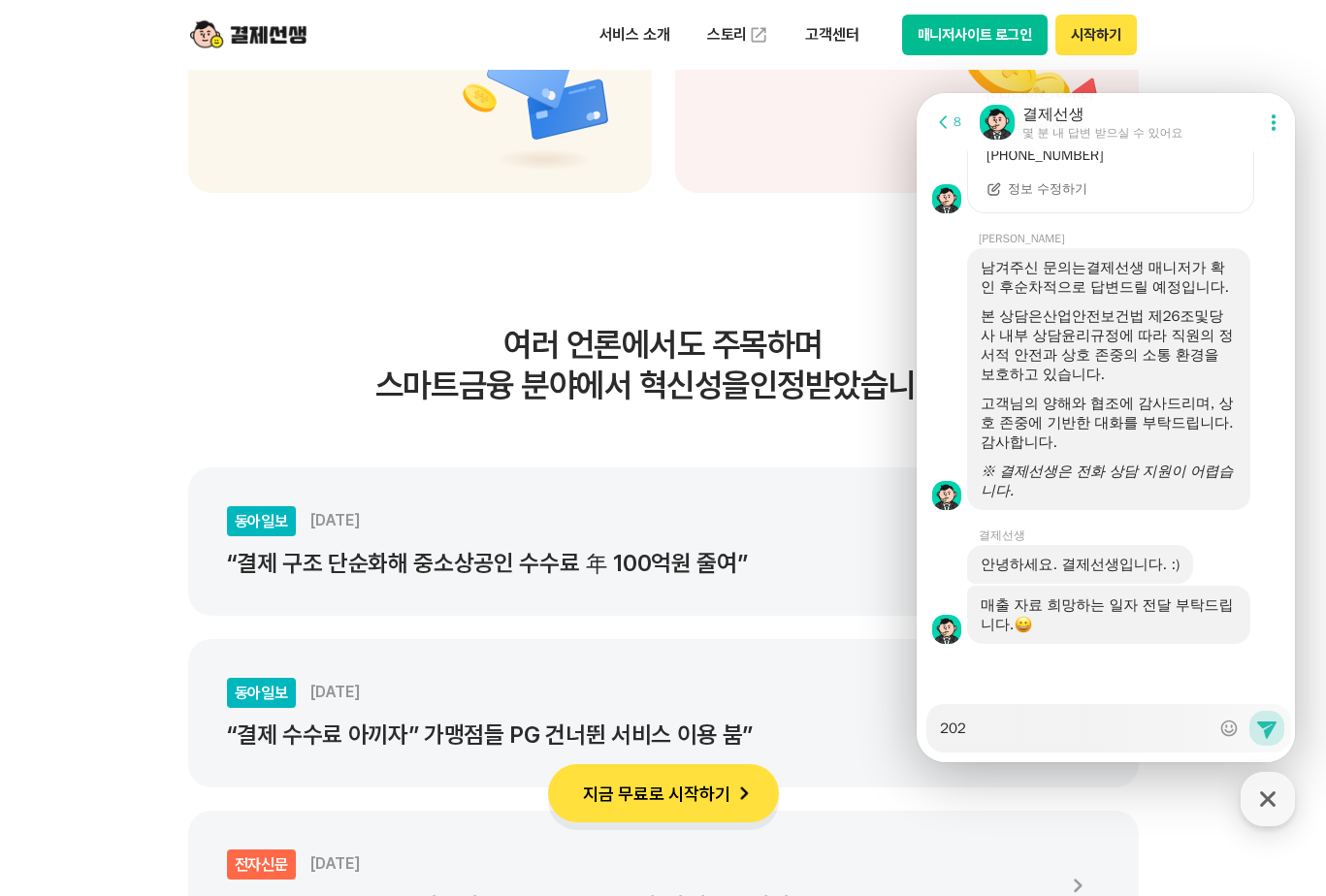 type on "x" 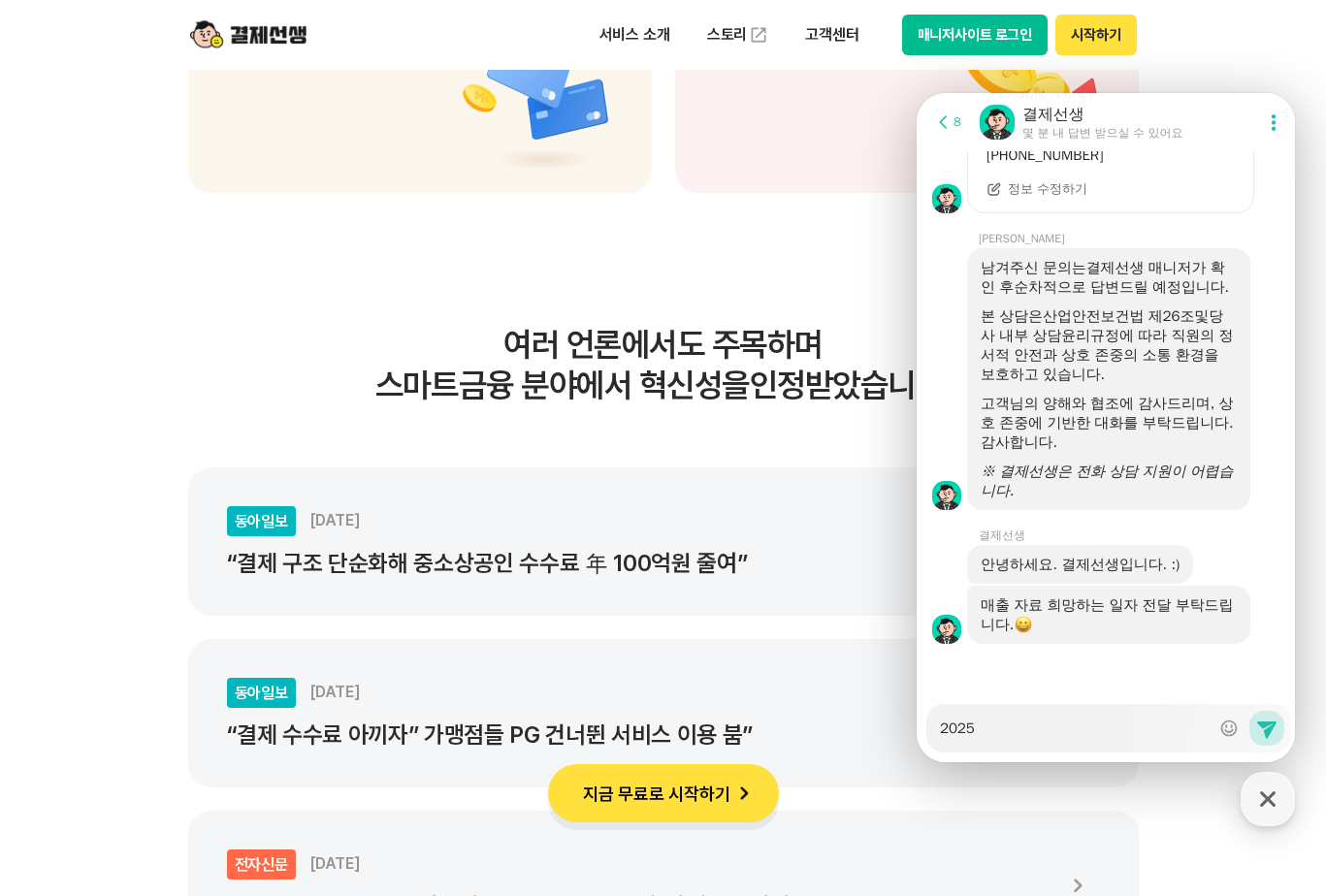 type on "x" 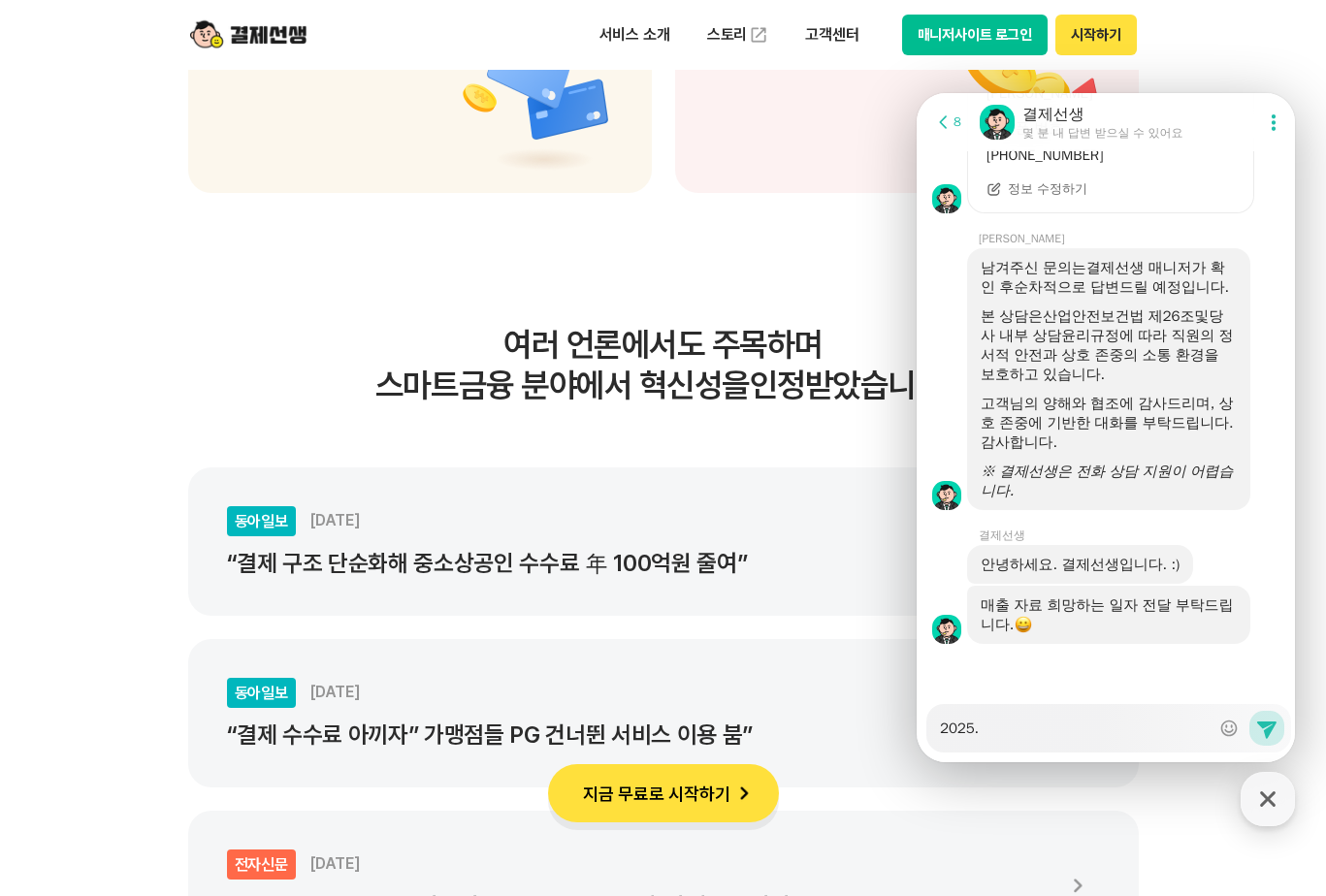 type on "x" 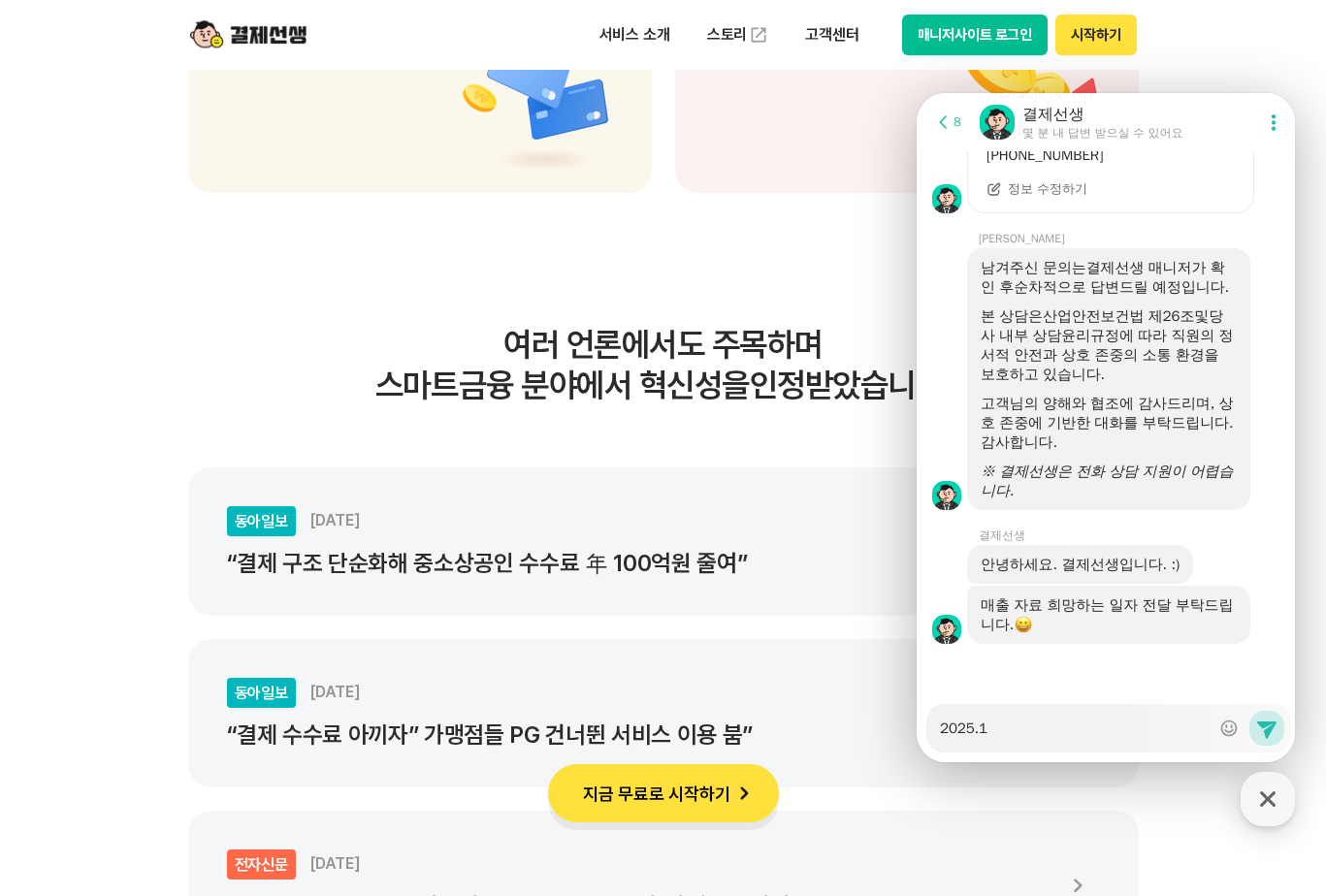 type on "x" 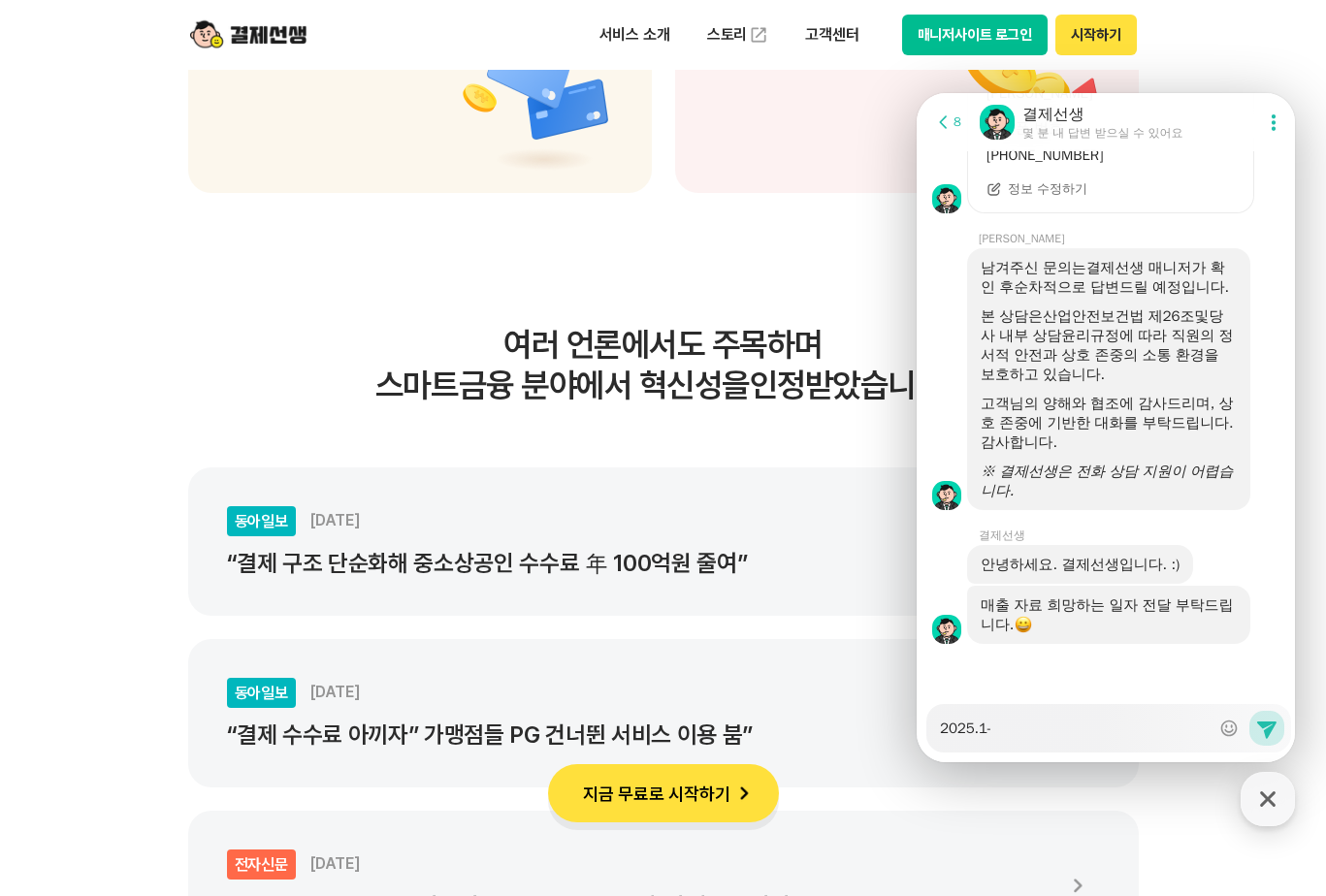 type on "x" 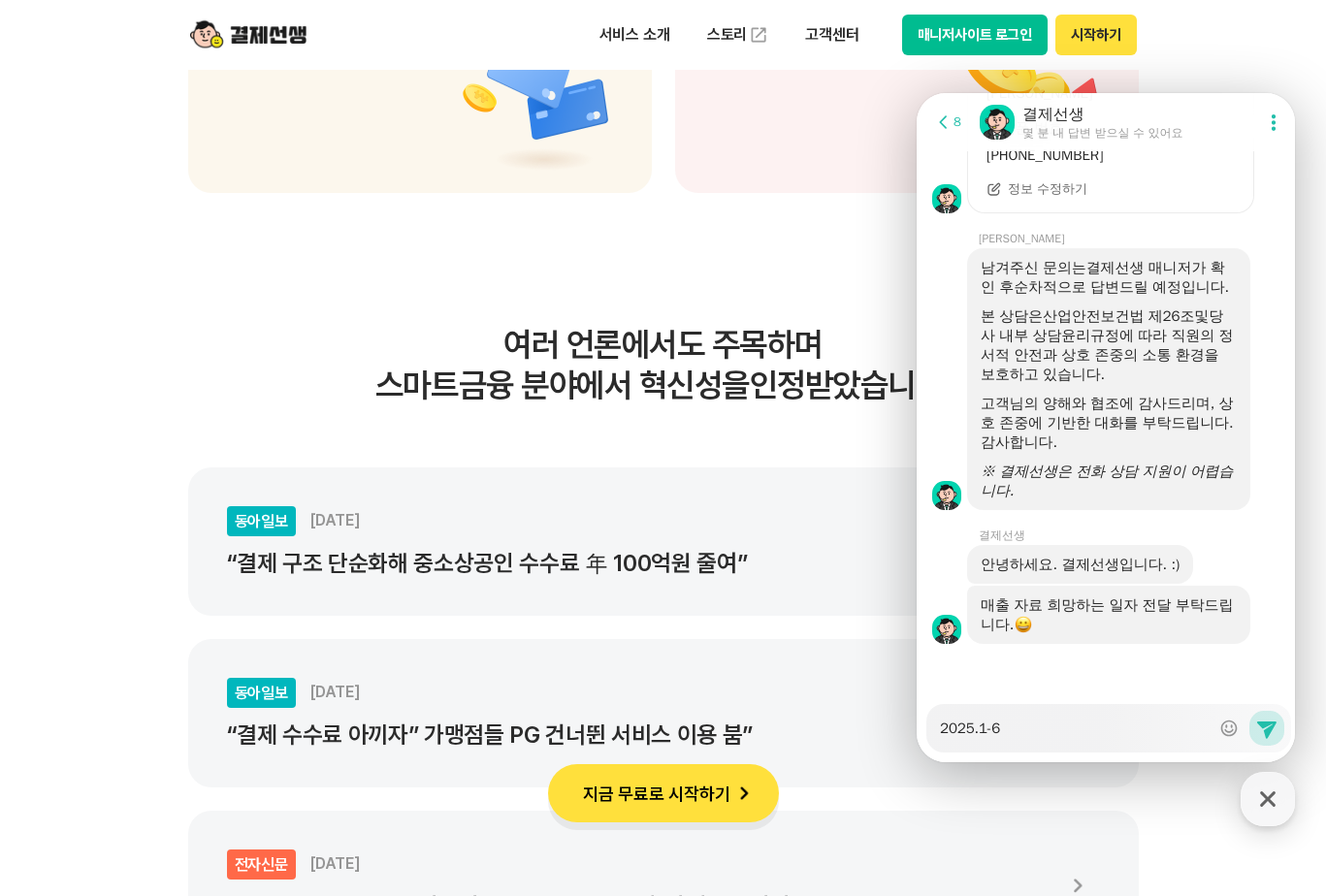 type on "x" 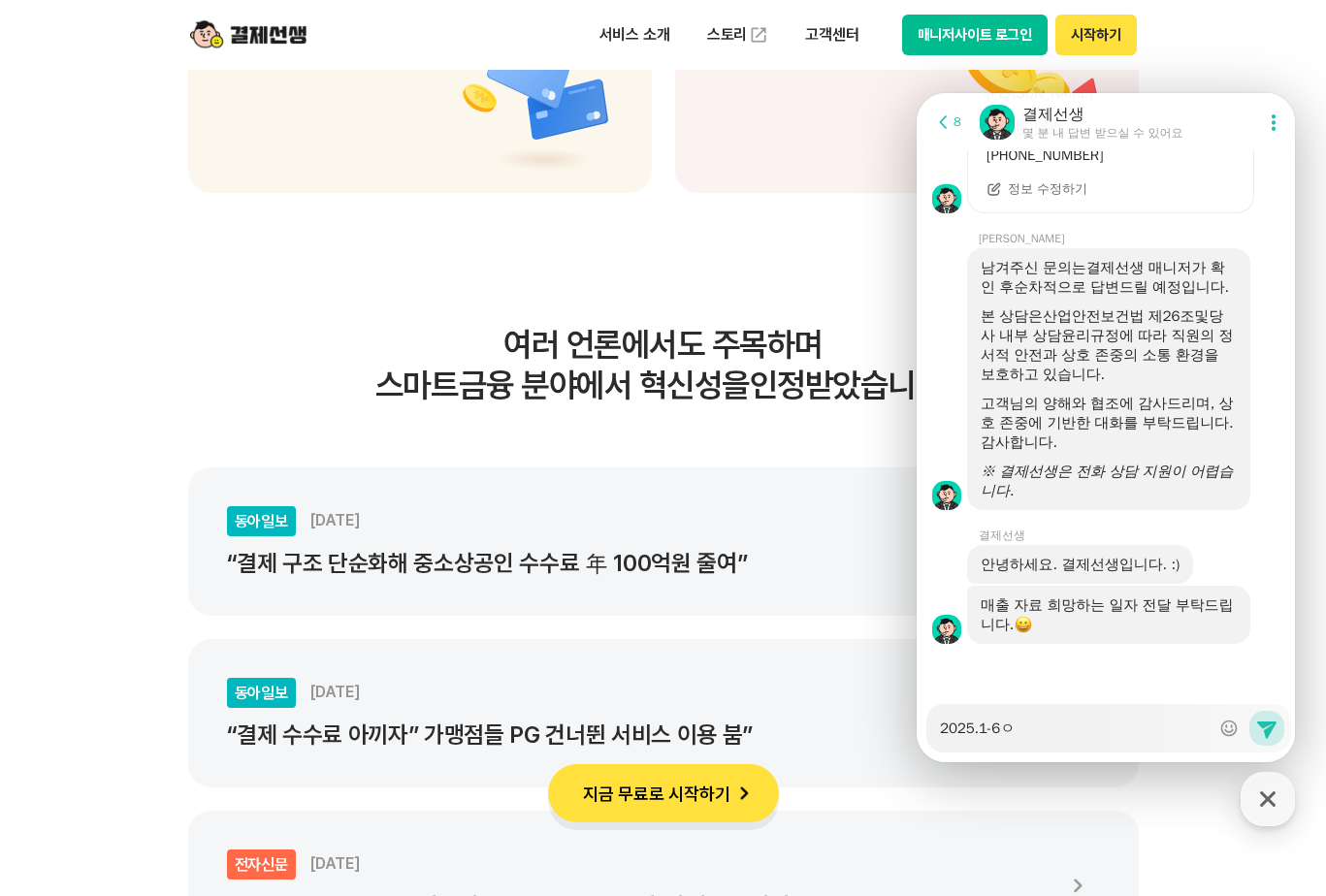 type on "x" 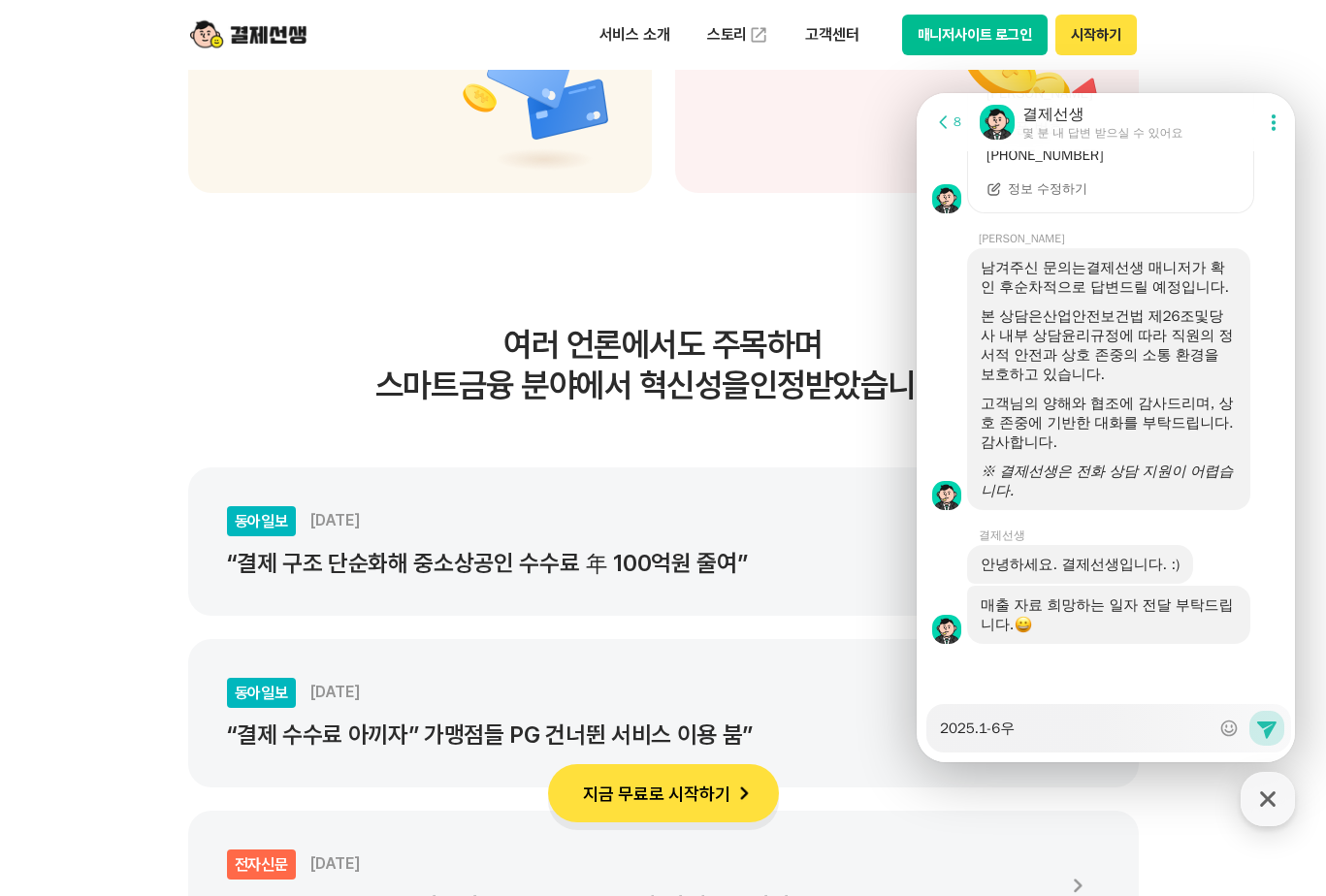type on "x" 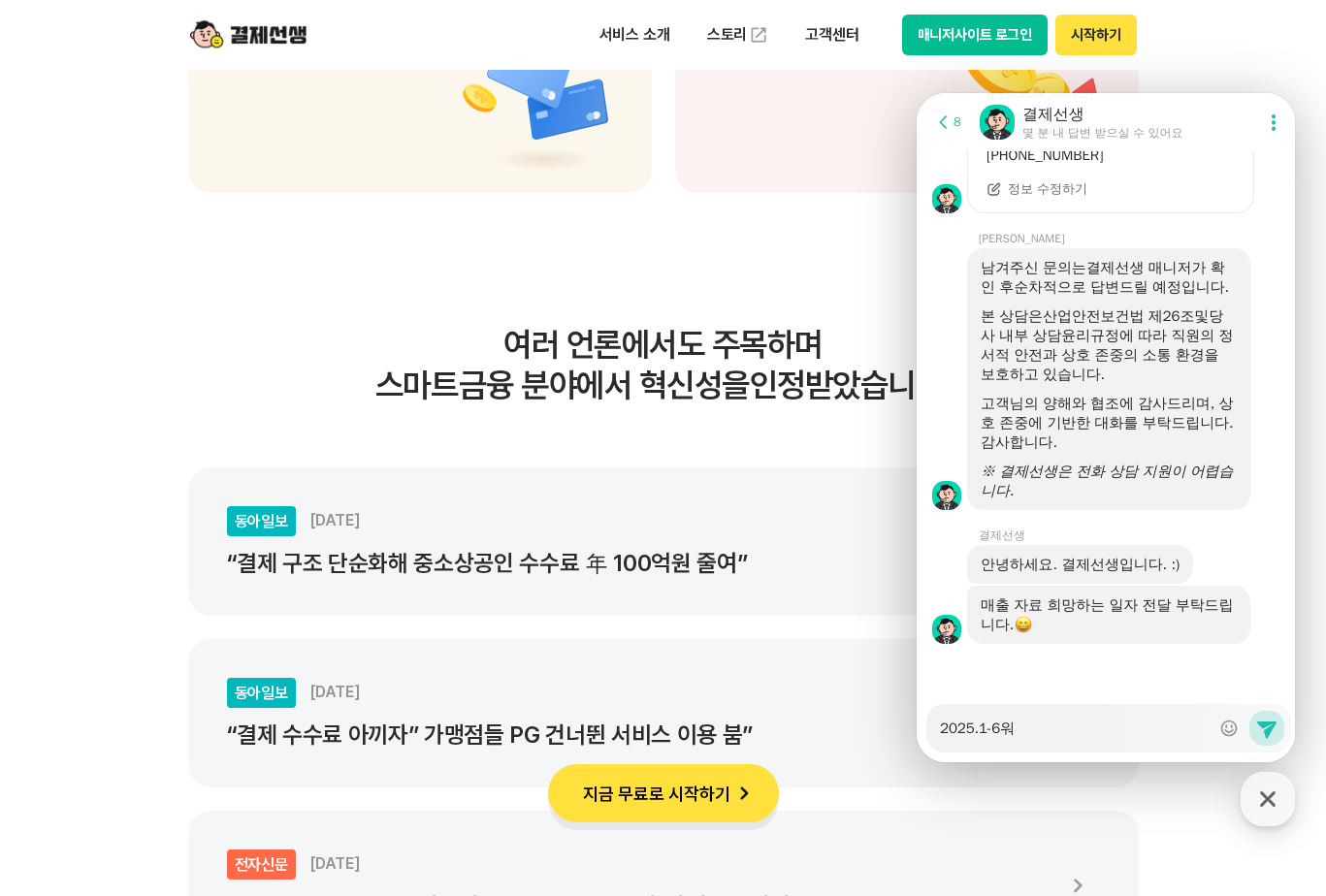 type on "x" 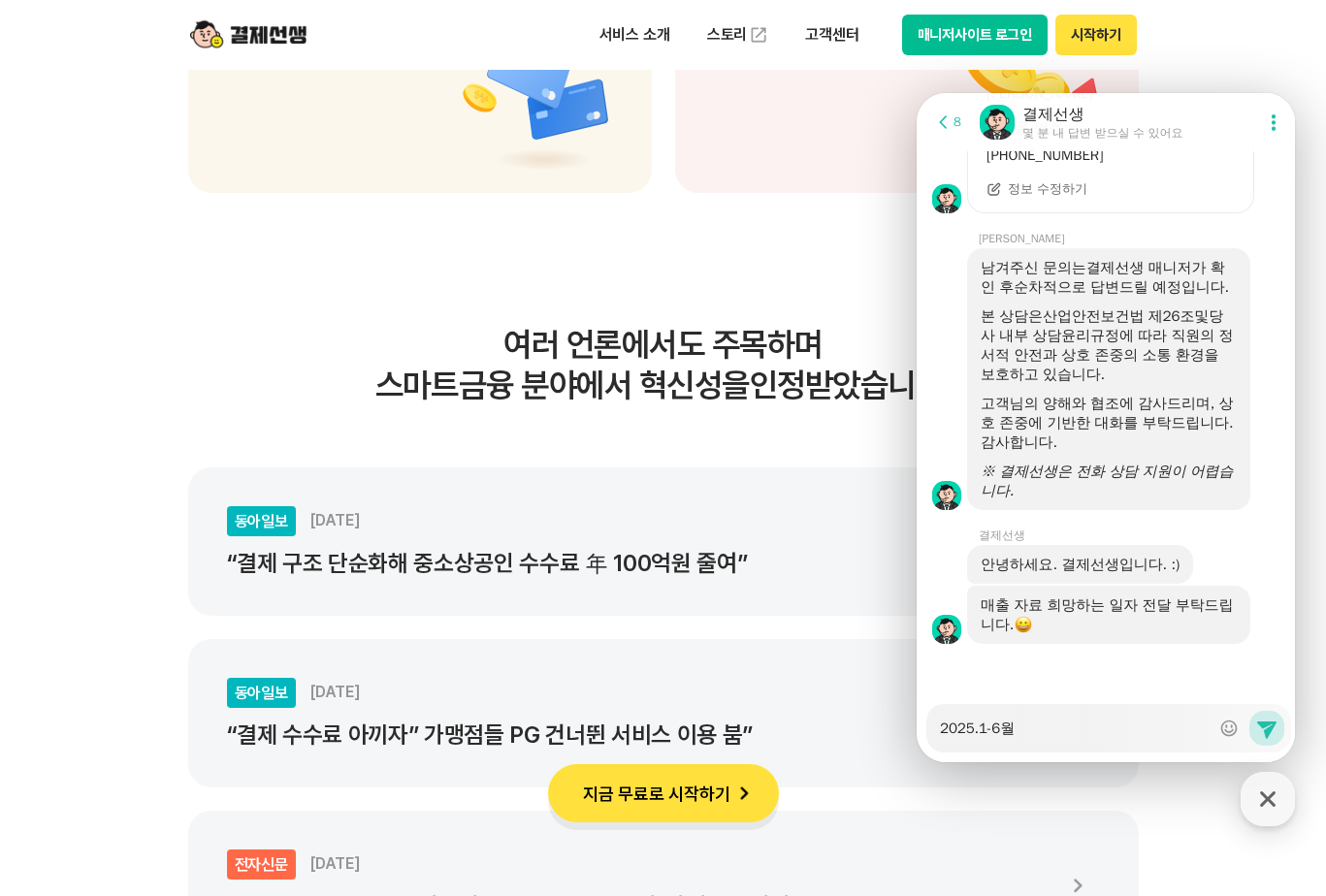 type on "x" 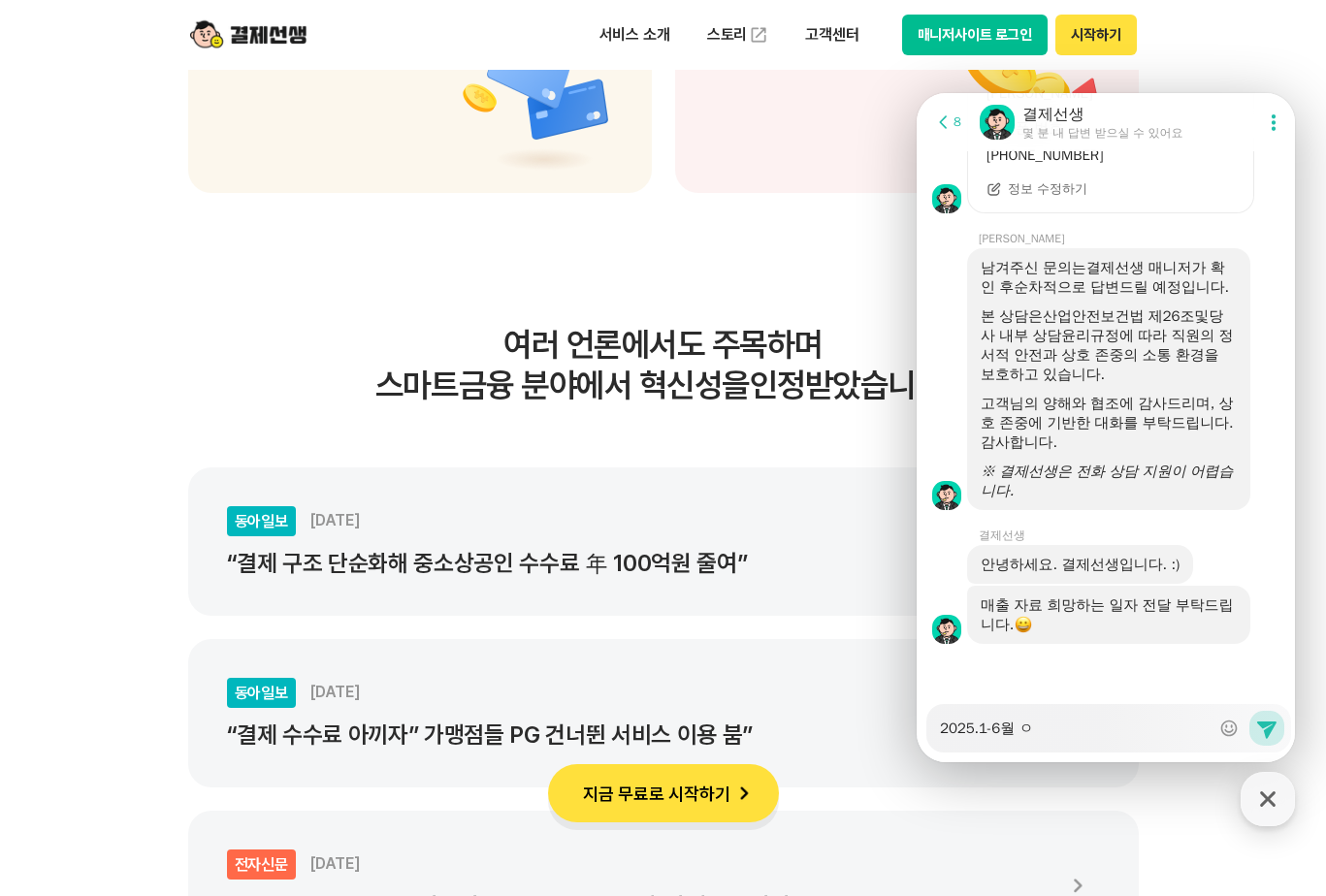 type on "x" 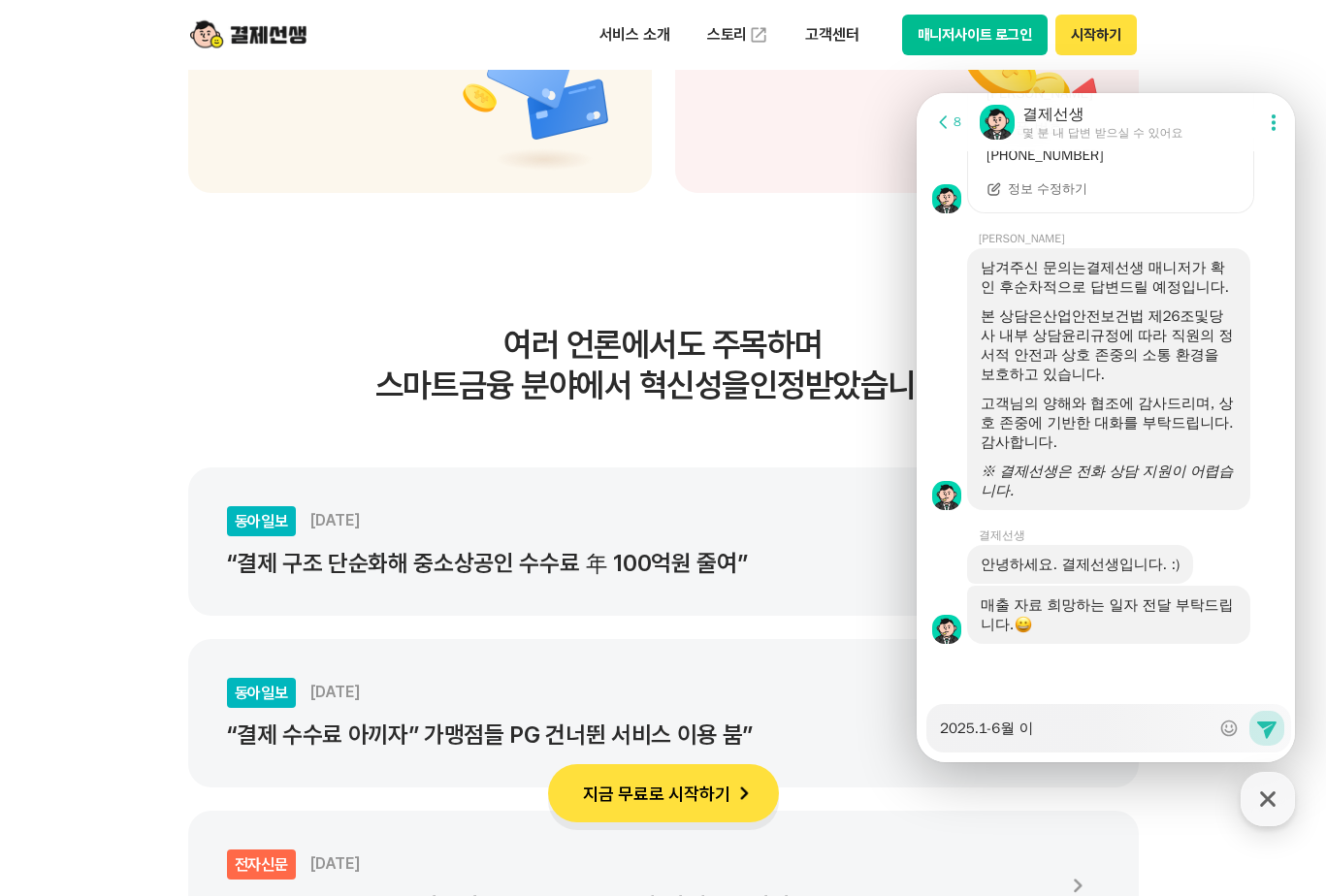 type on "x" 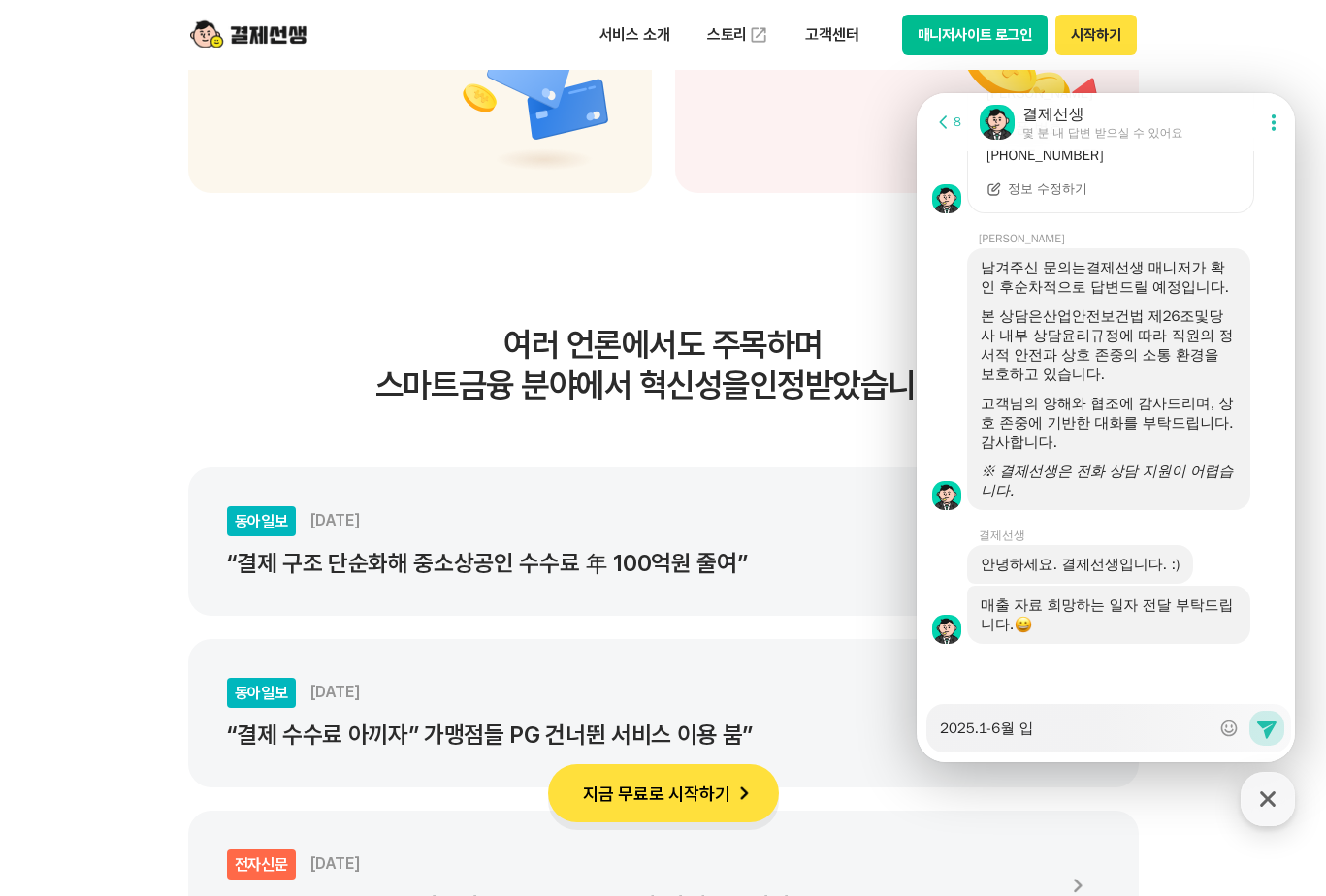 type on "x" 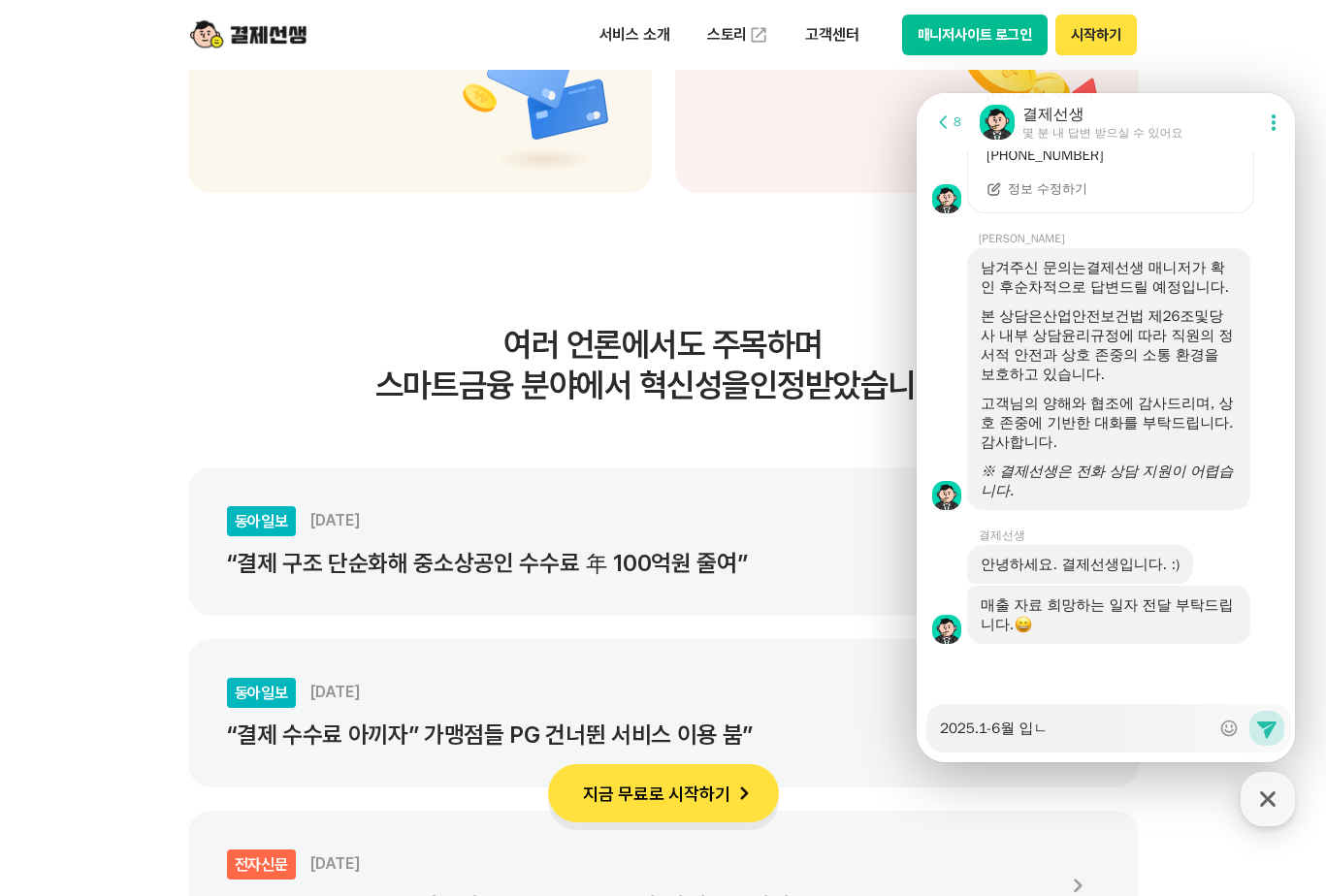 type on "2025.1-6월 입니" 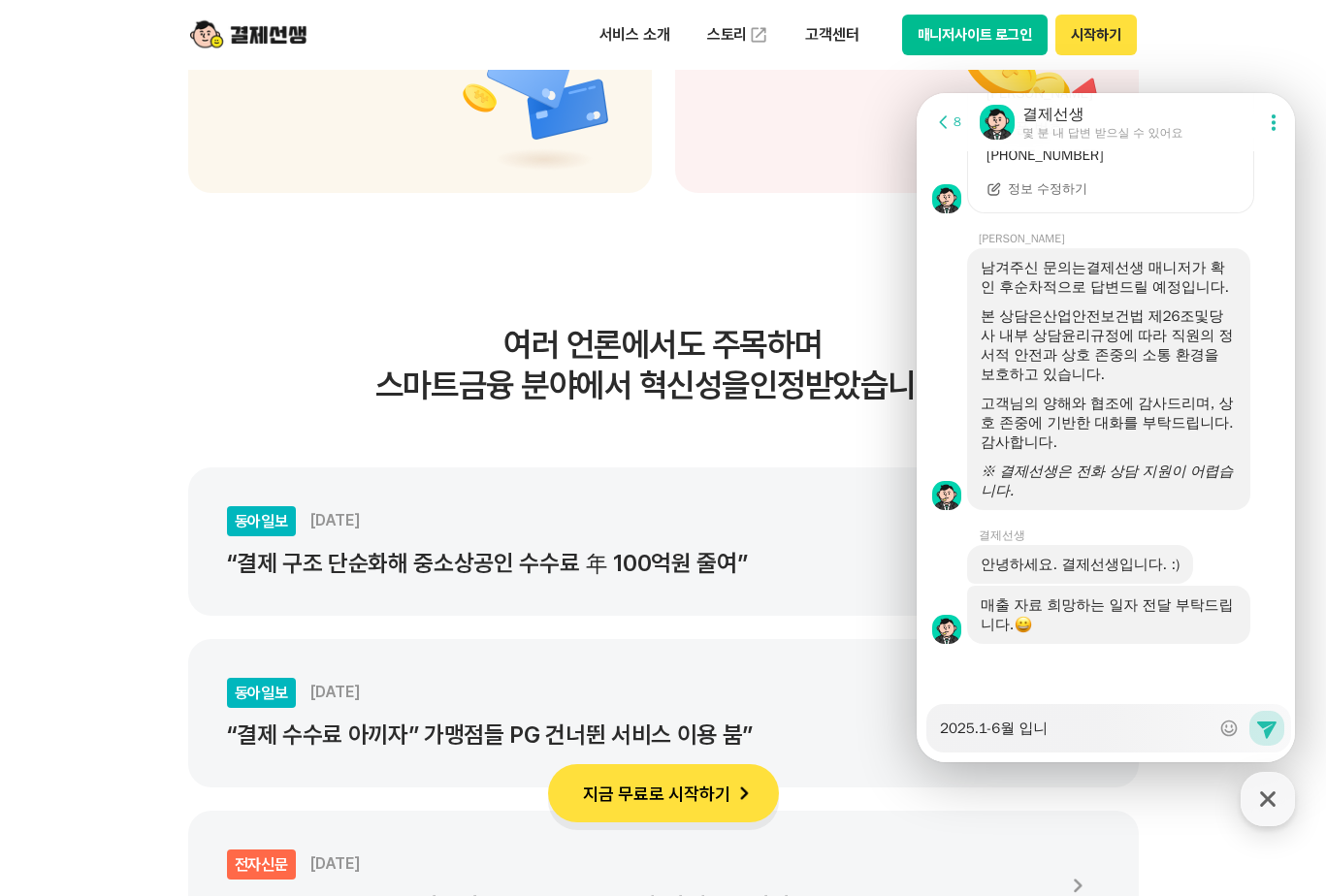type on "x" 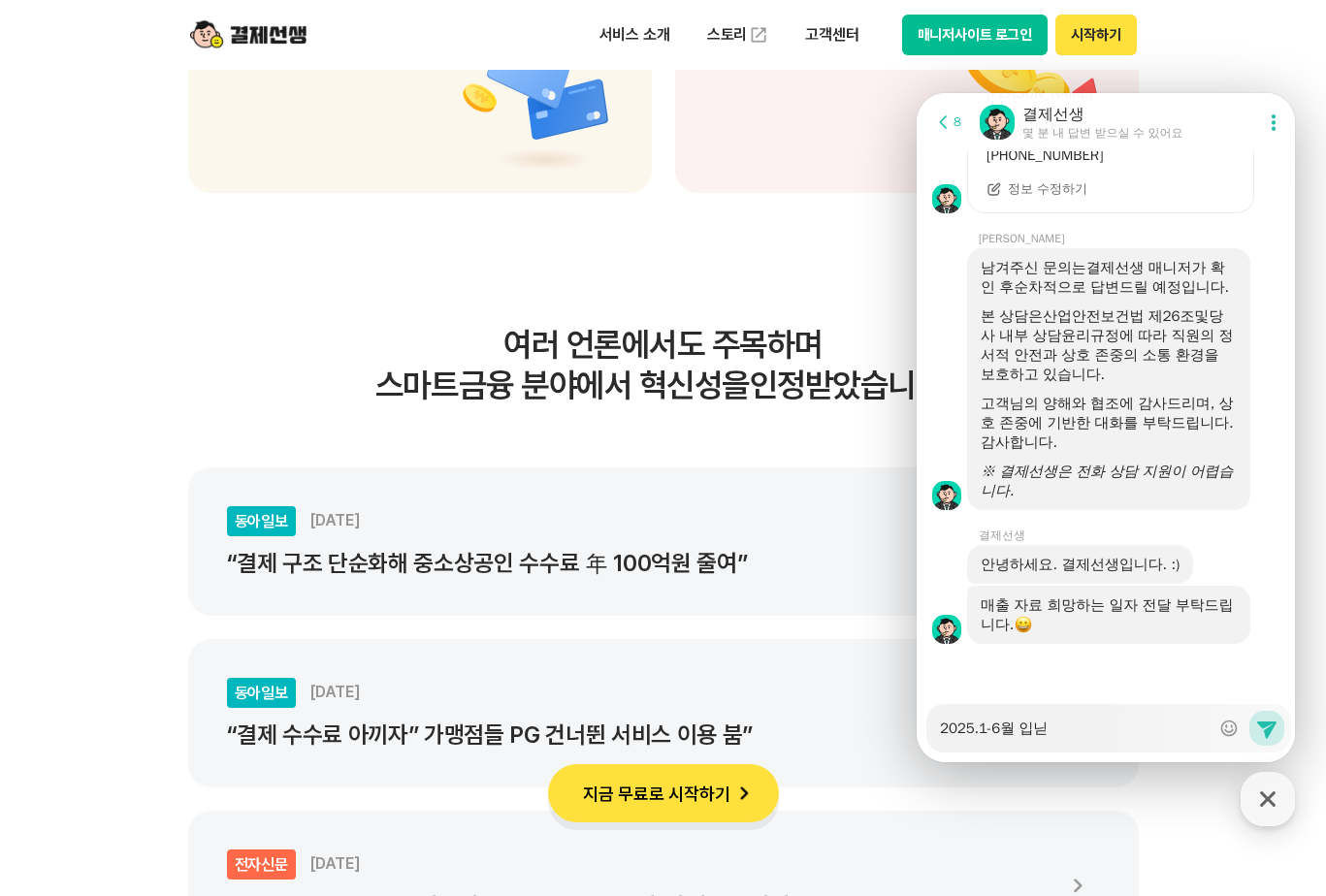 type on "2025.1-6월 입니다" 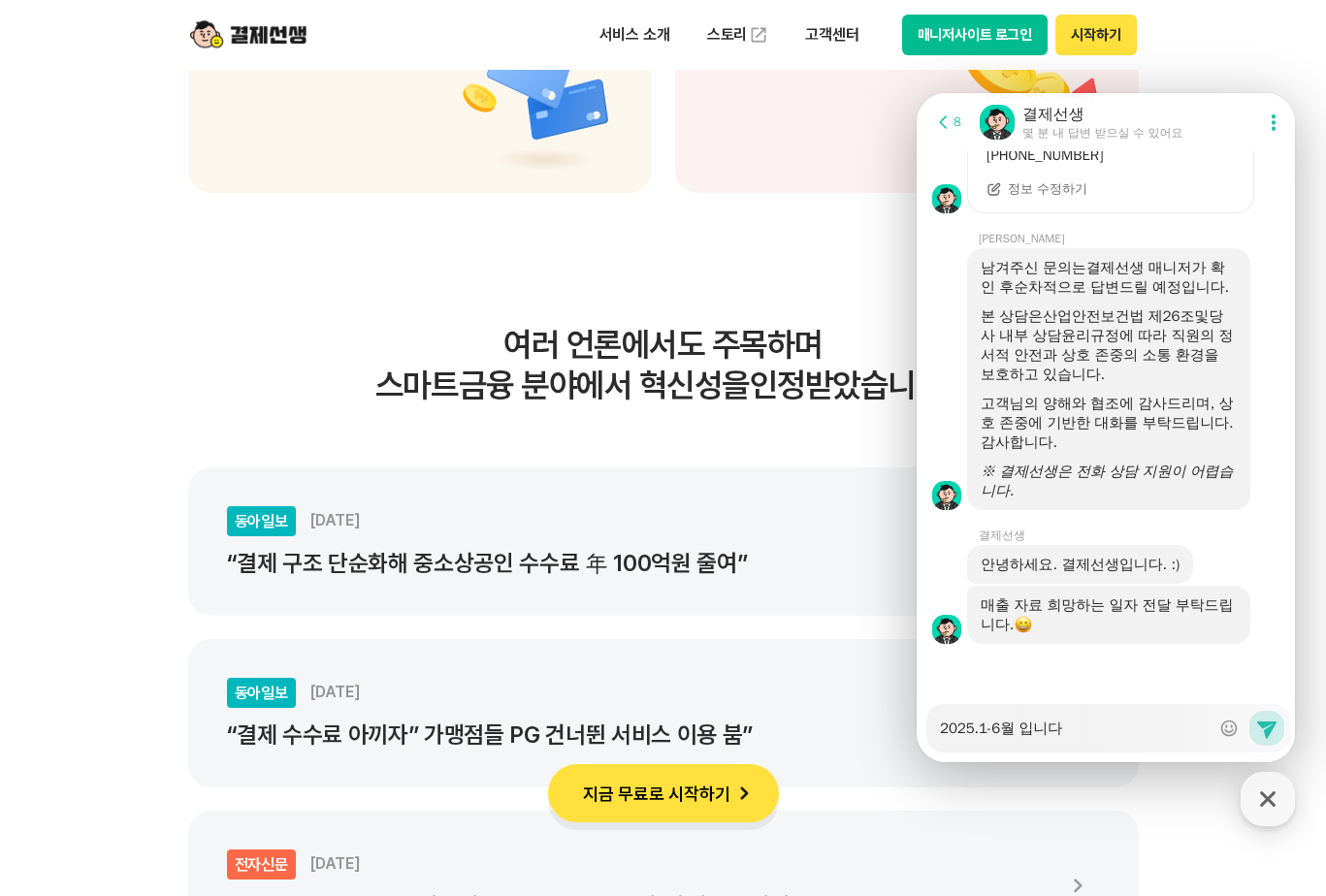type on "x" 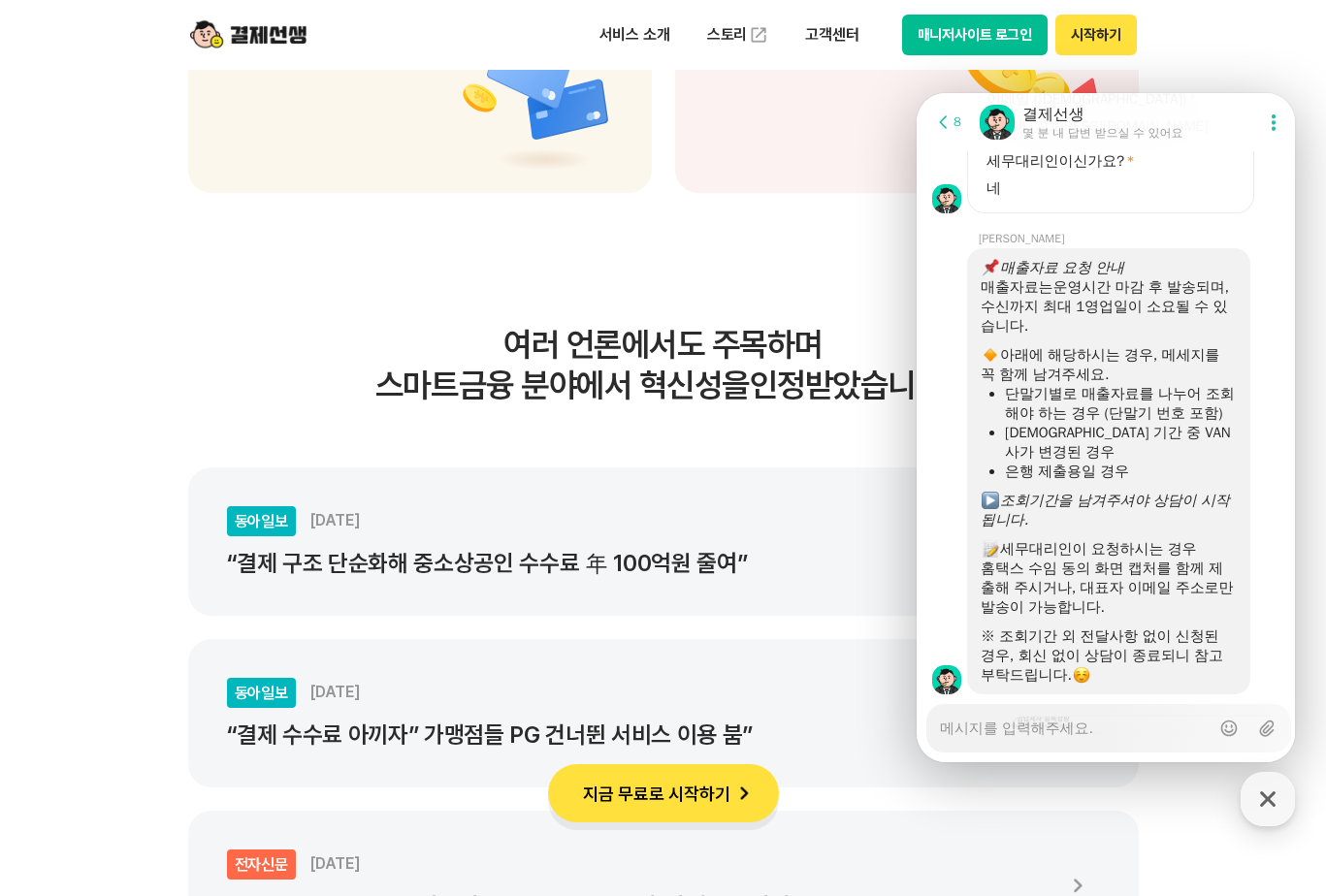 scroll, scrollTop: 2142, scrollLeft: 0, axis: vertical 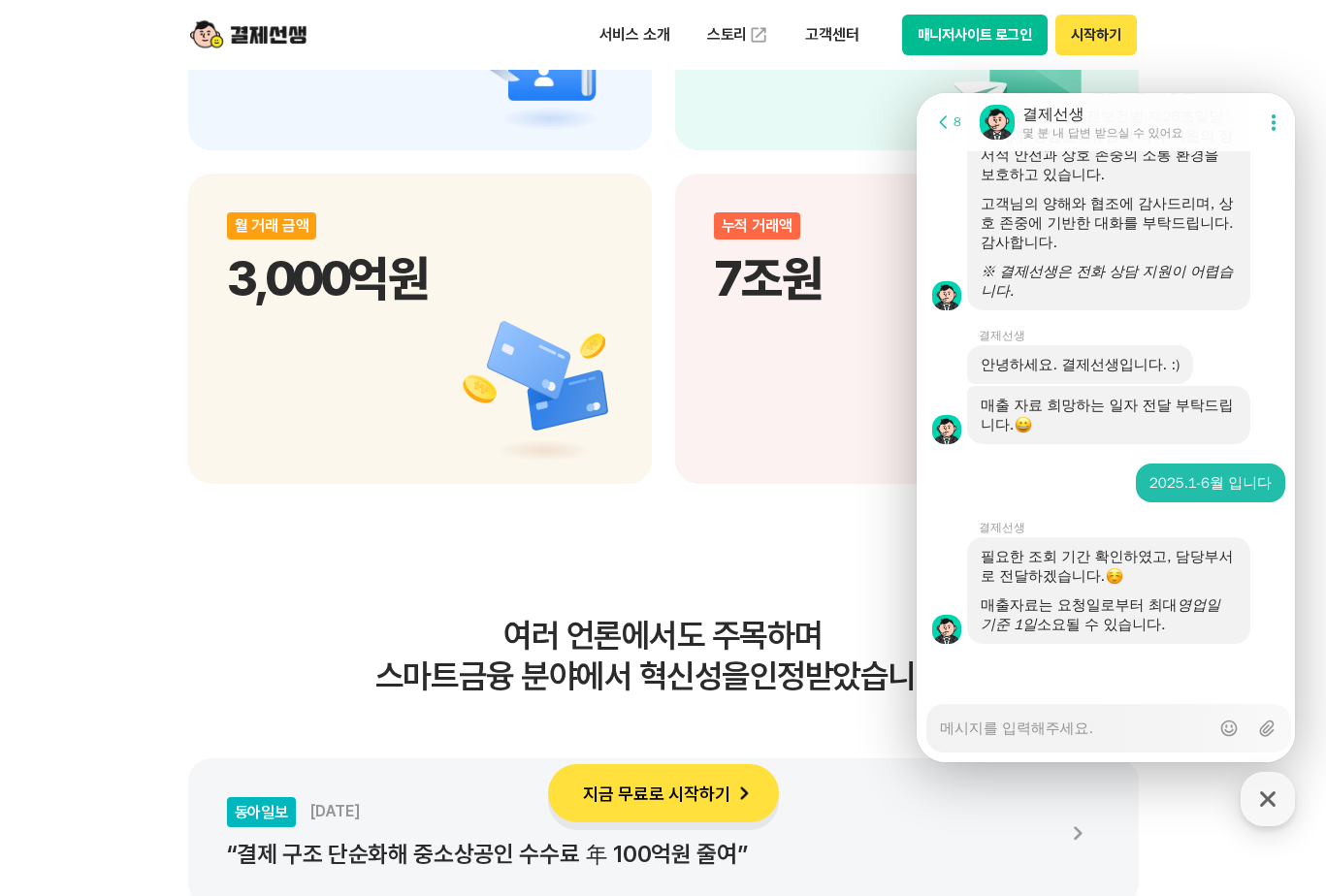 click on "Messenger Input Textarea" at bounding box center (1075, 721) 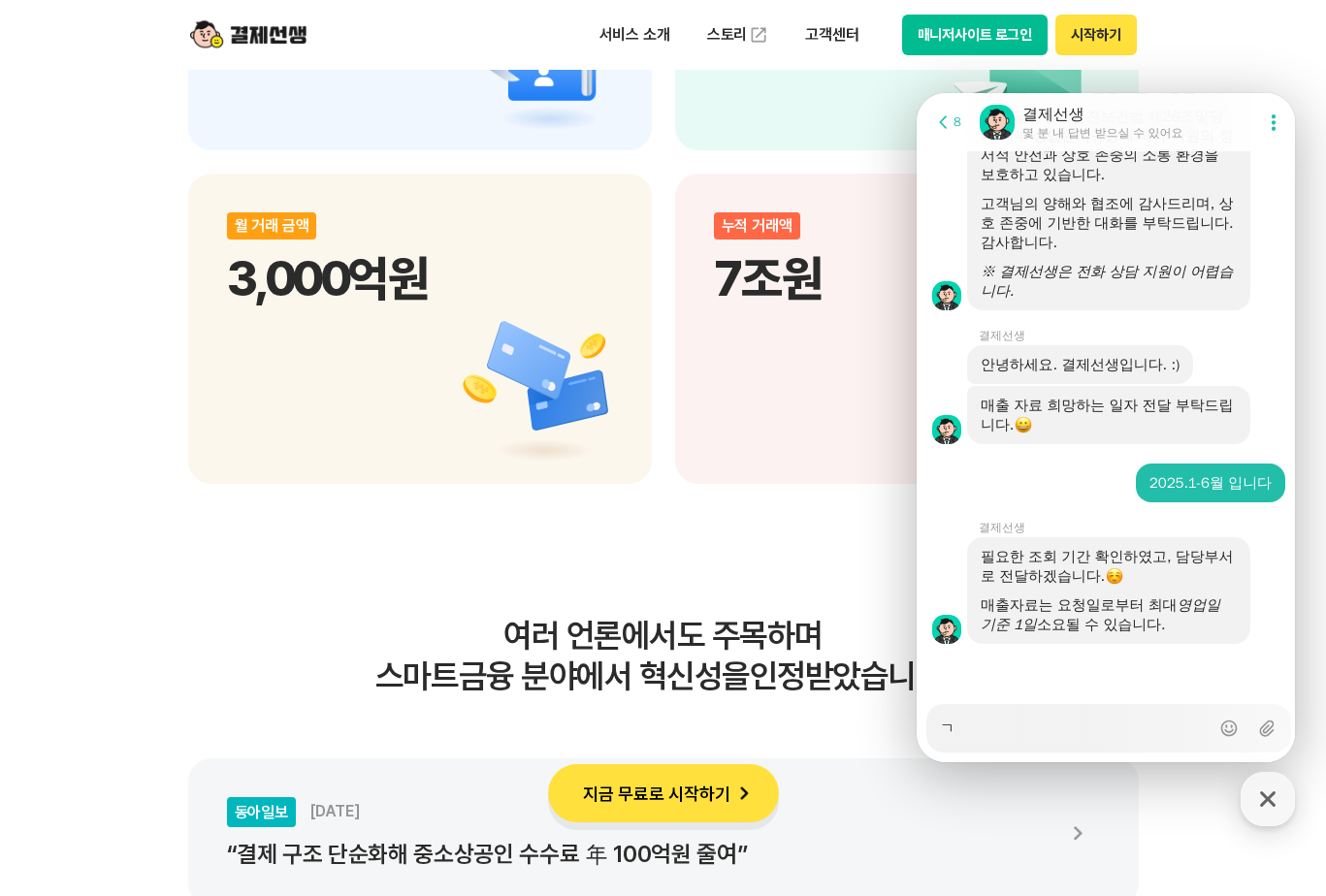 type on "x" 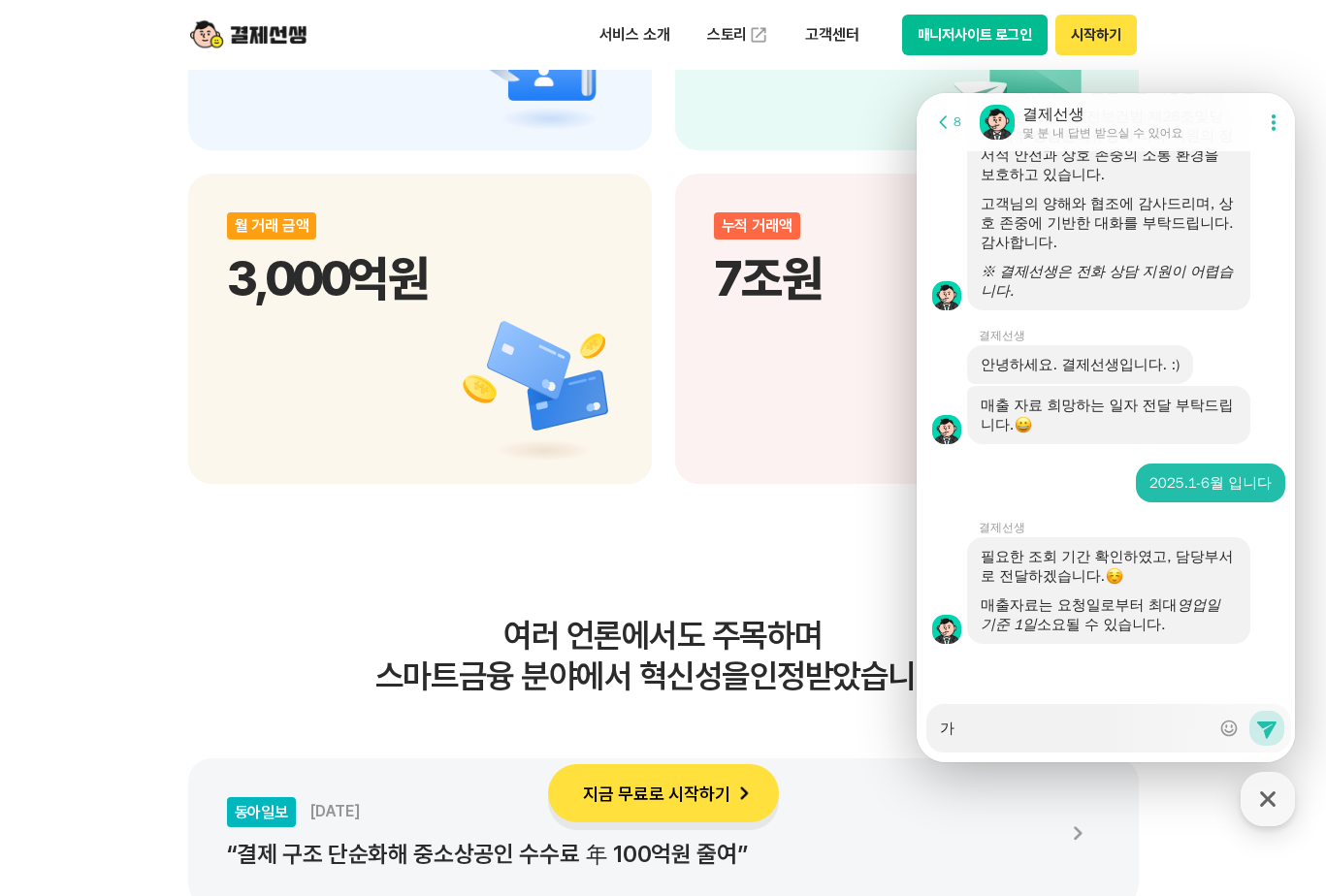 type on "x" 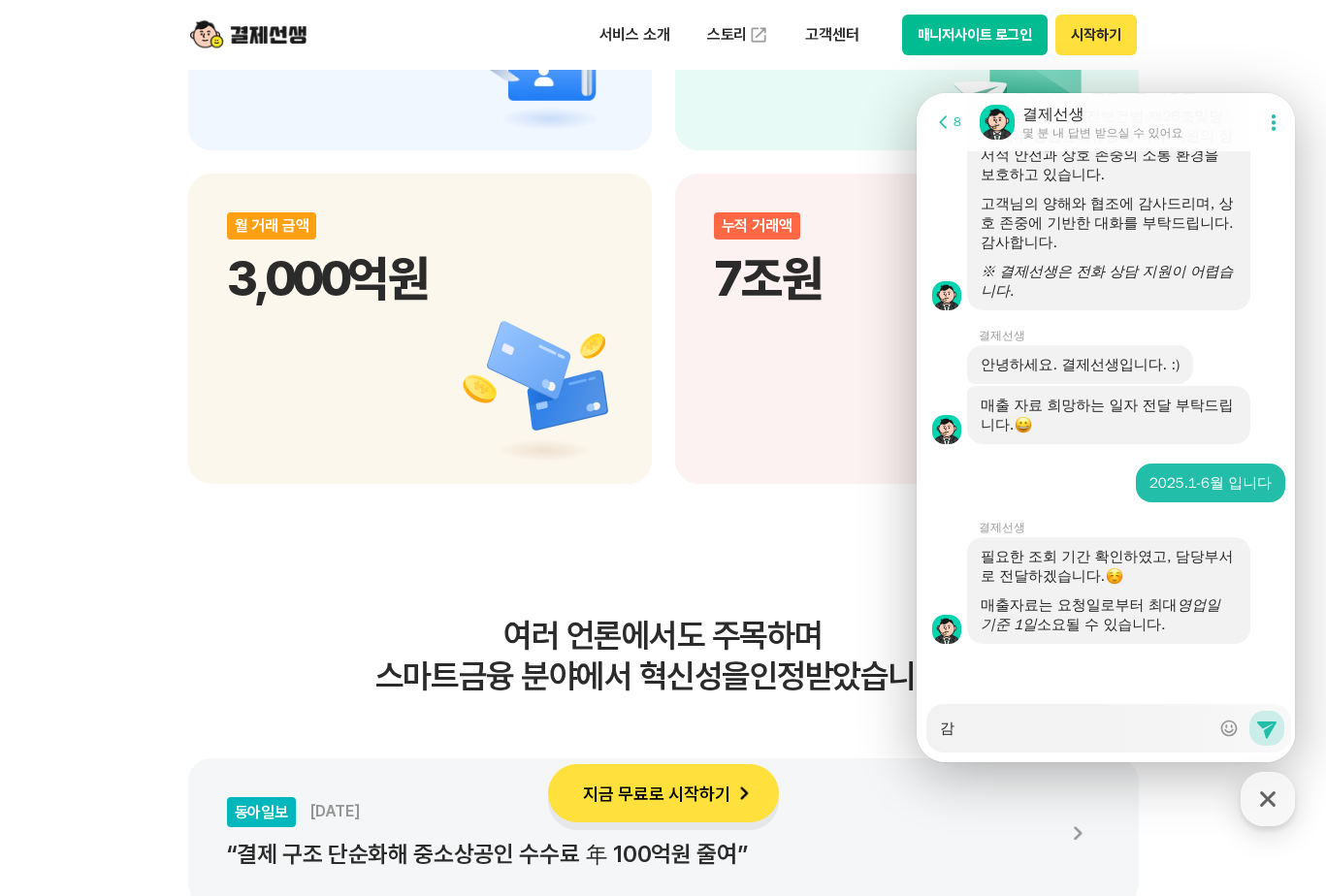 type on "x" 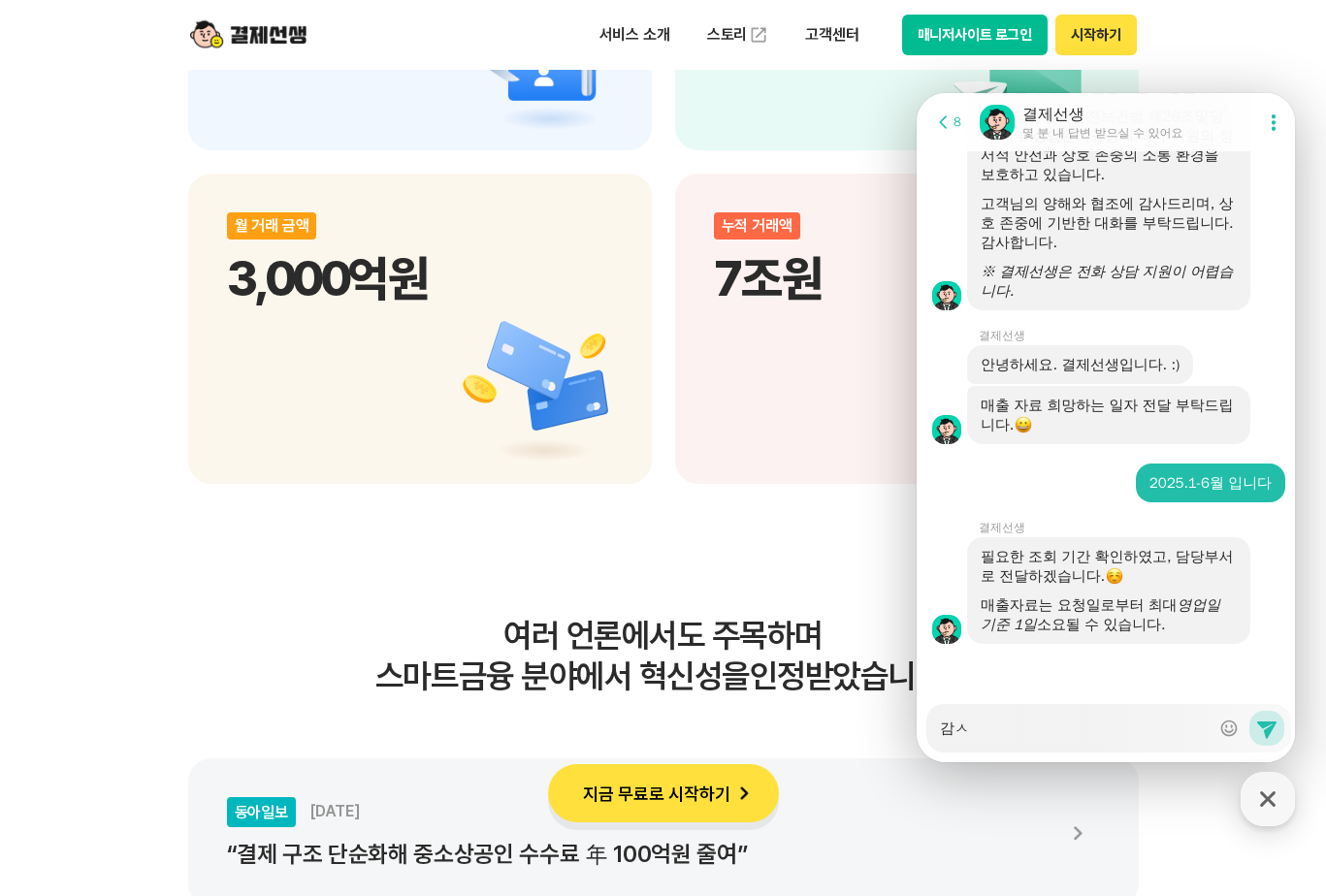 type on "감사" 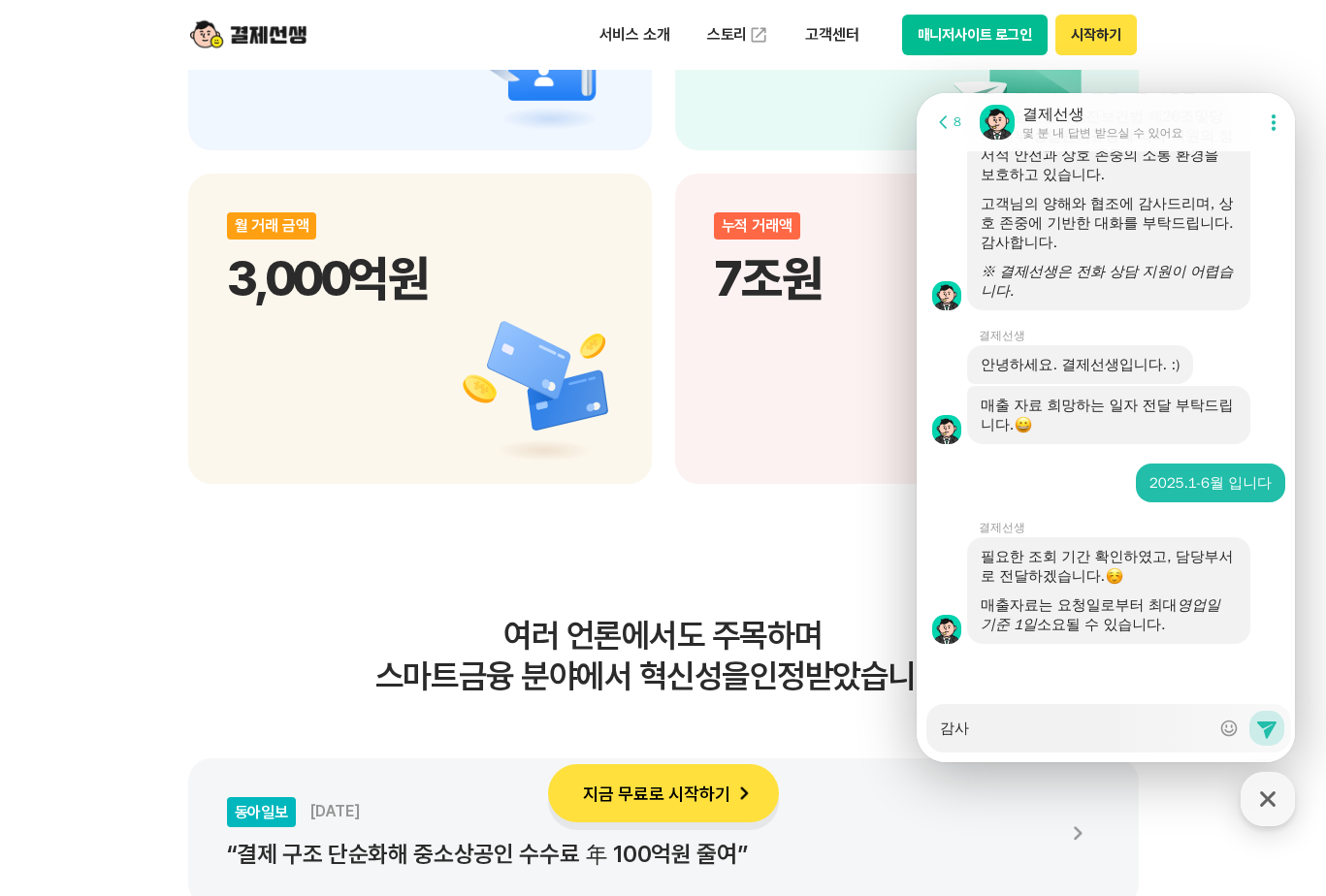 type on "x" 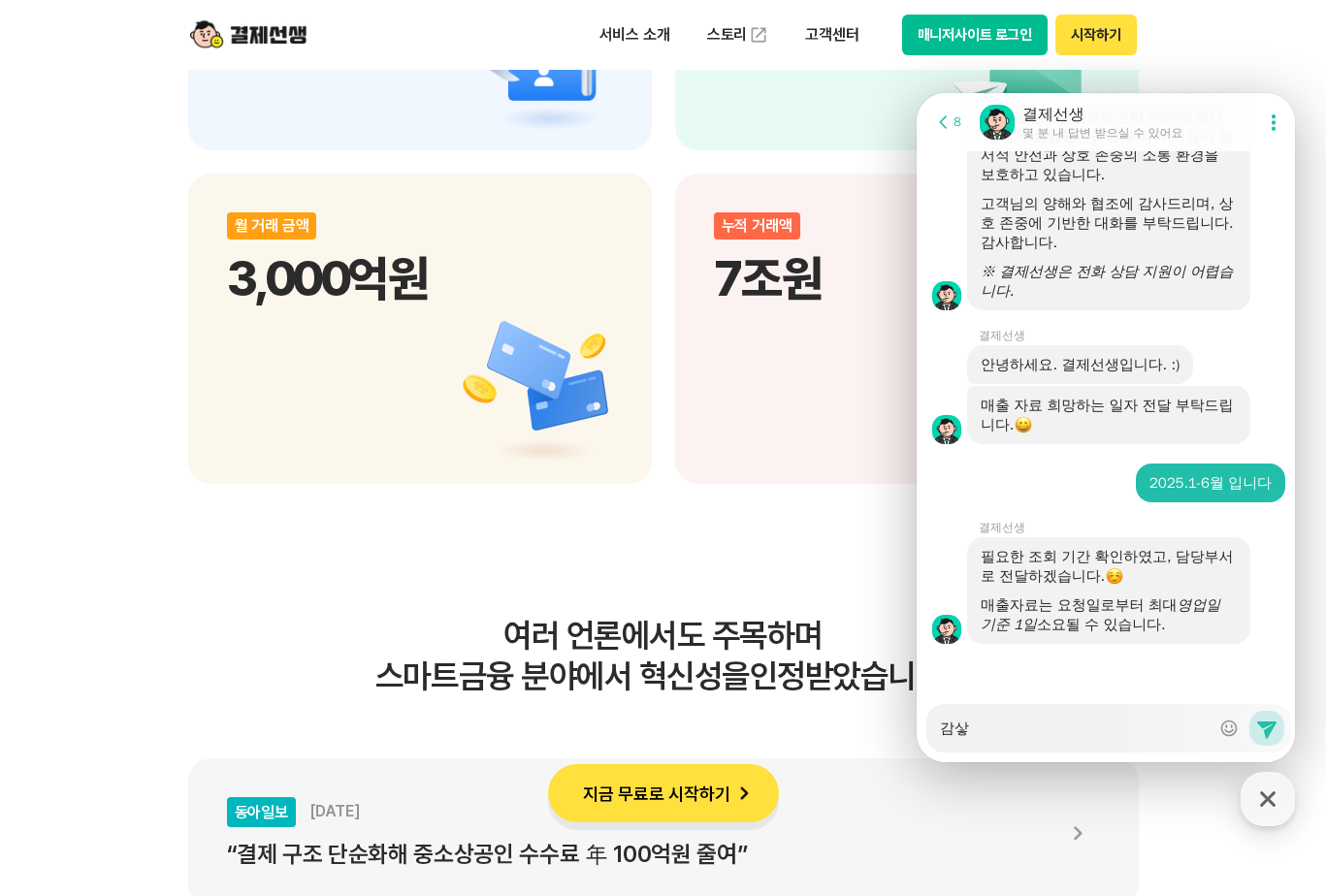 type on "x" 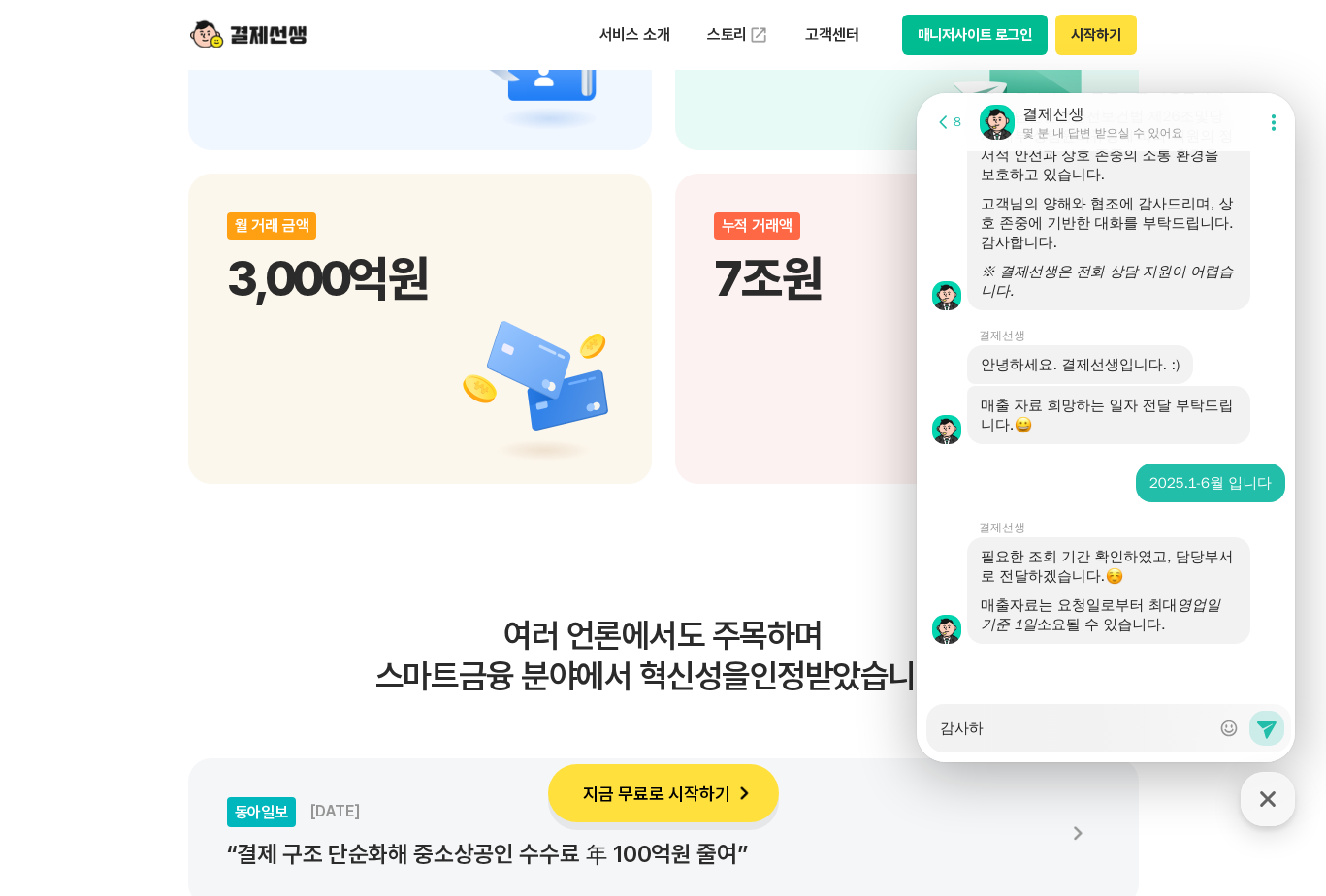 type on "감사합" 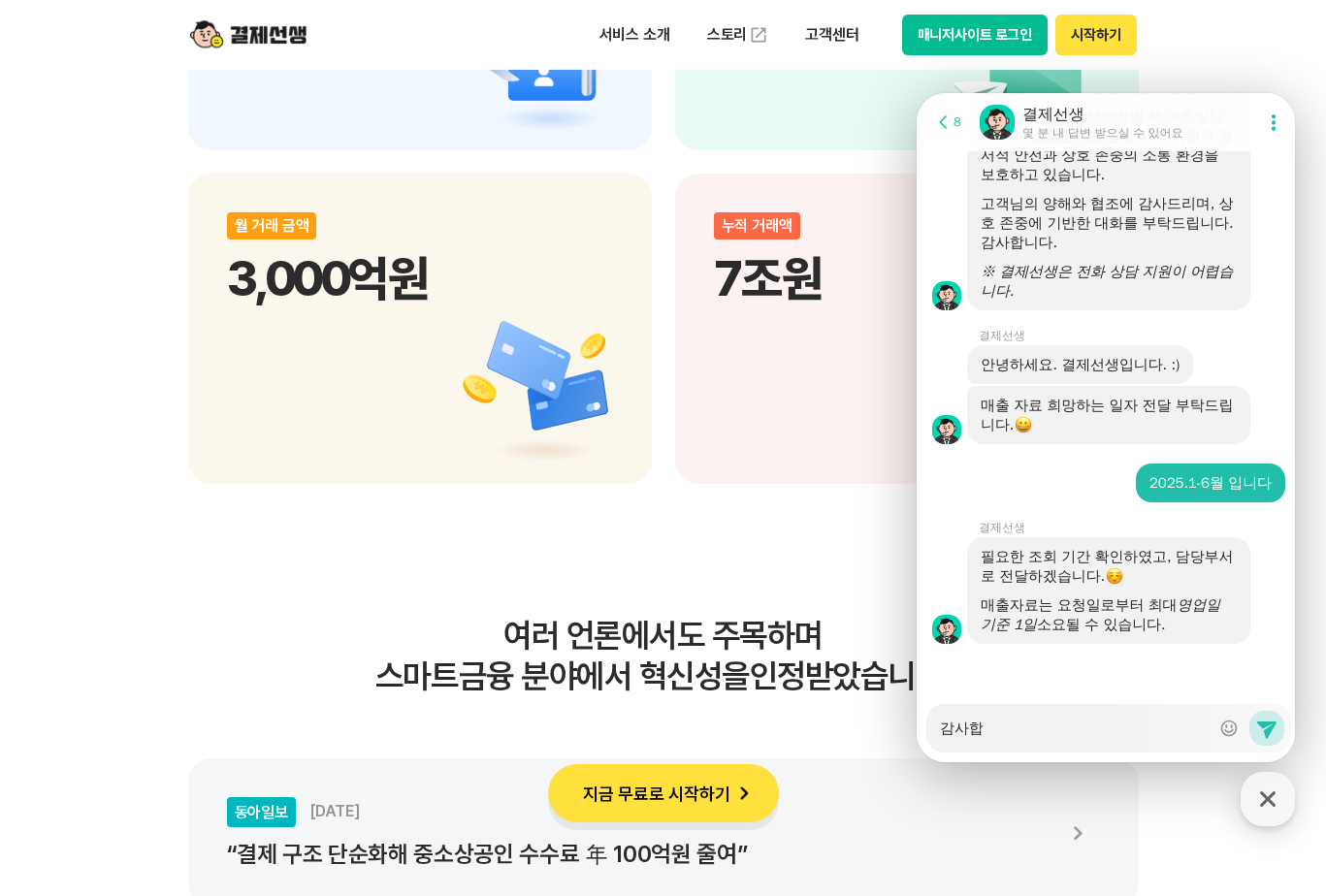 type on "x" 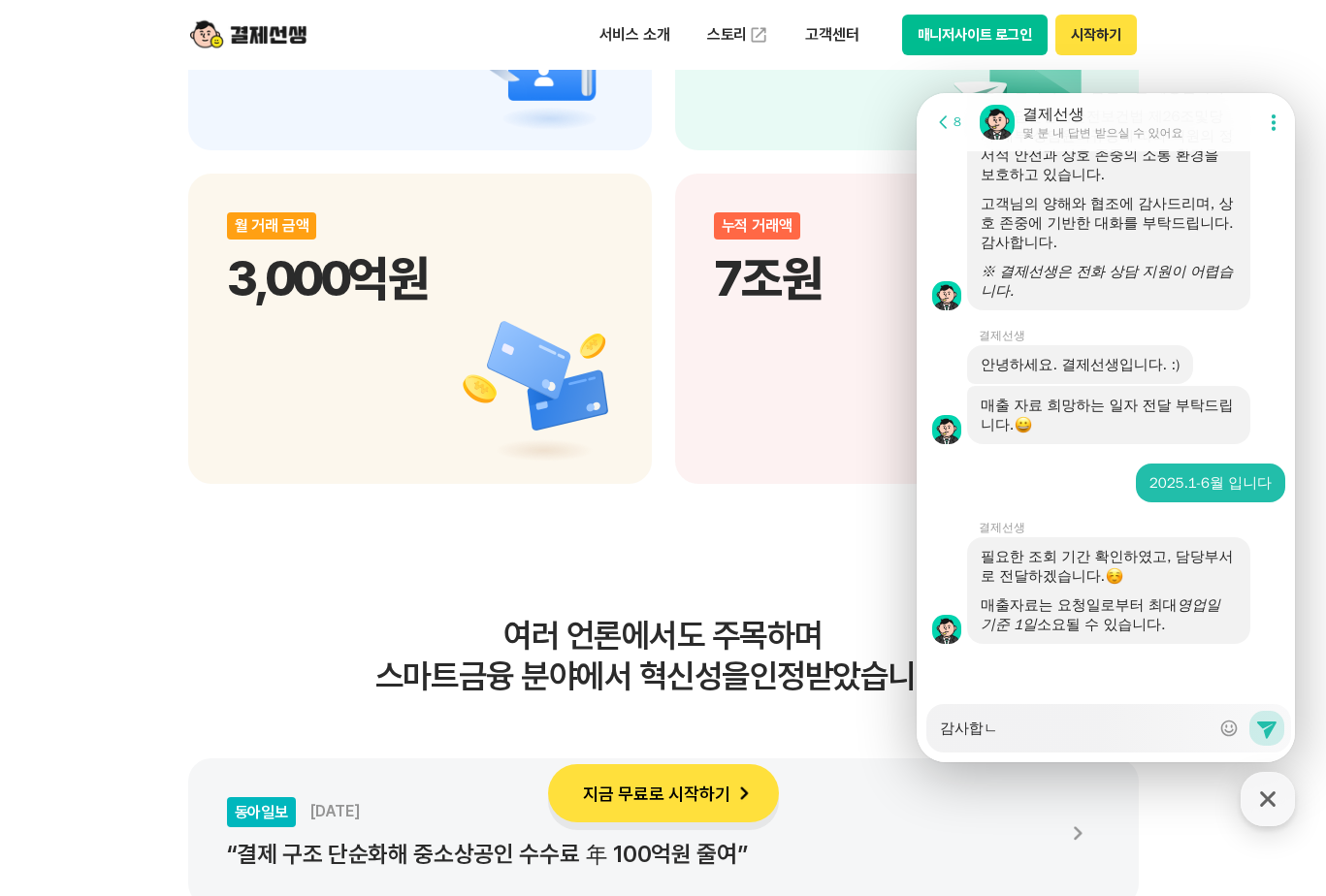 type on "x" 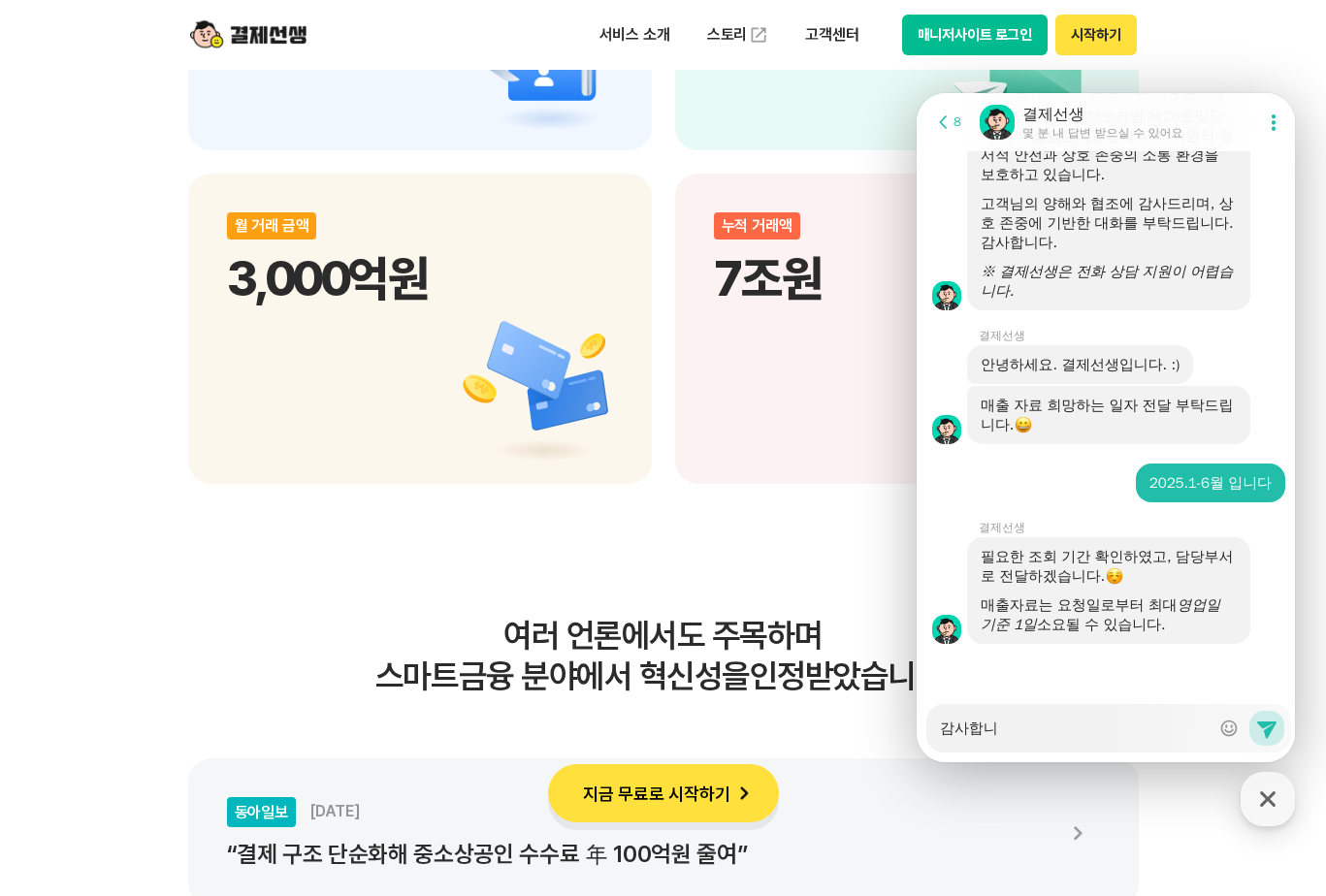 type on "x" 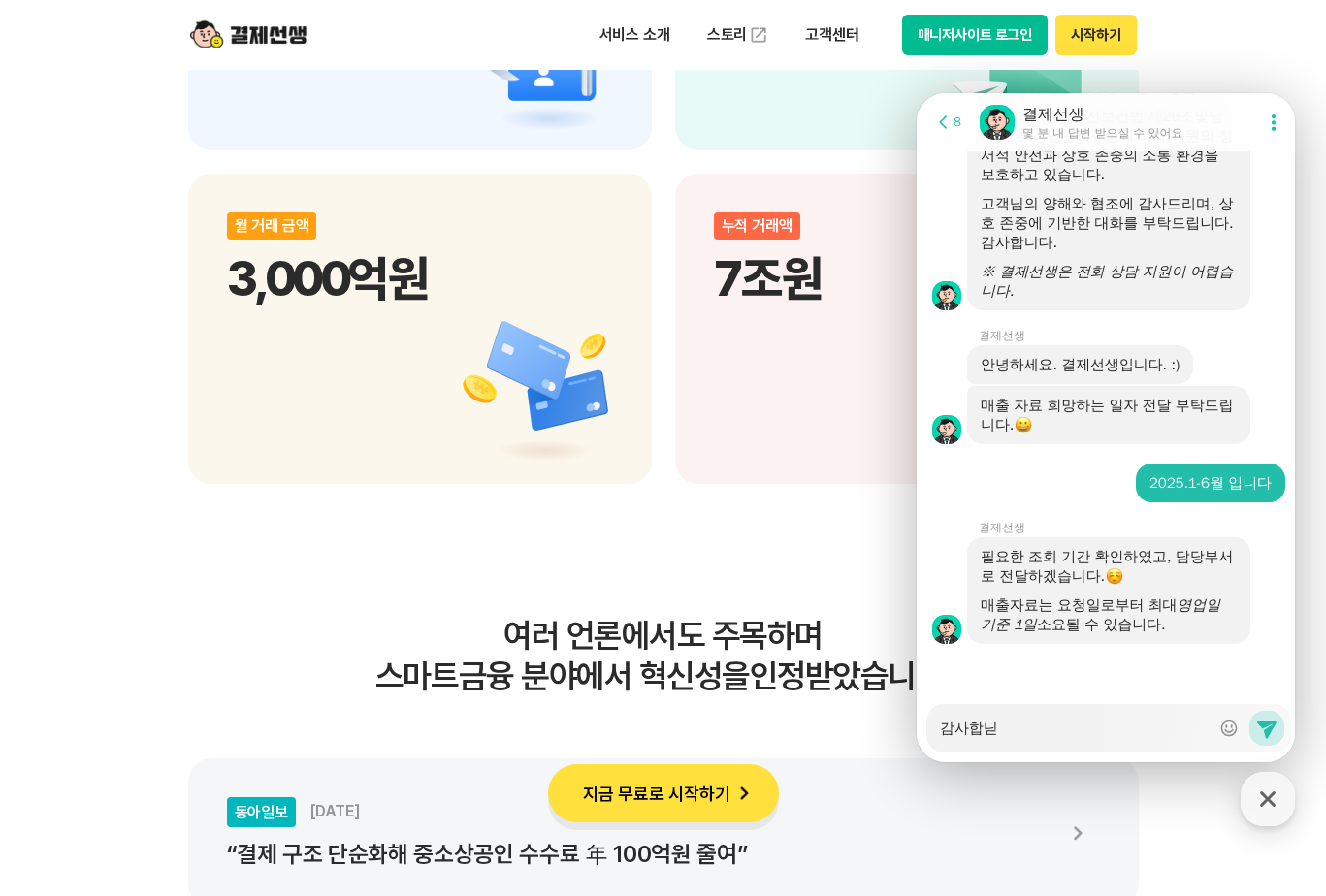 type on "x" 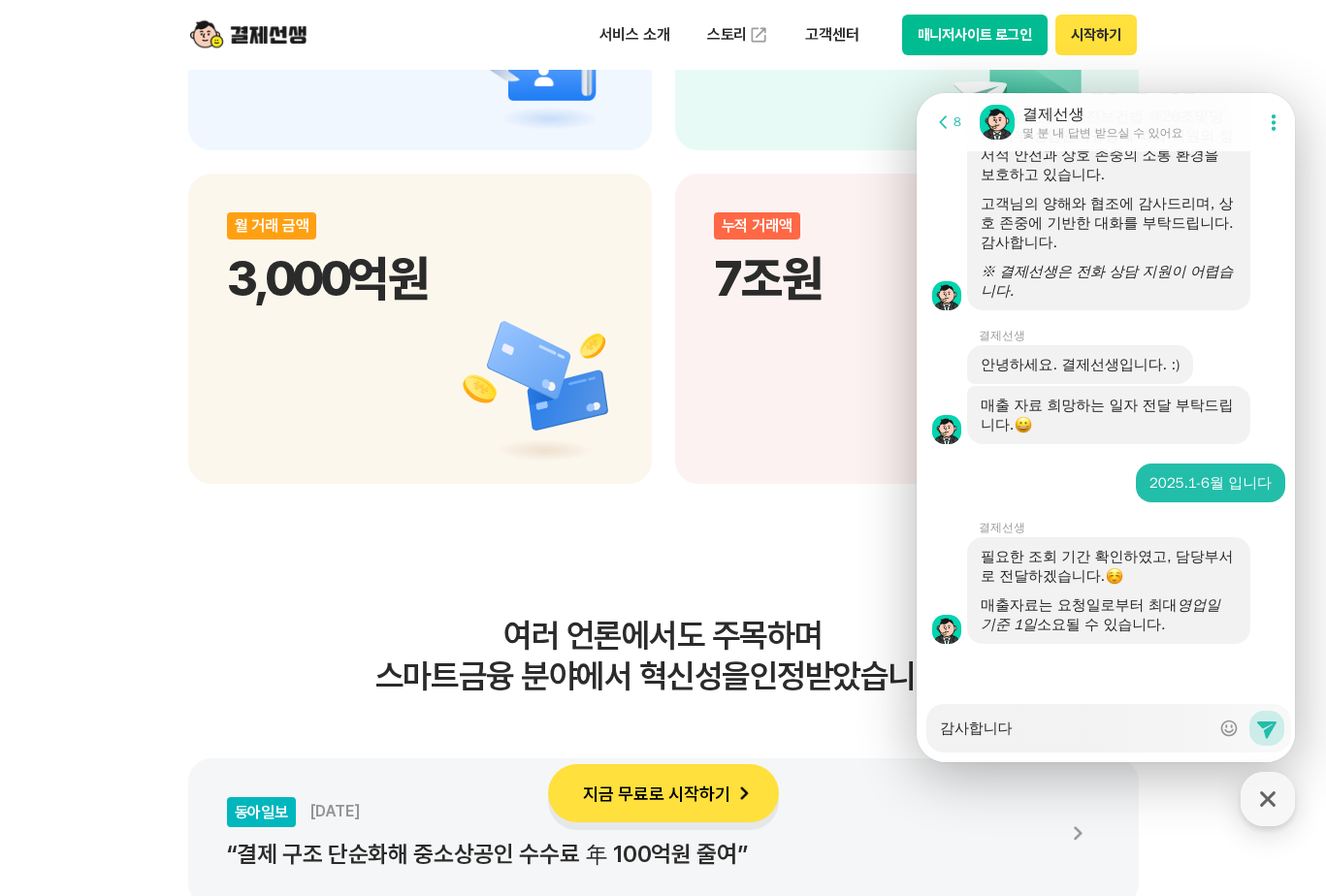 type on "x" 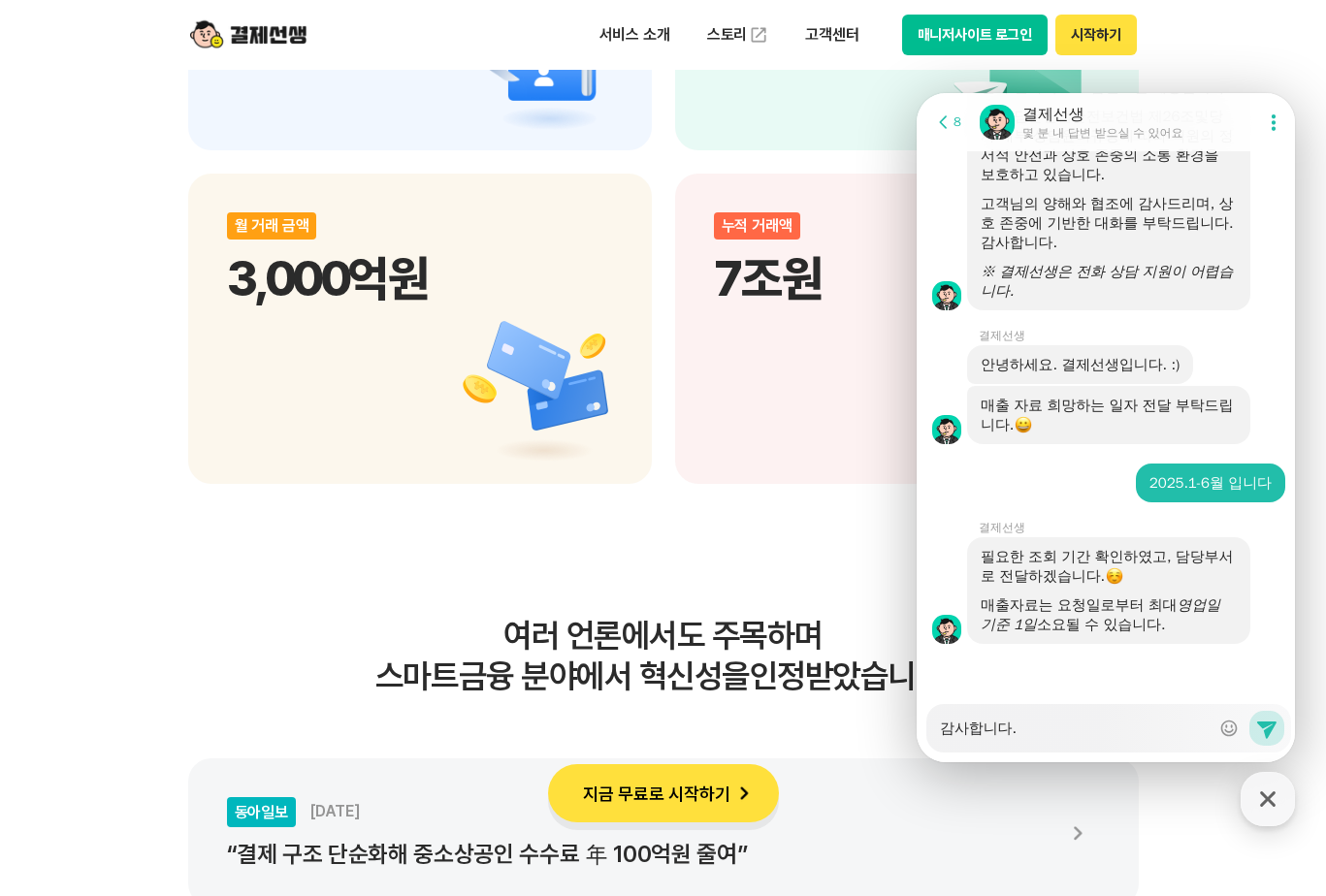 type on "x" 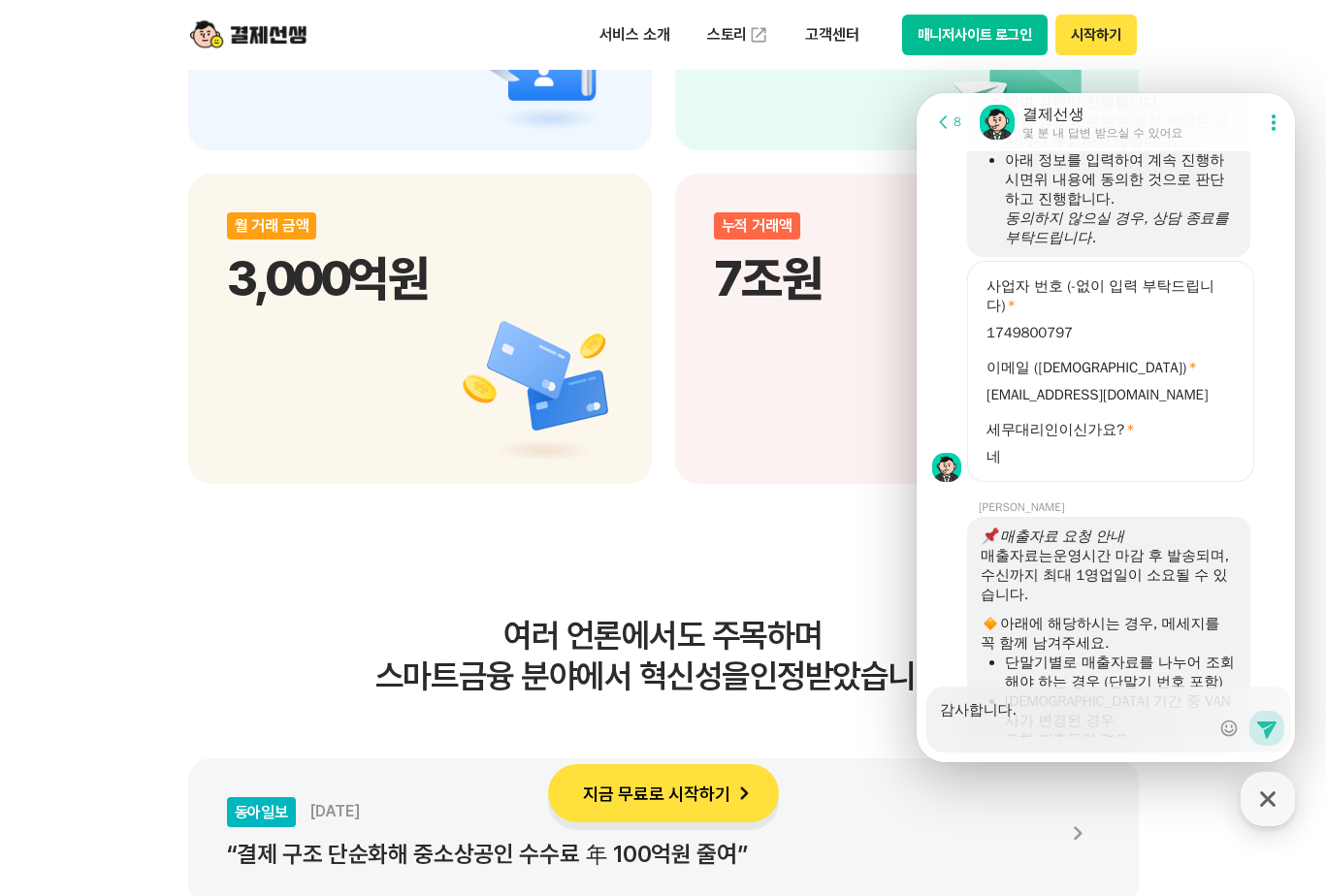 scroll, scrollTop: 2010, scrollLeft: 0, axis: vertical 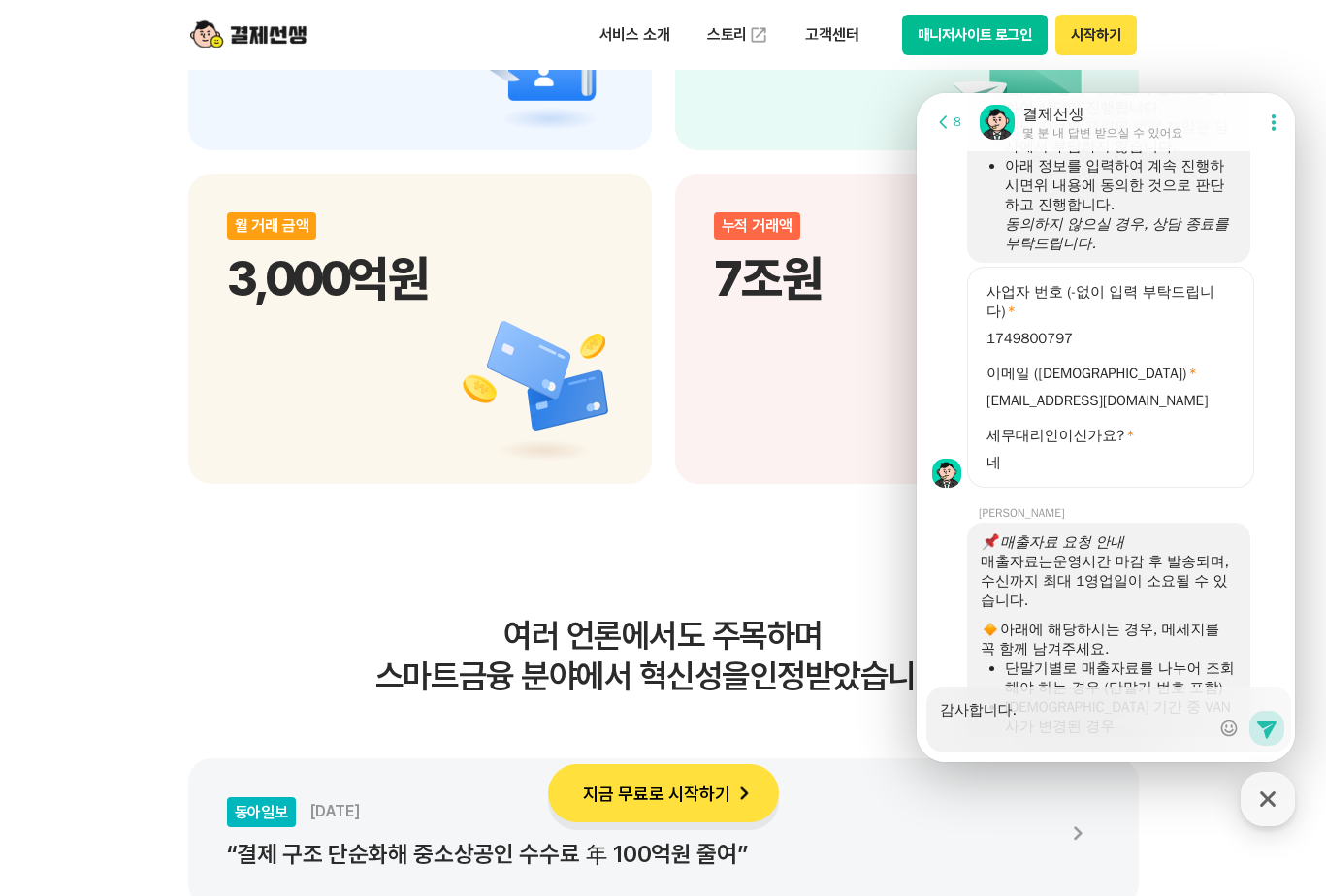 type on "x" 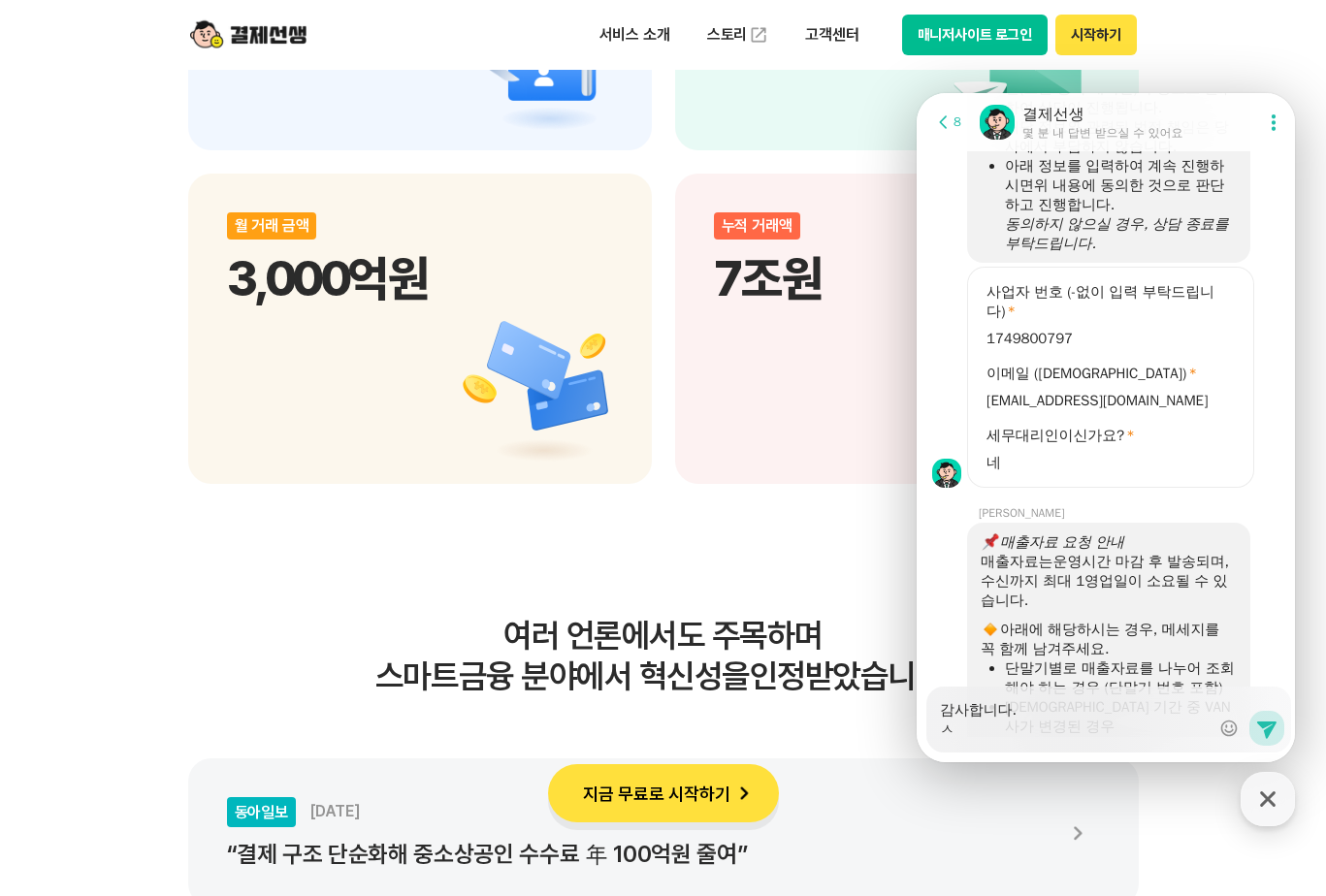 type on "x" 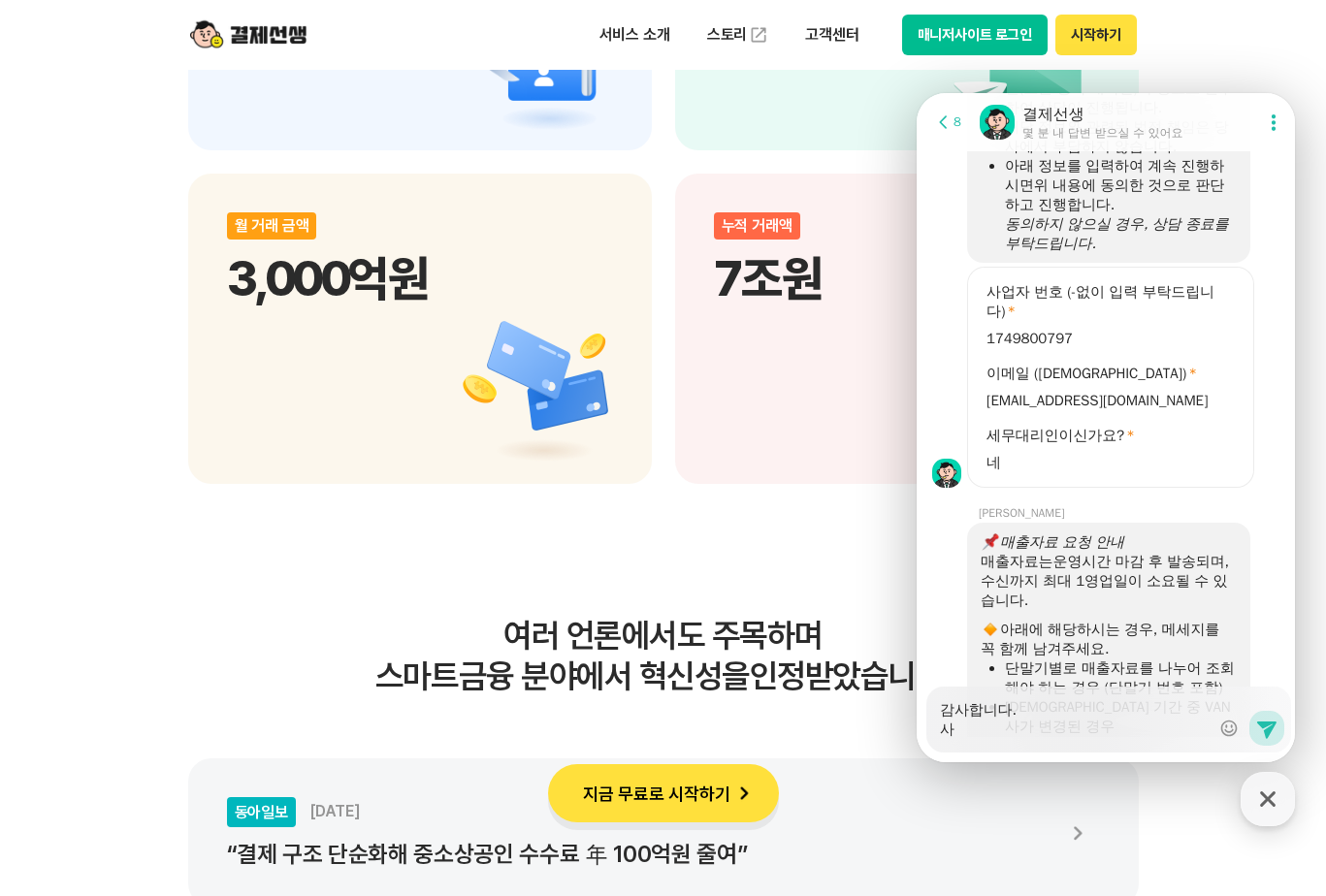 type on "x" 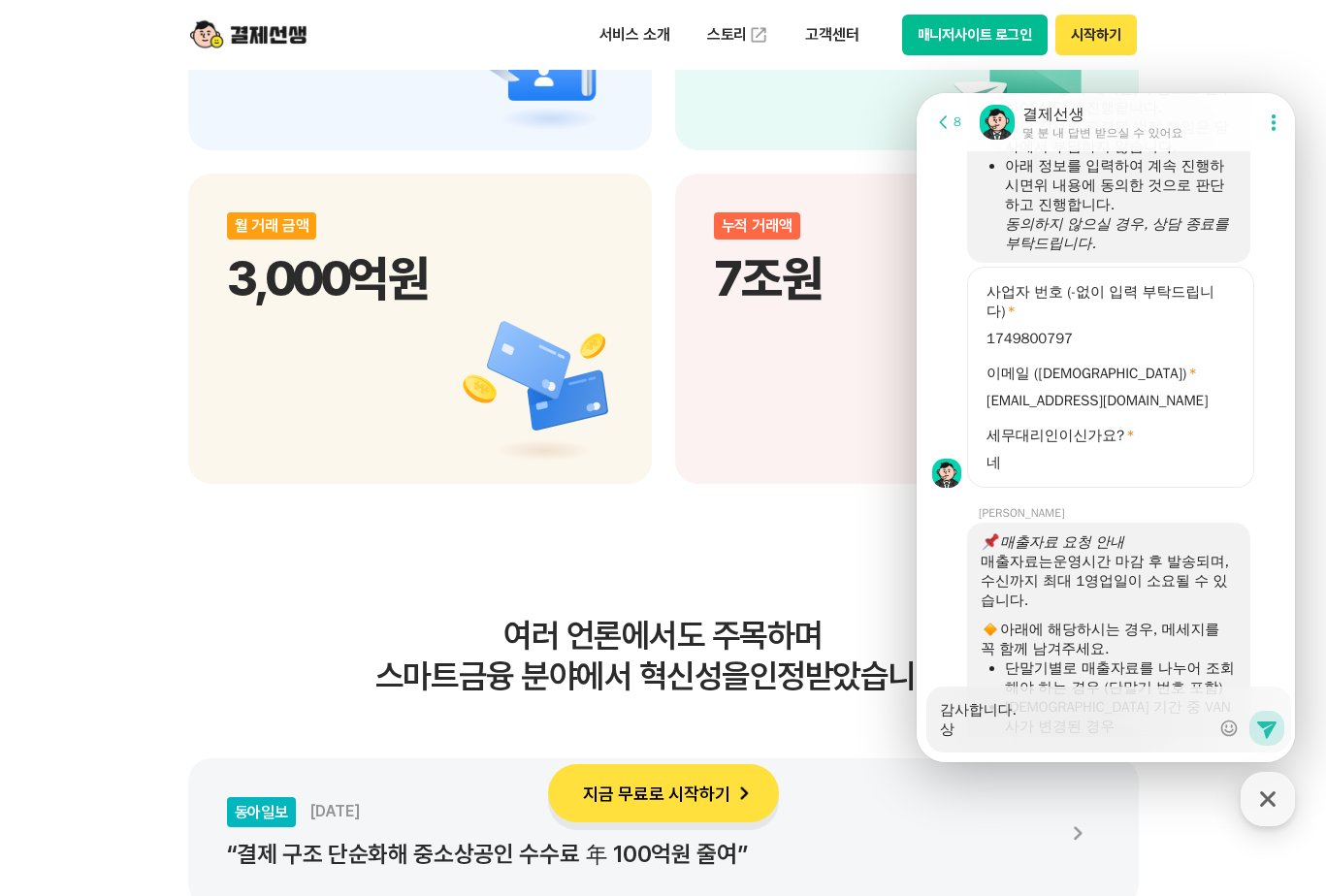 type on "x" 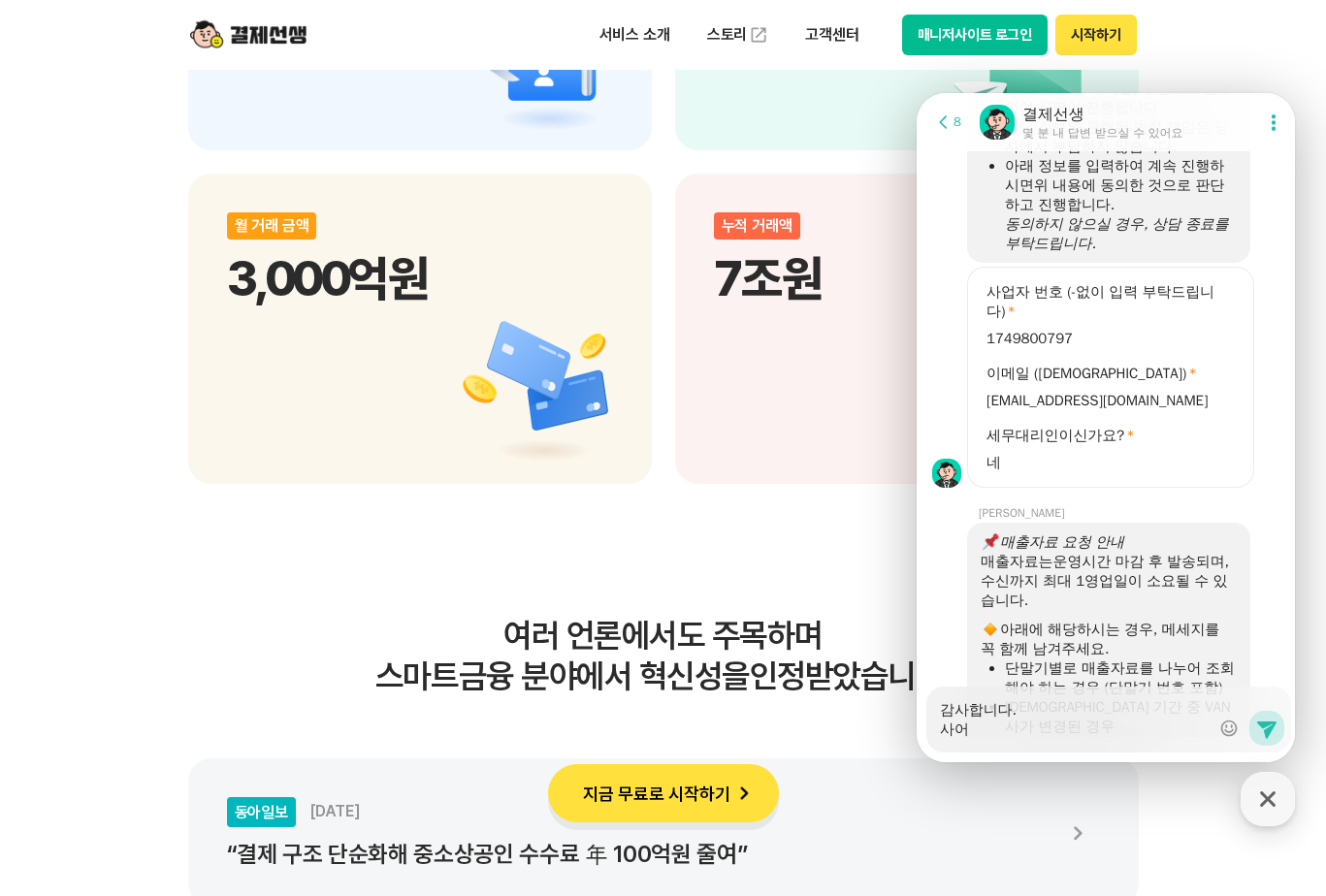type on "x" 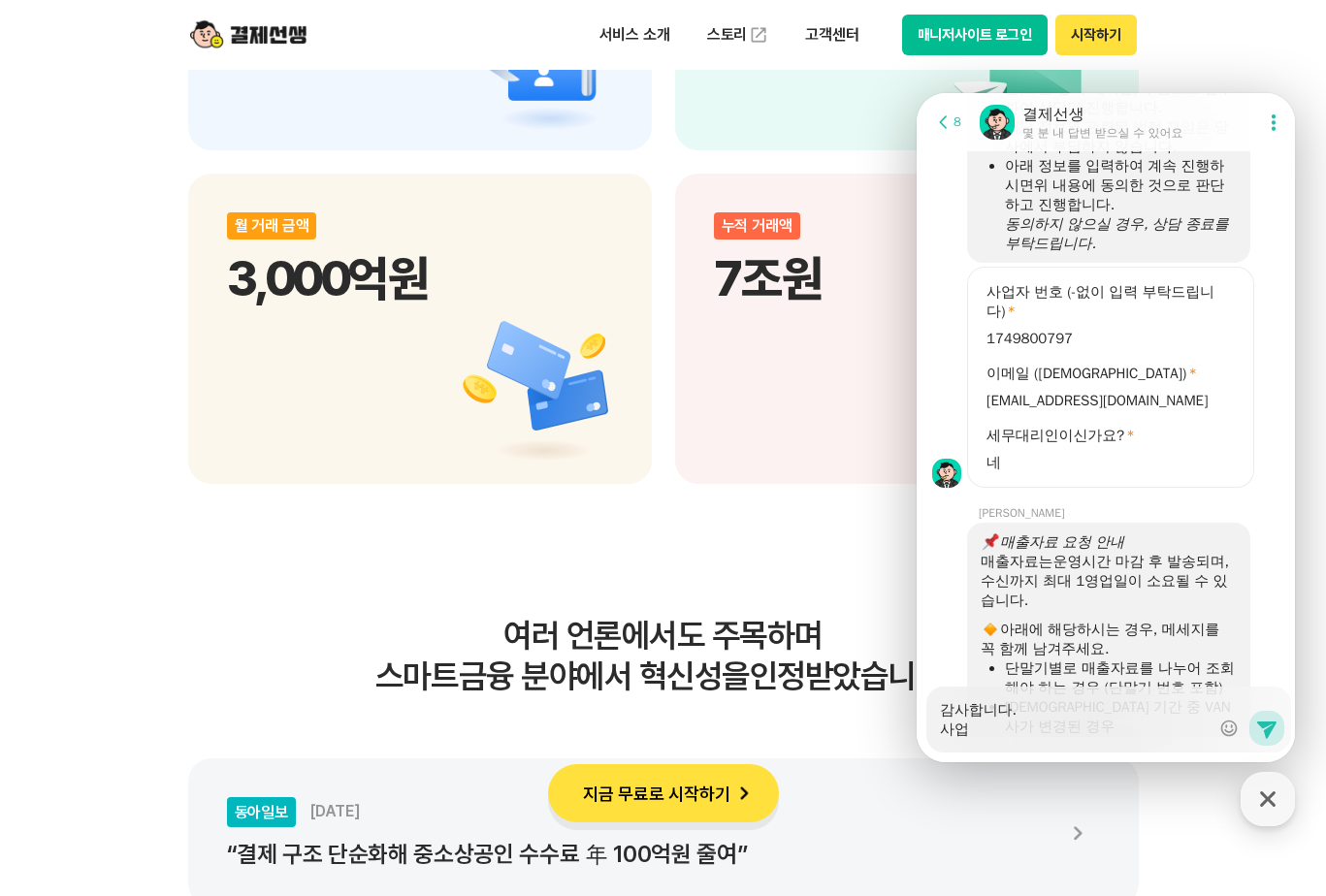 type on "x" 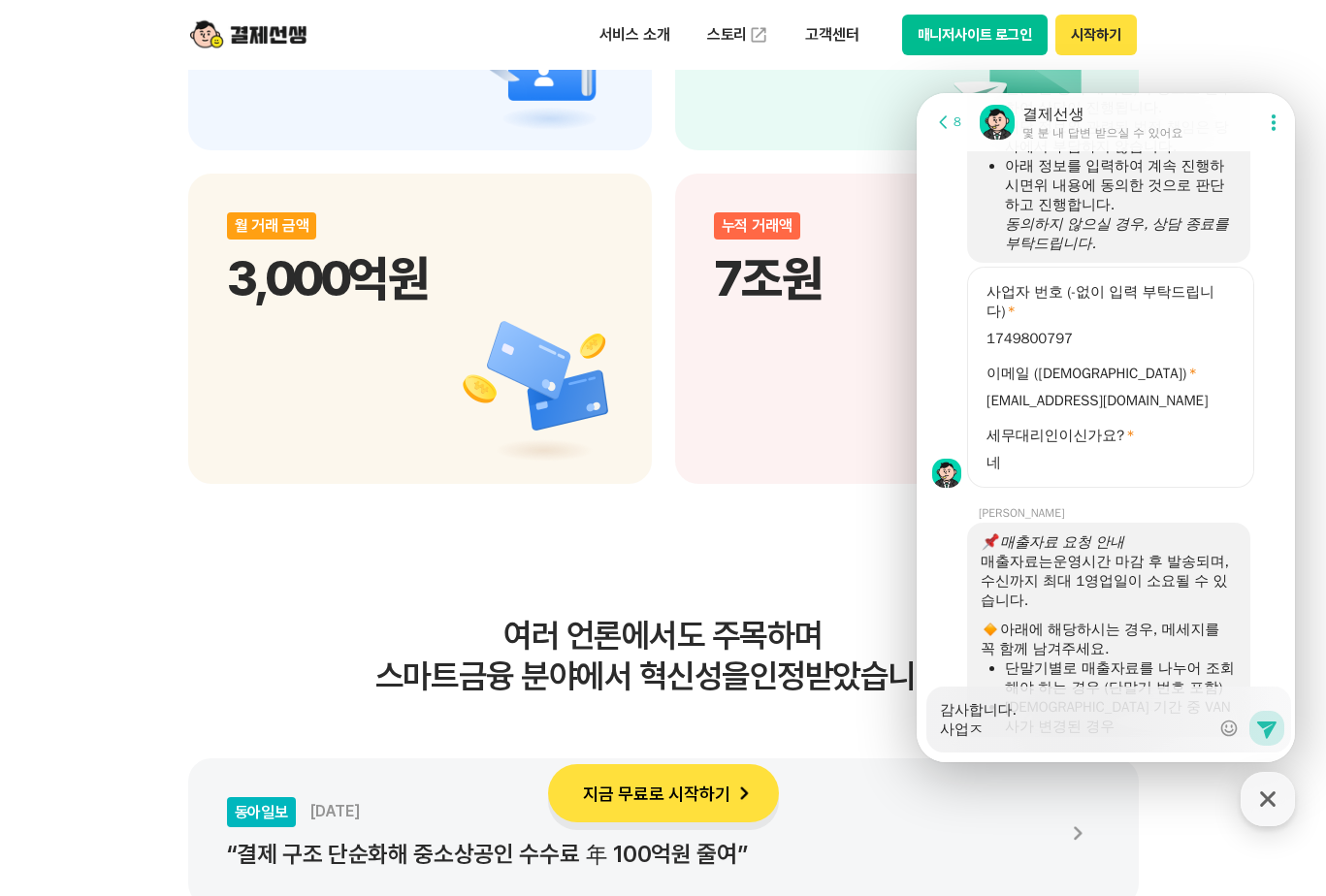type on "감사합니다.
사업자" 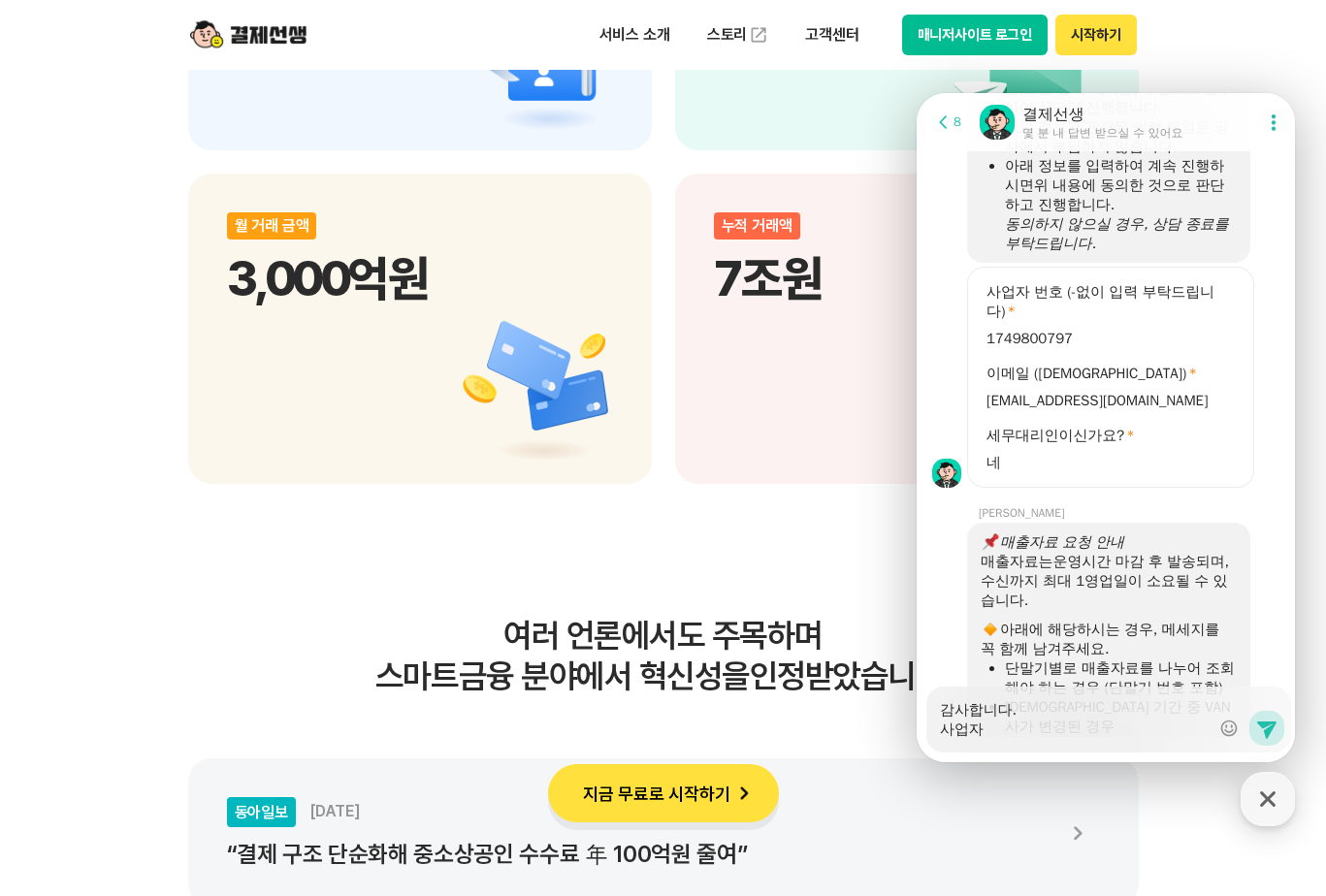 type on "x" 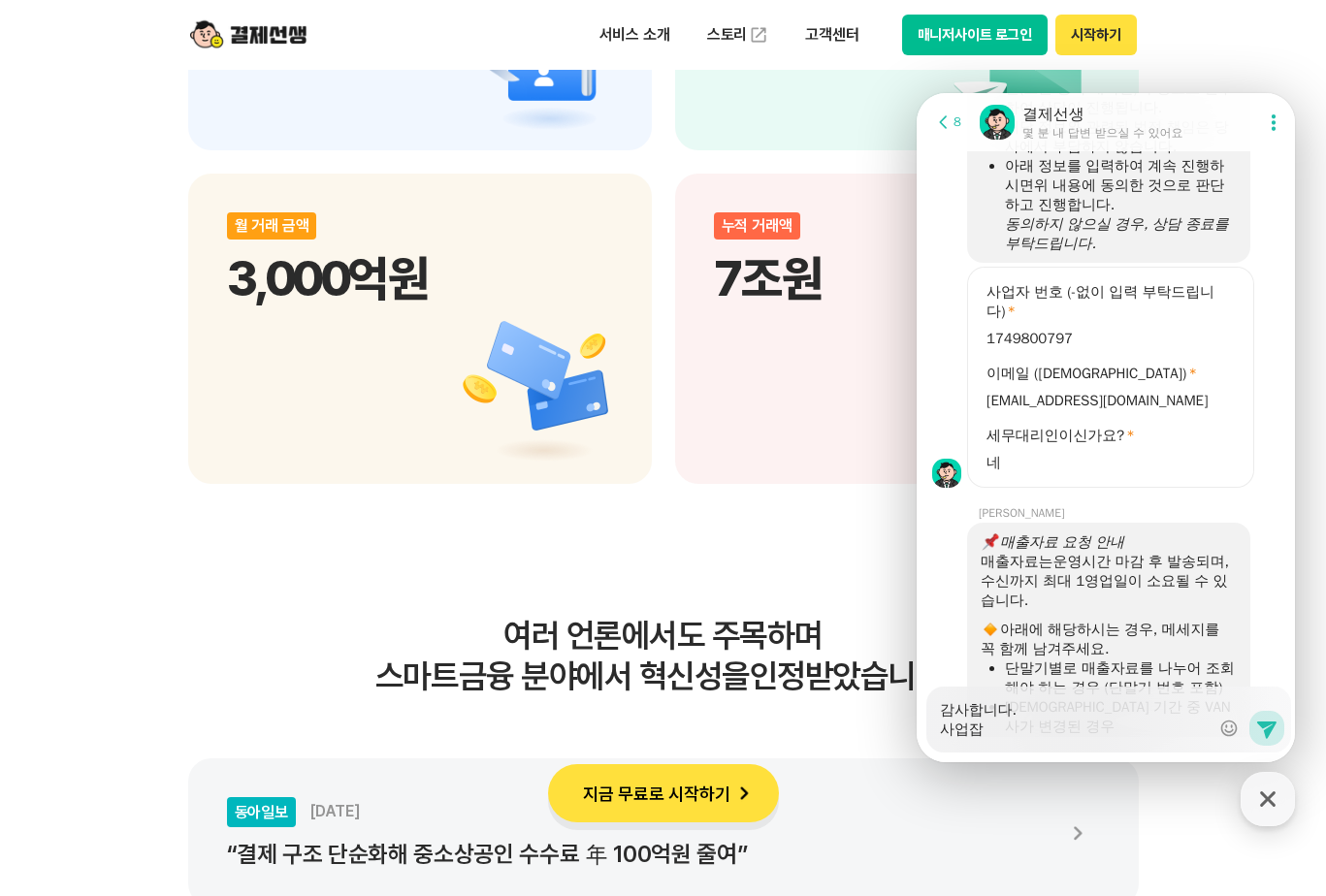 type on "x" 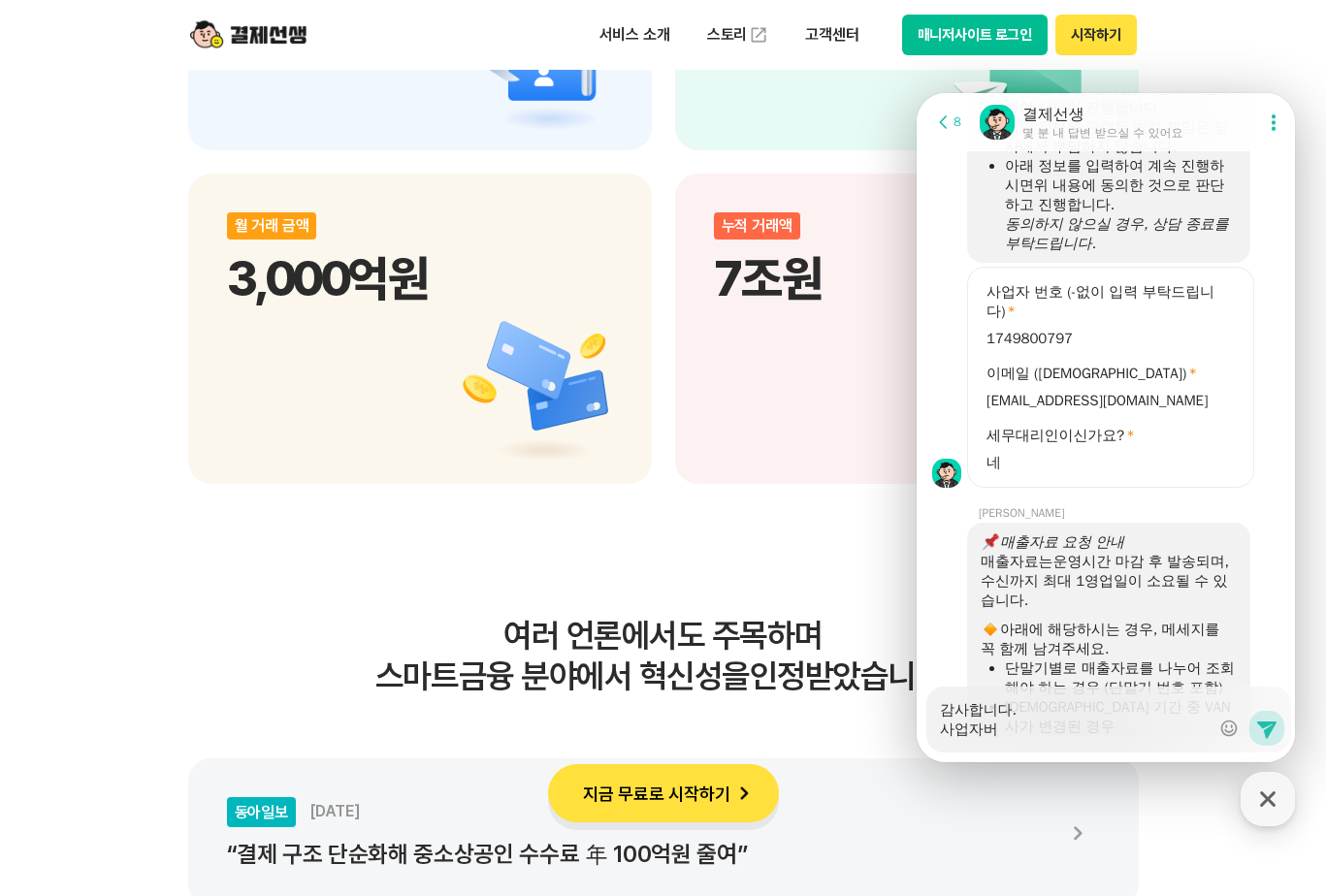 type on "x" 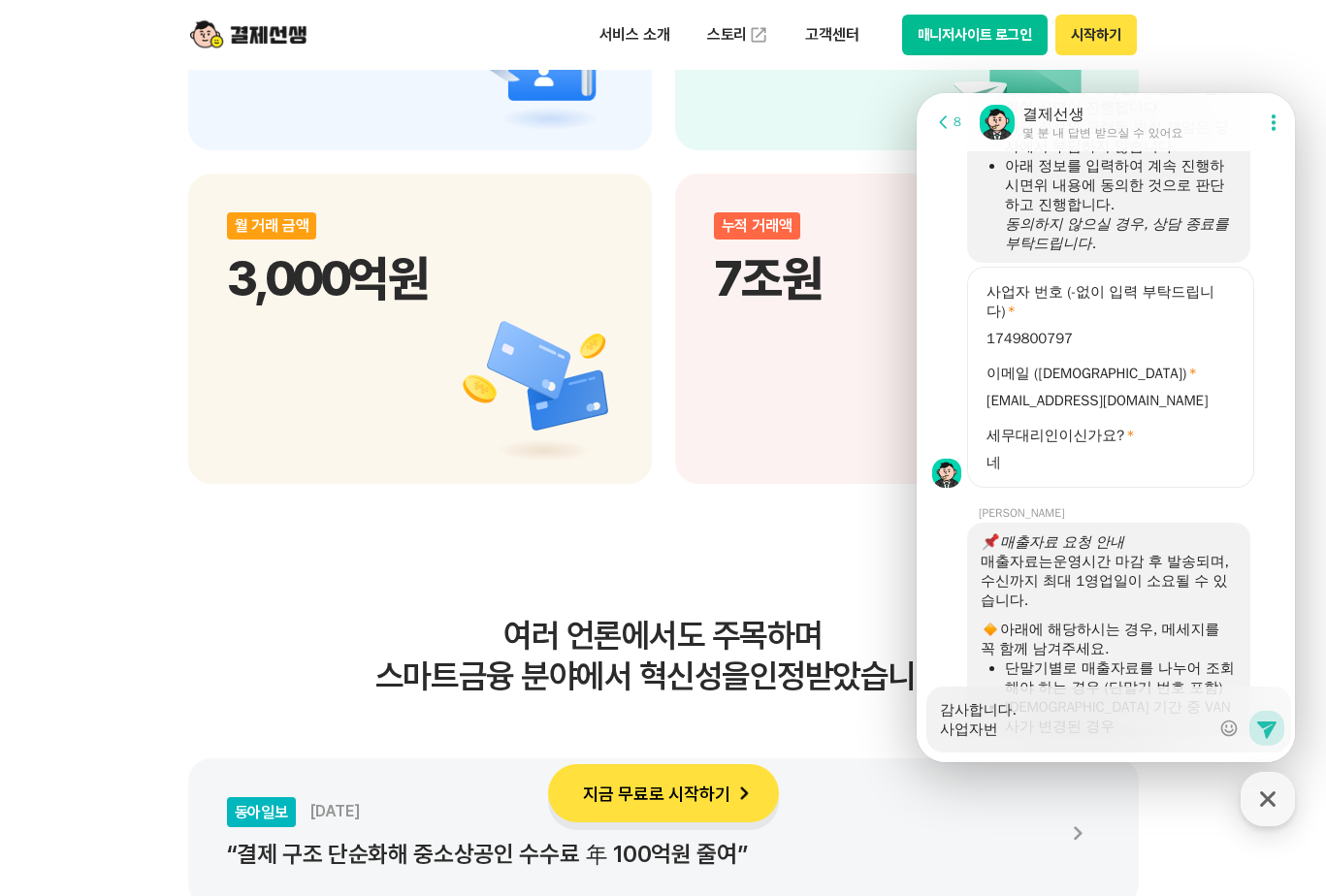 type on "x" 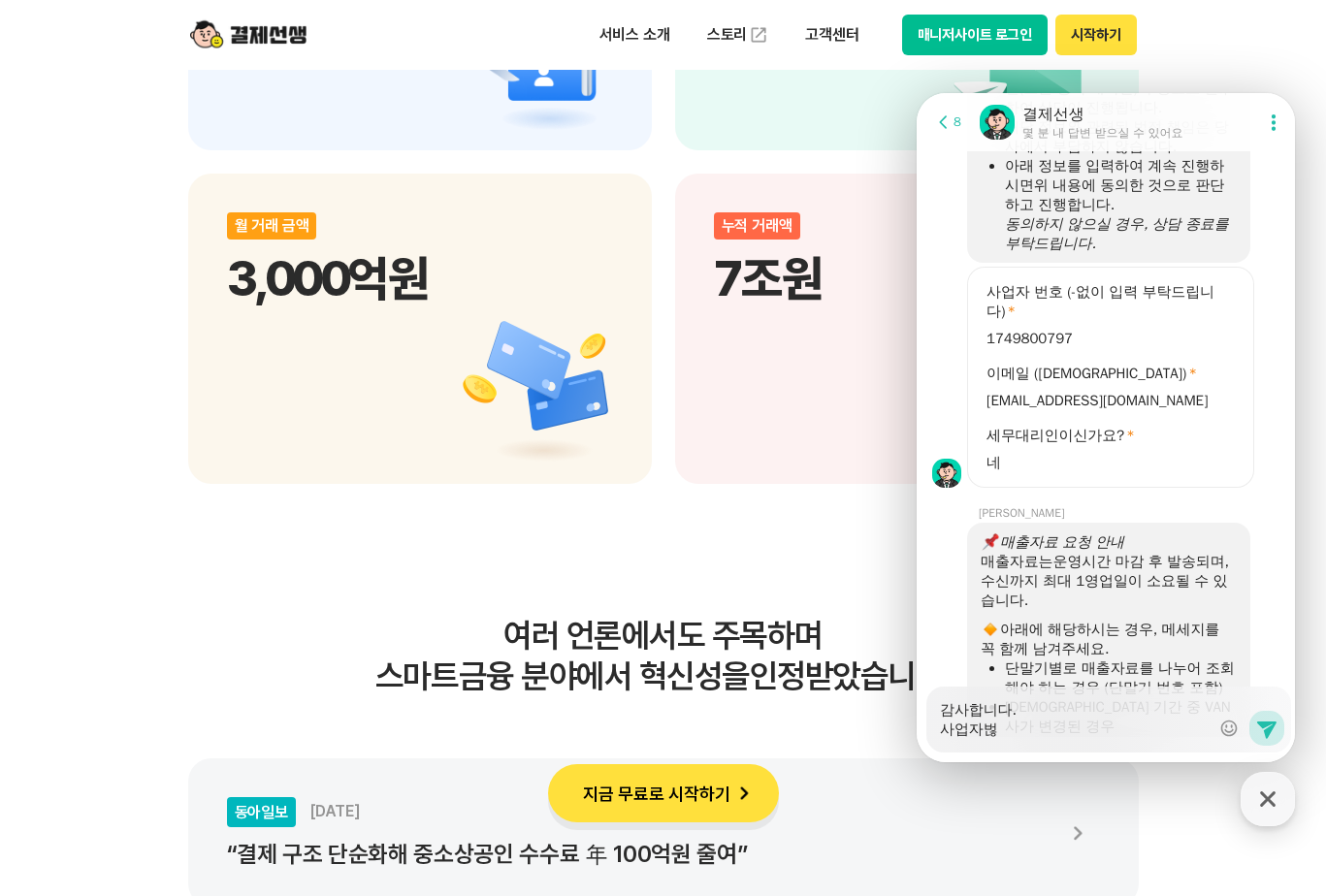 type on "x" 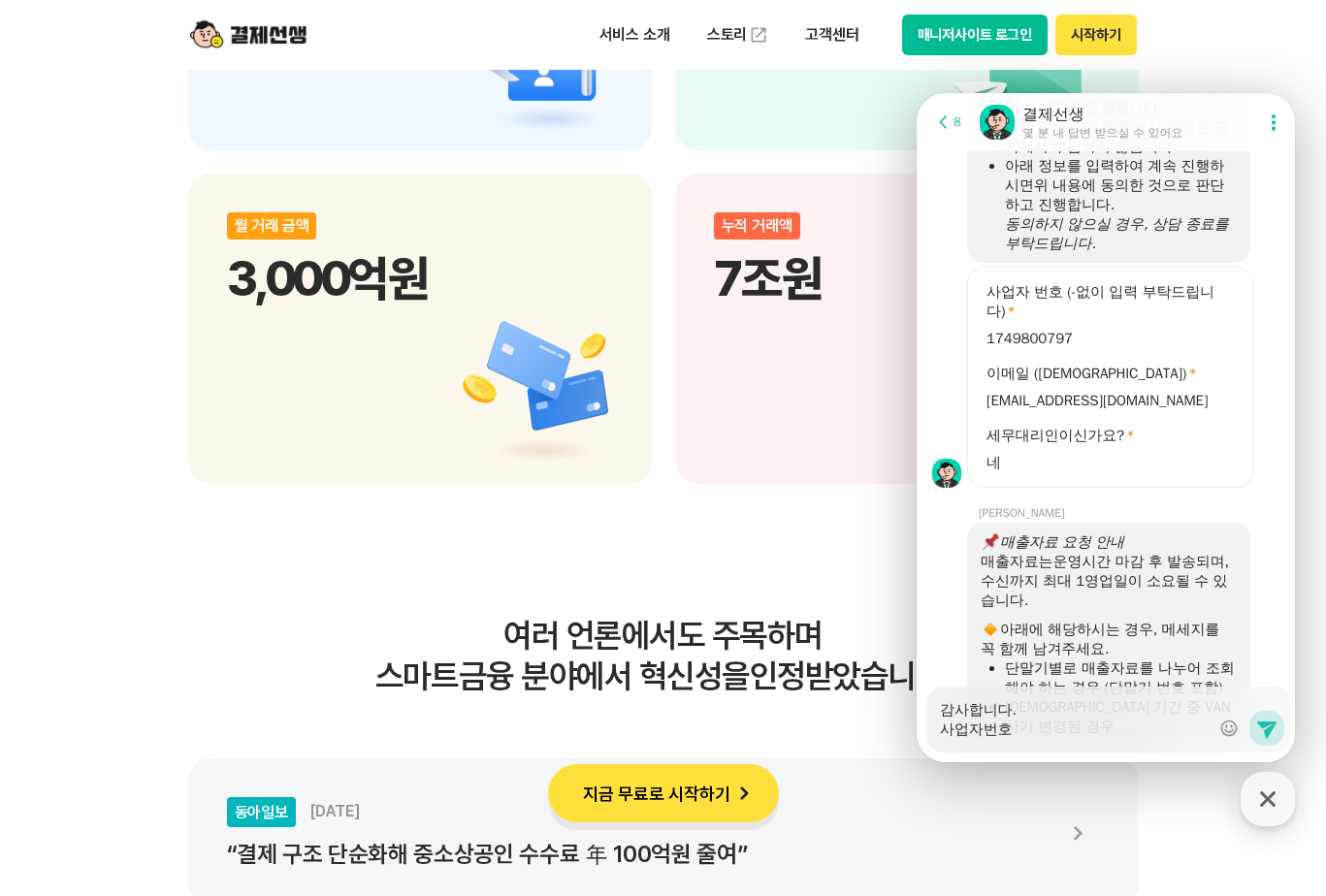 type on "x" 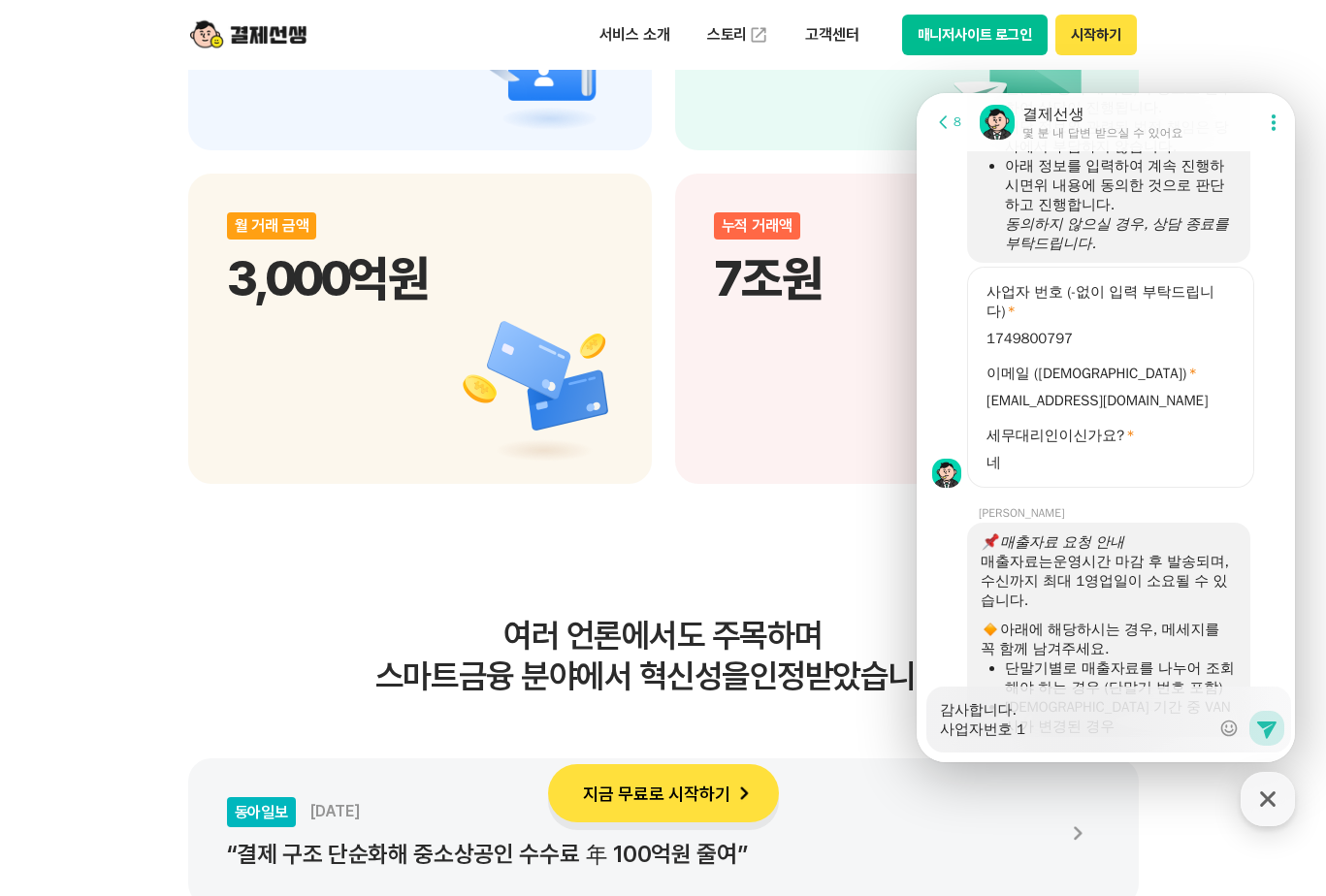 type on "x" 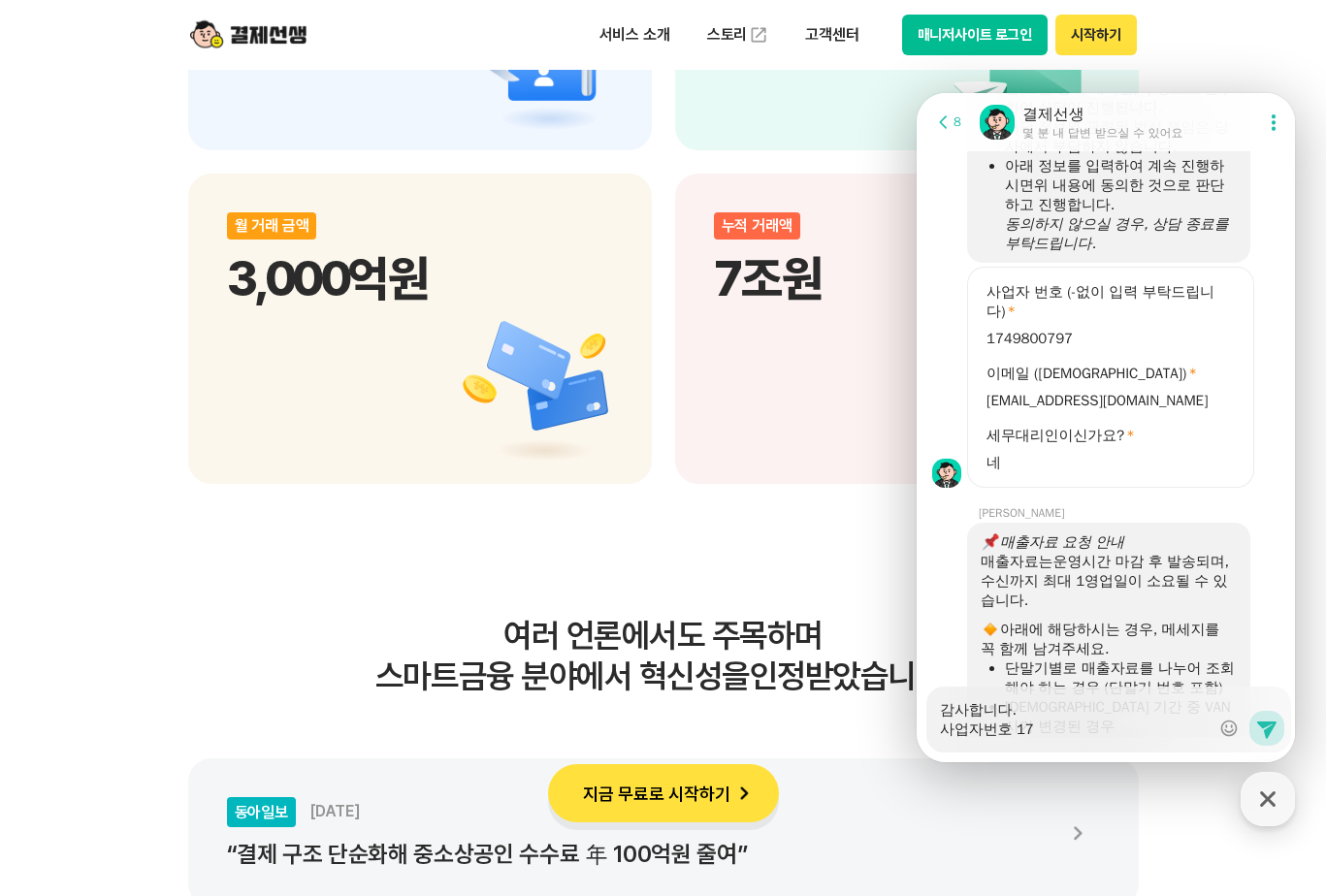 type on "x" 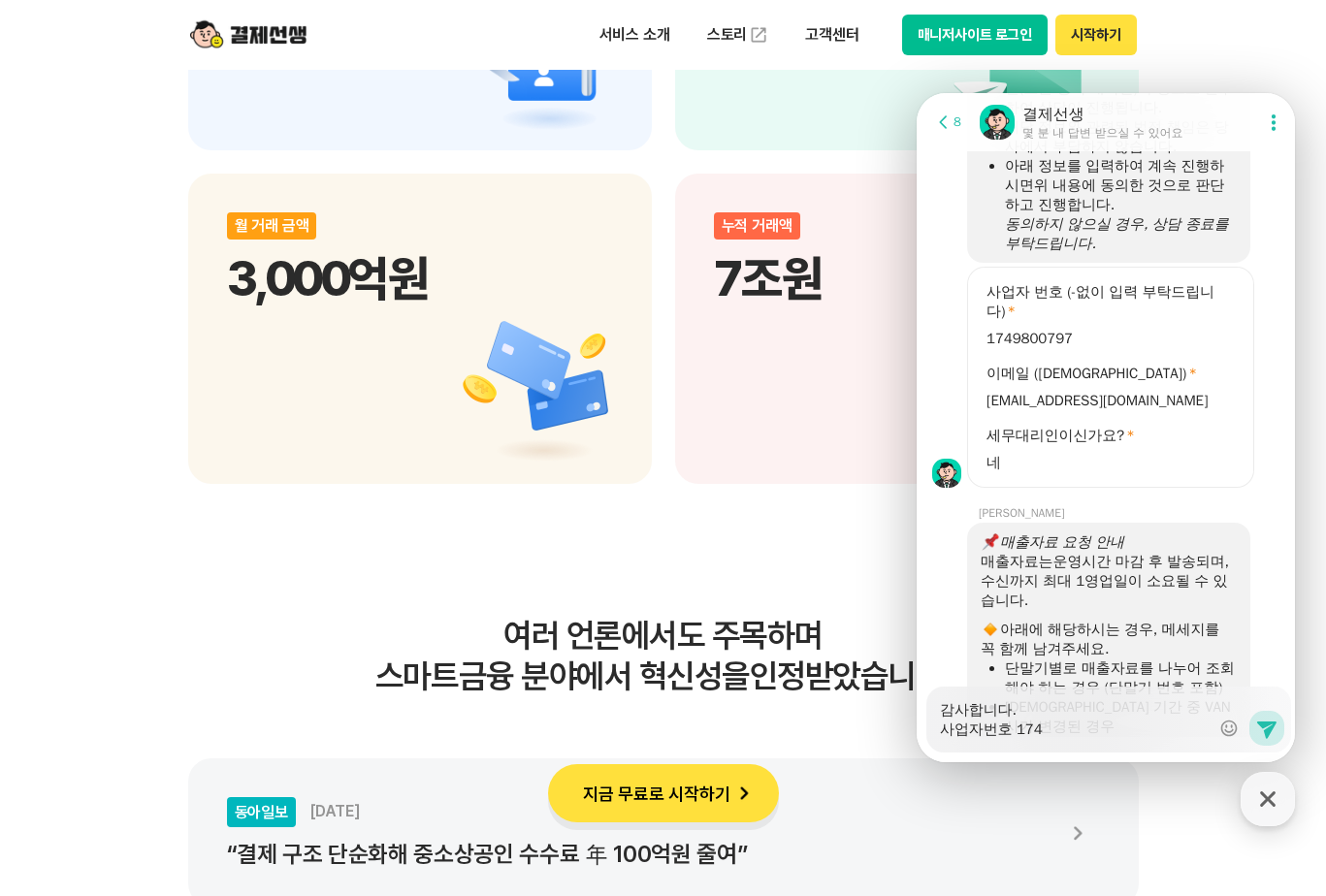 type on "x" 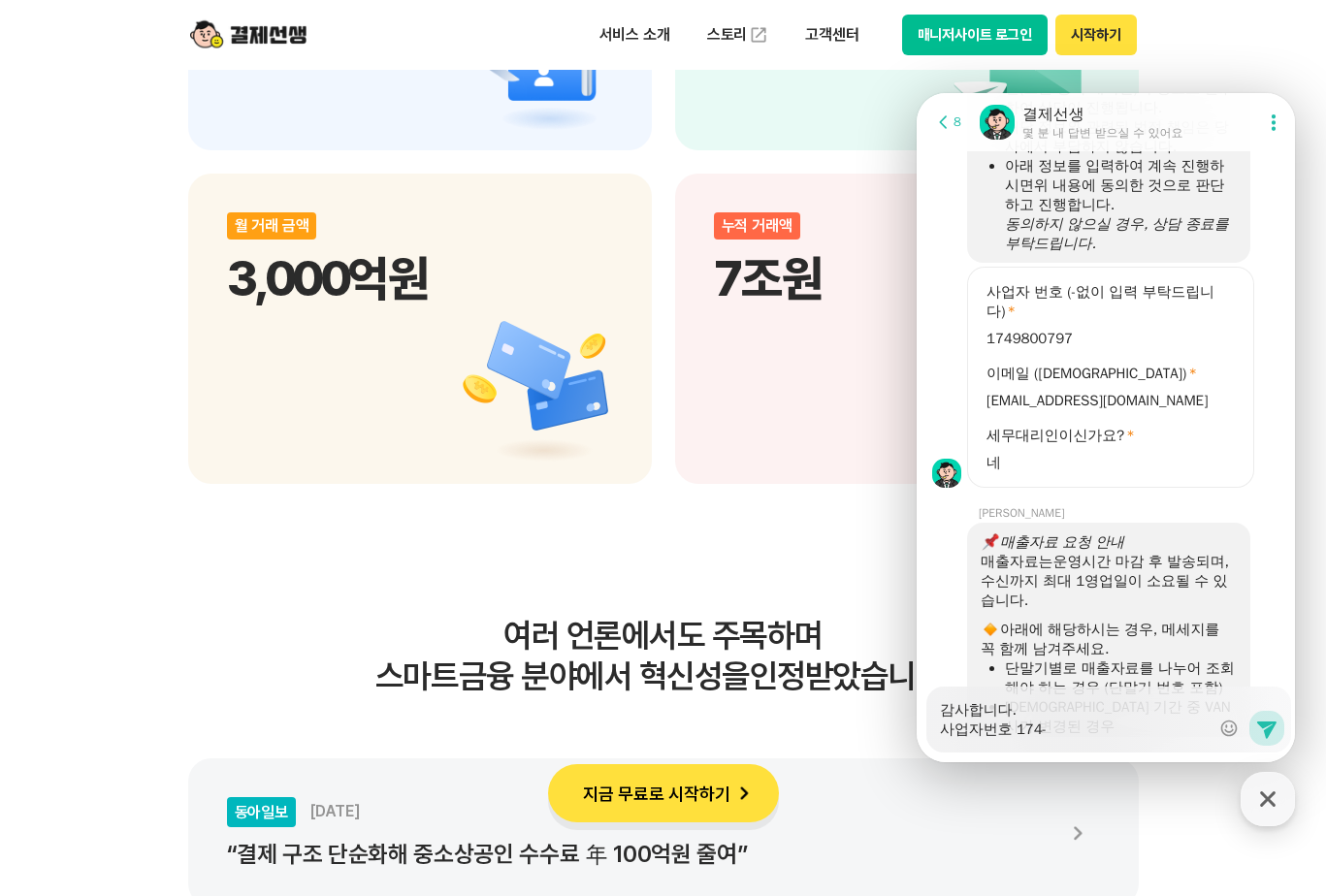 type on "x" 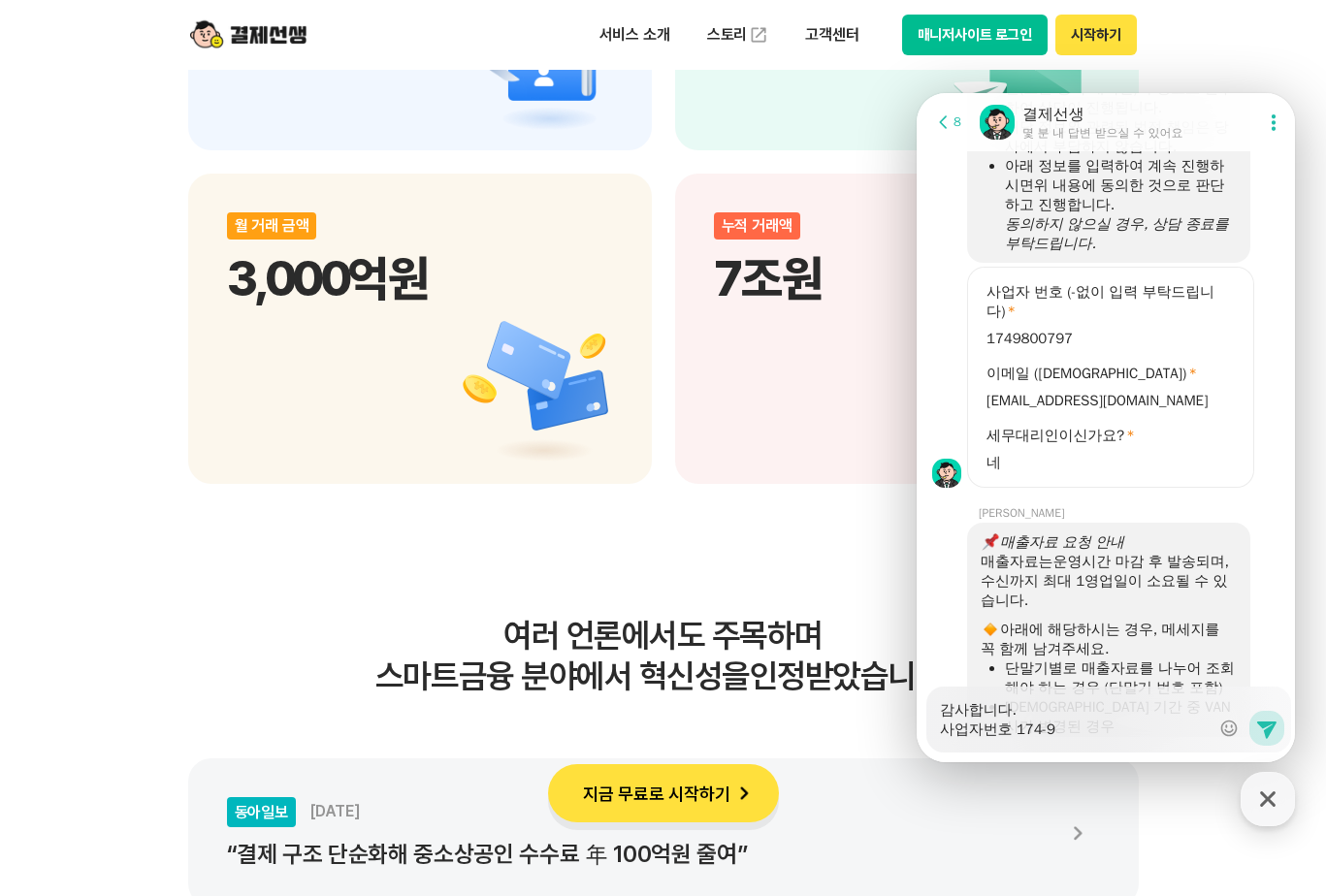 type on "x" 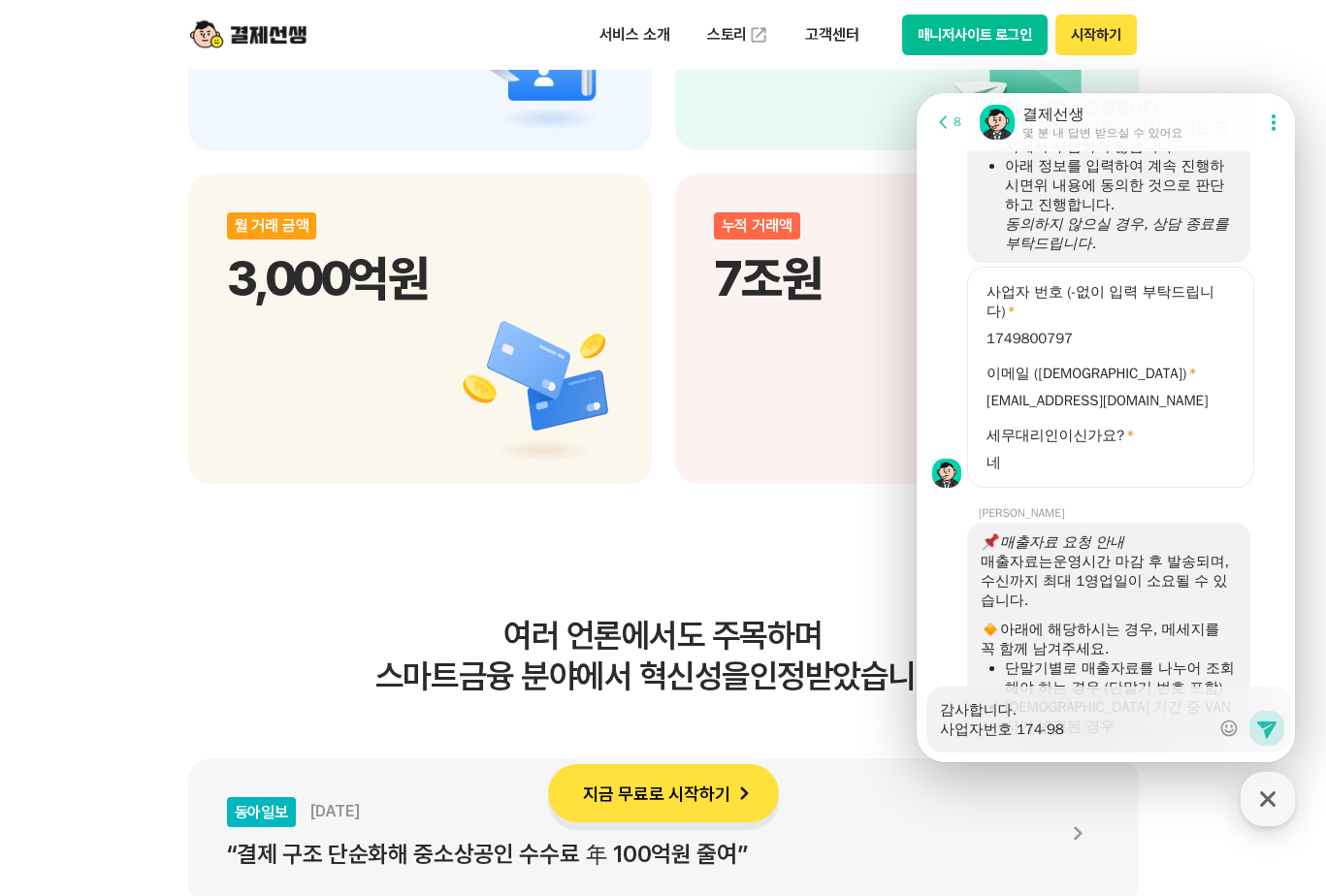type on "x" 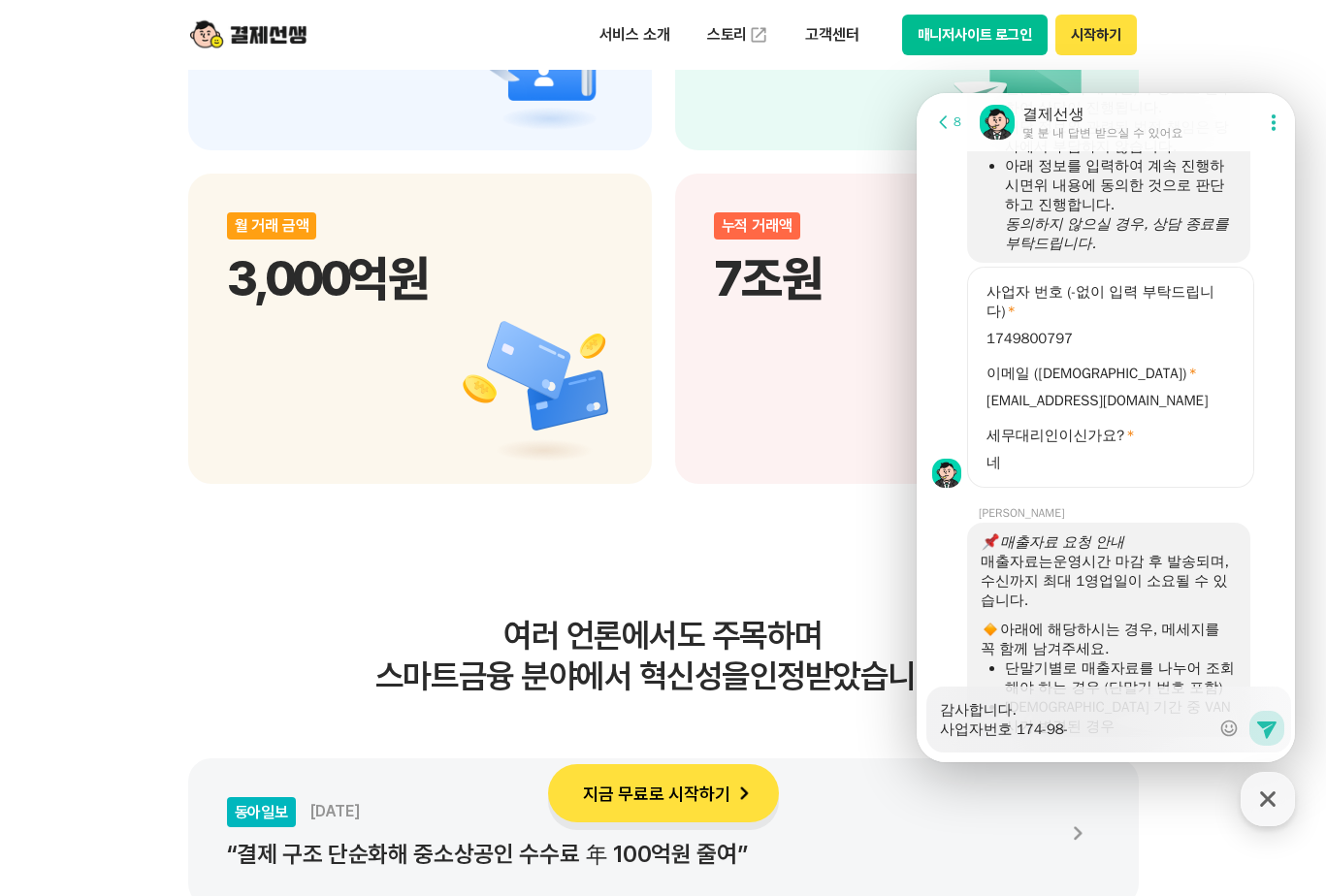 type on "x" 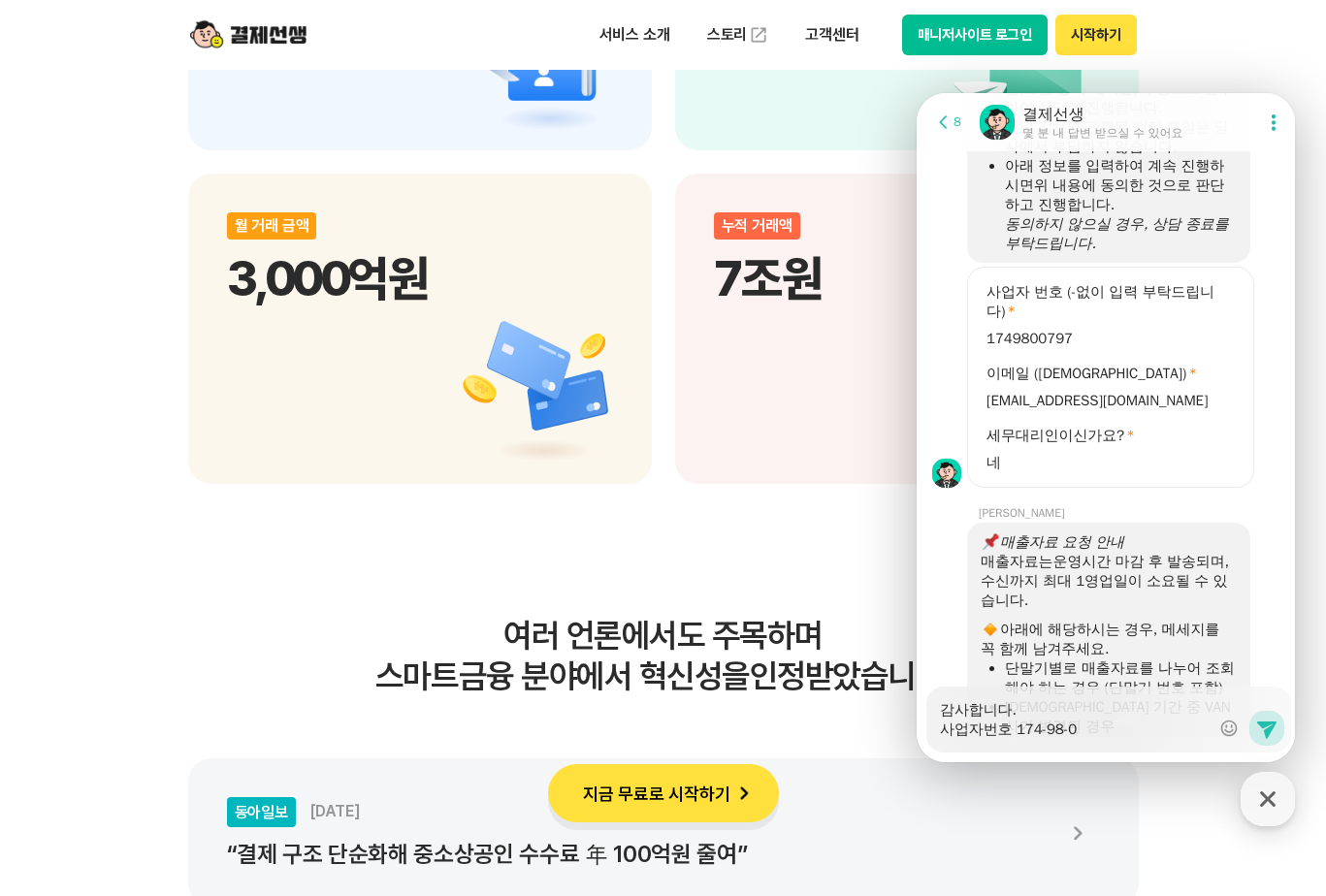 type on "x" 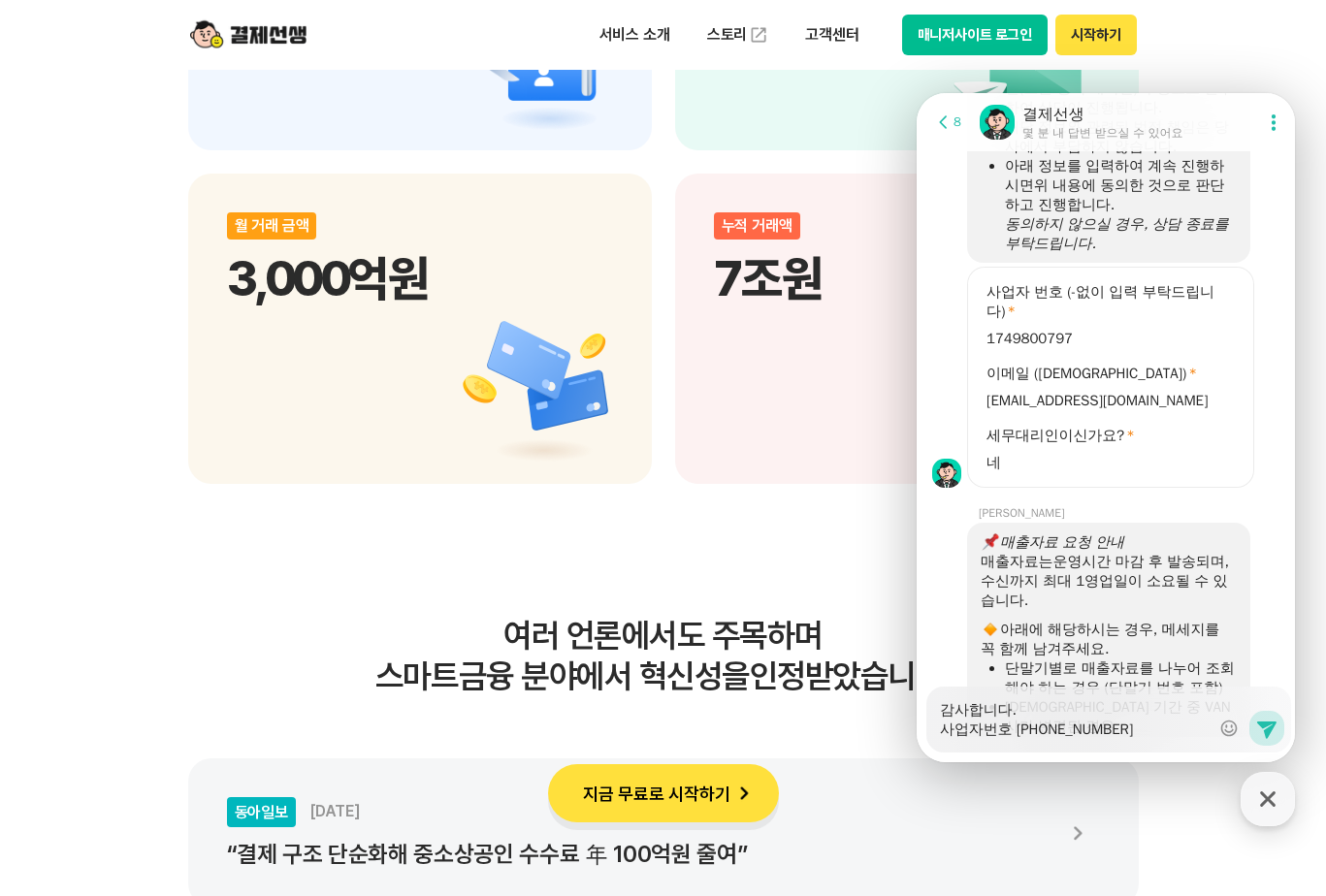 type on "x" 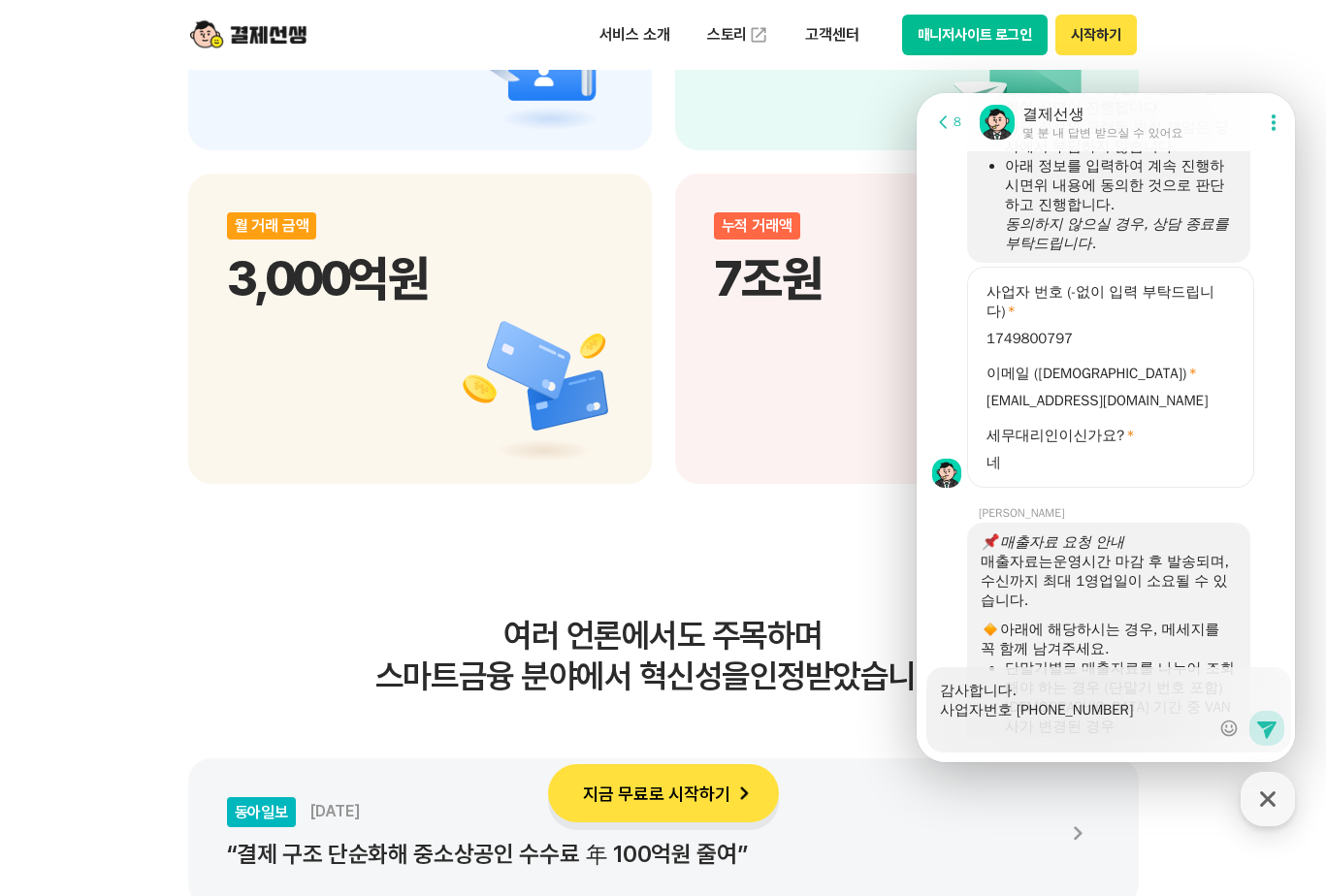 type on "x" 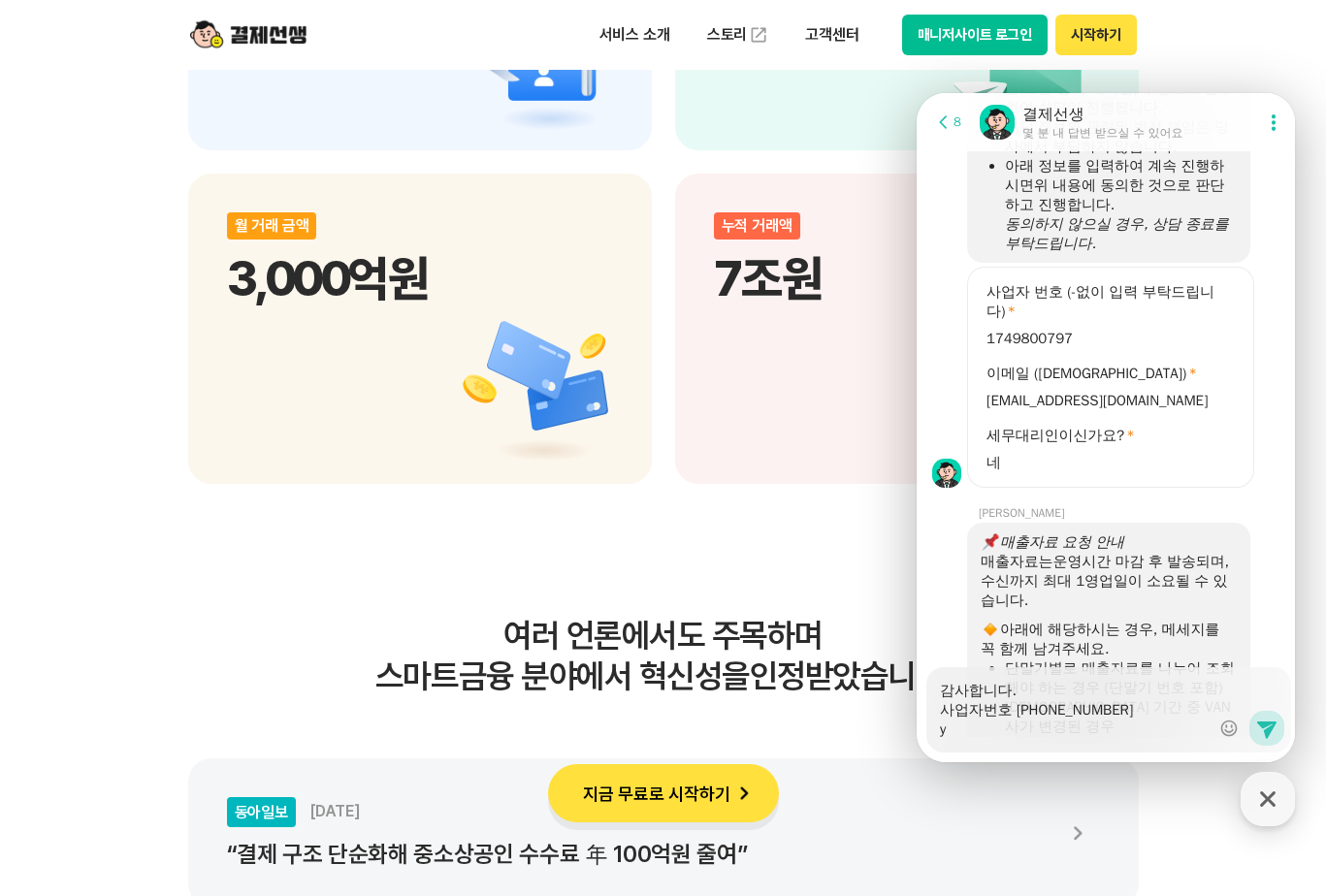 type on "x" 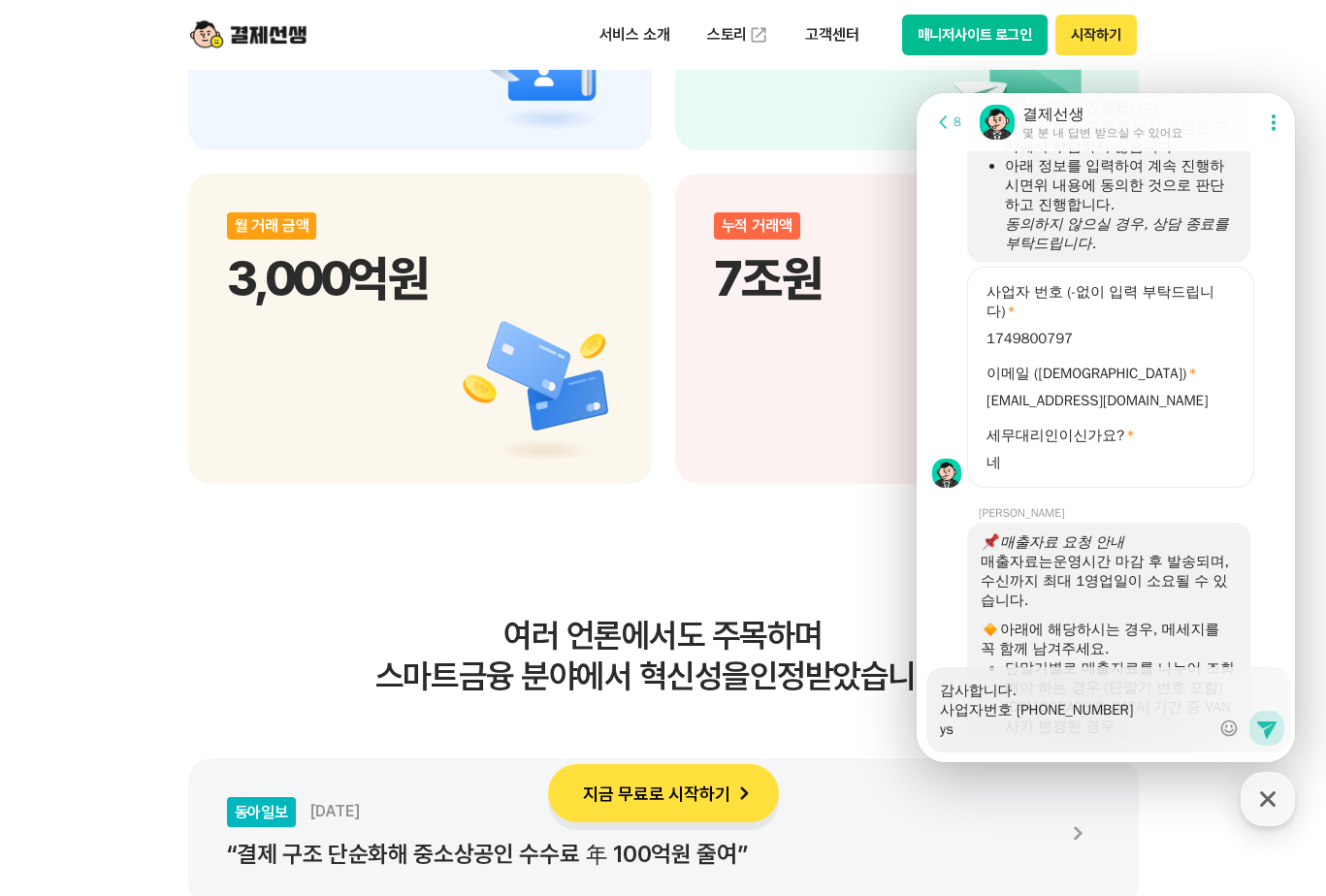 type on "x" 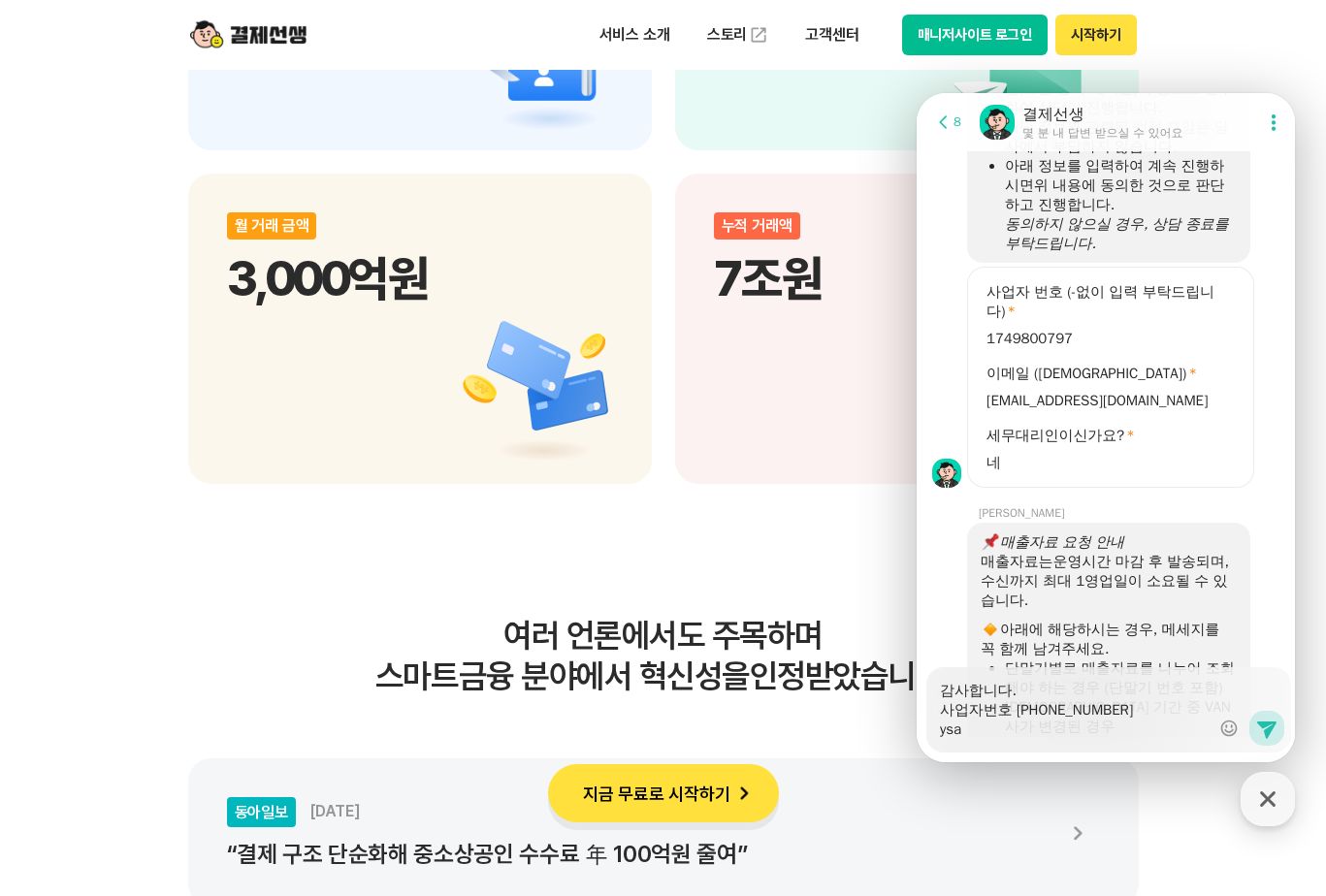 type on "x" 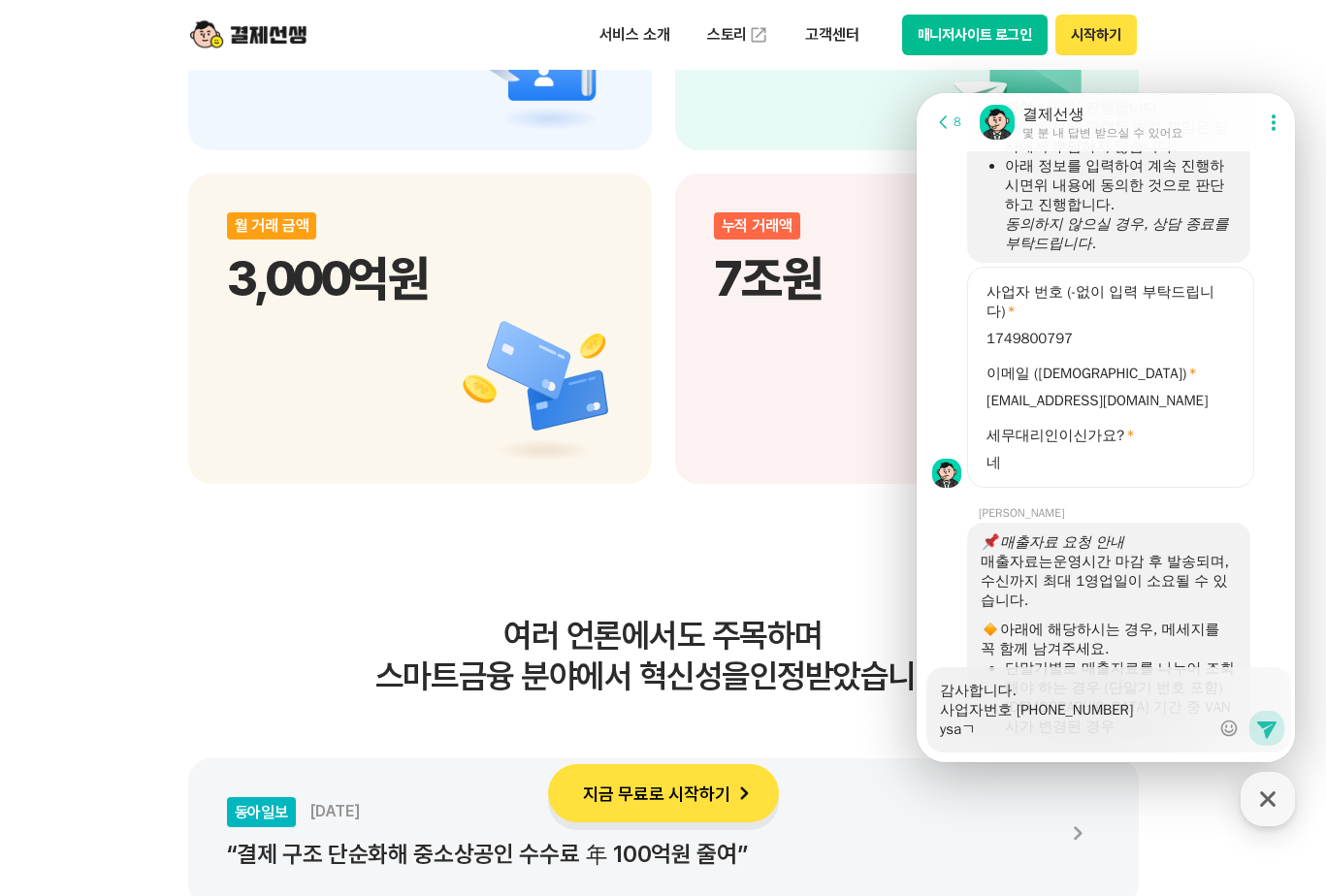 type on "x" 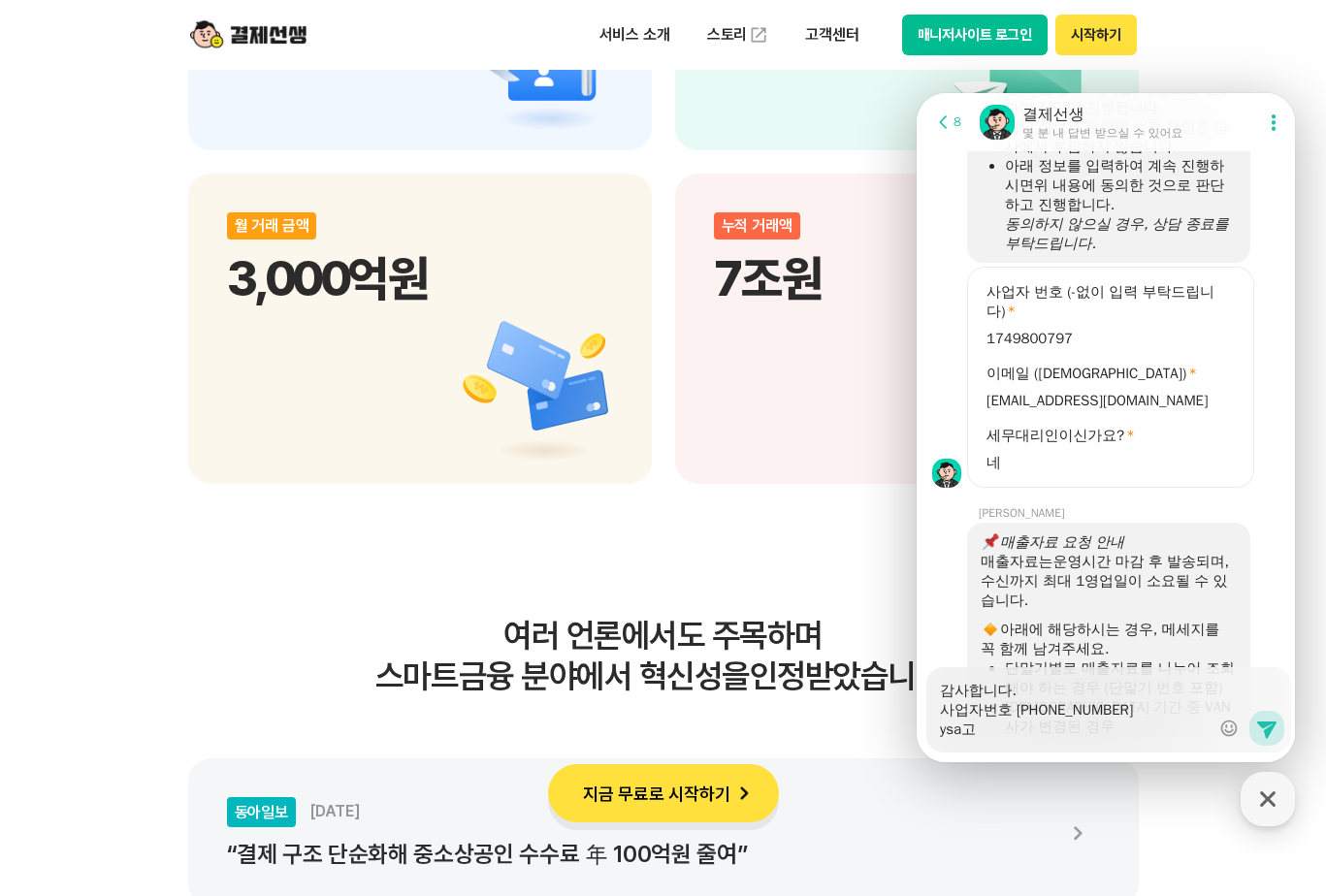type on "x" 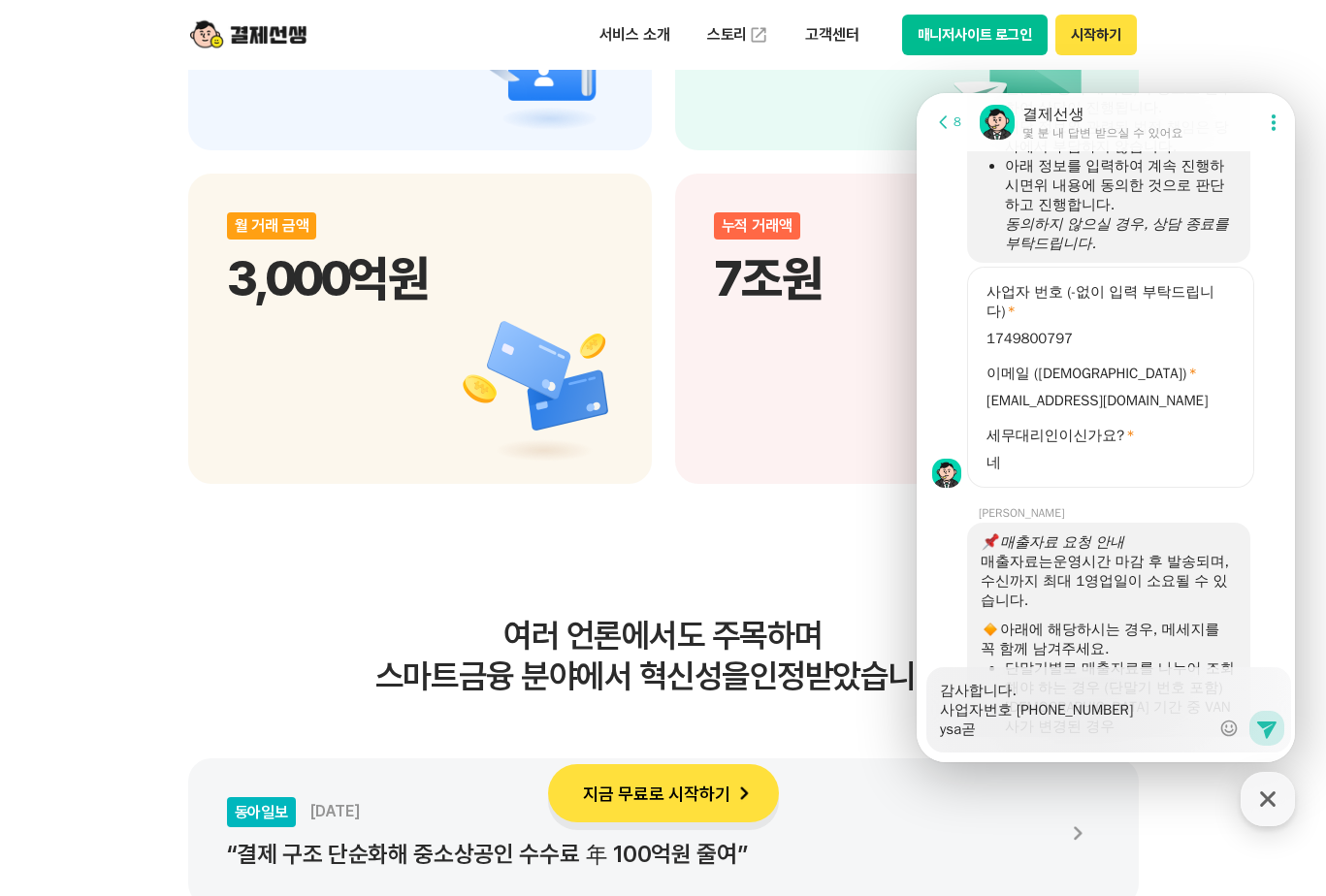 type on "x" 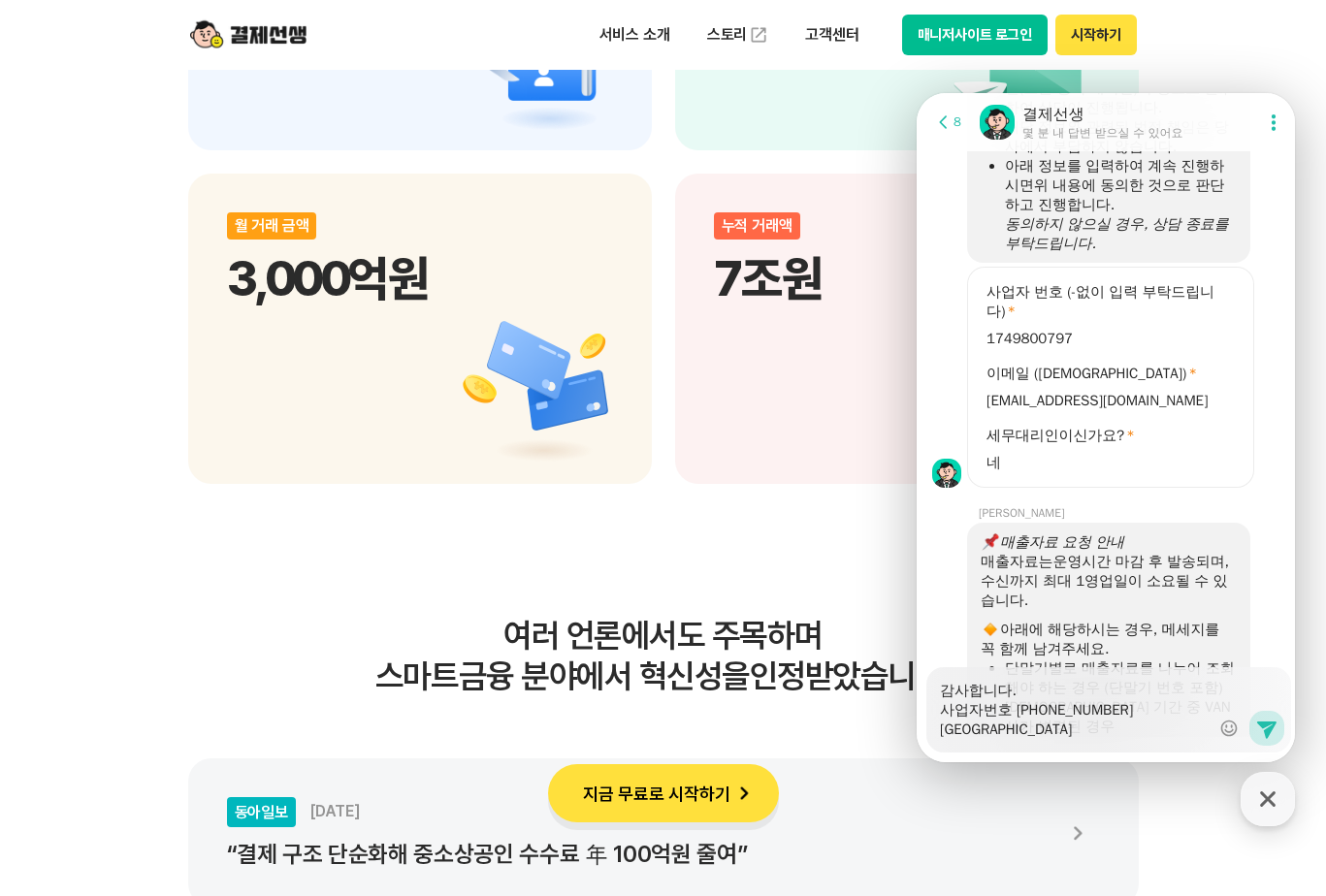 type on "x" 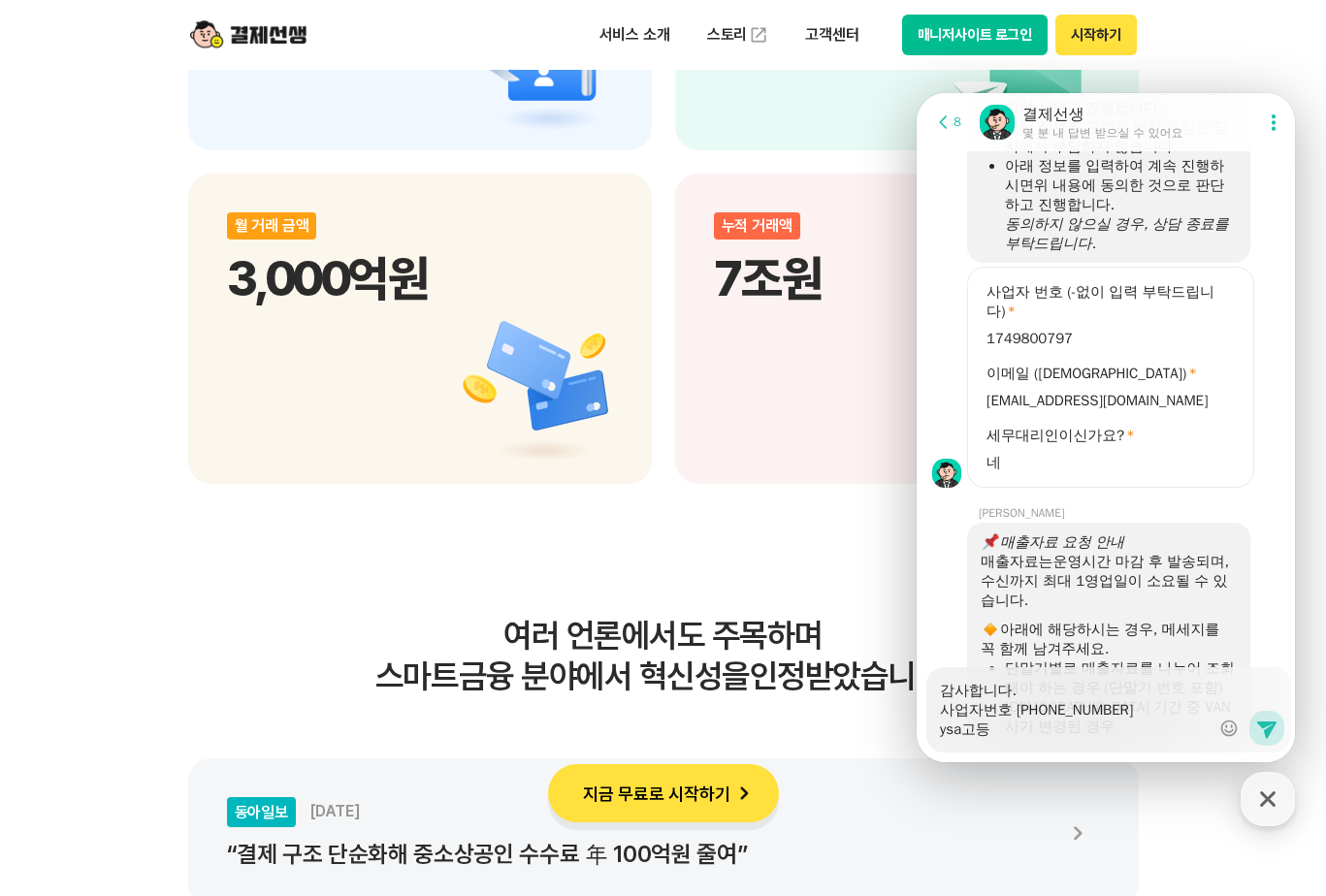 type on "x" 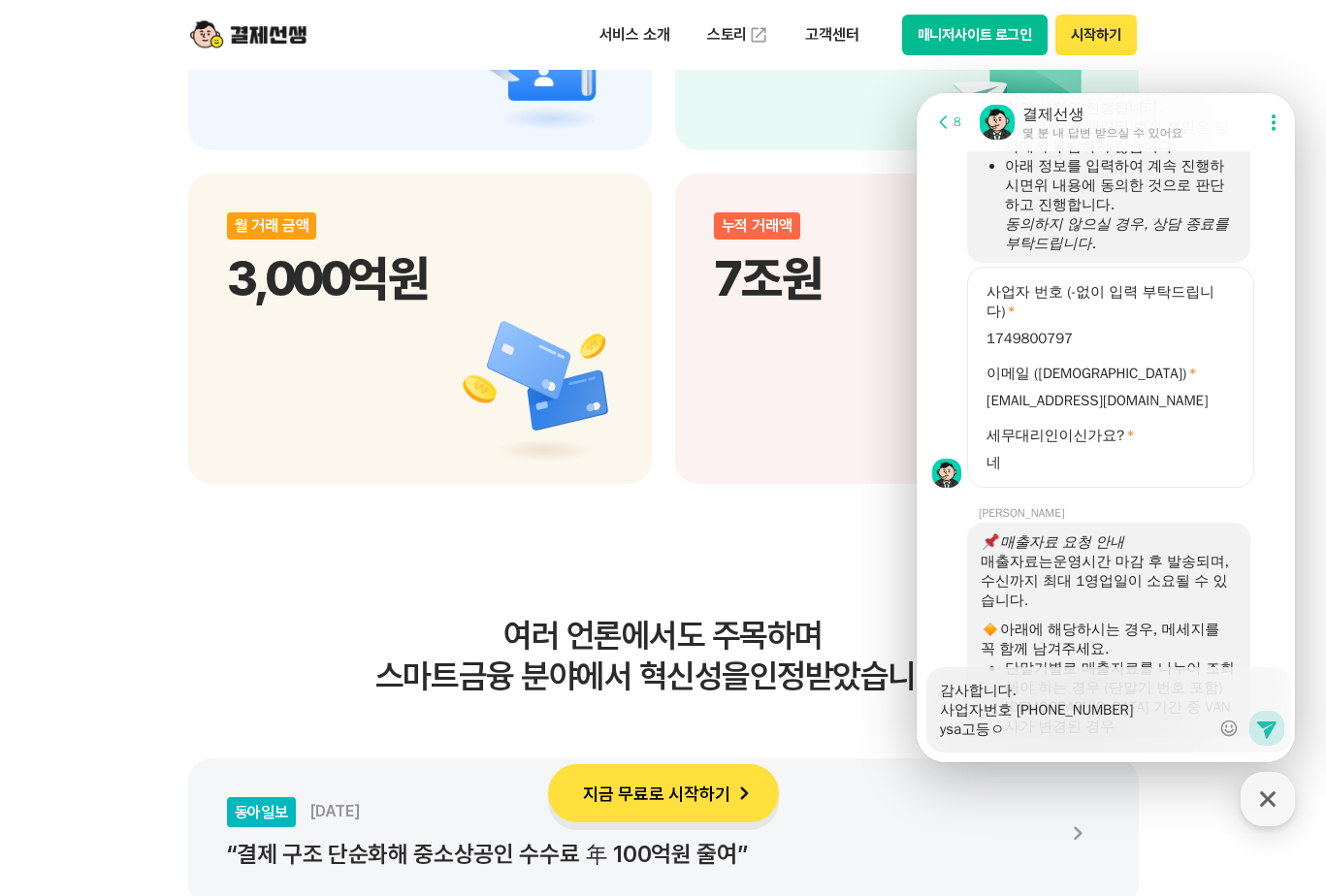 type on "x" 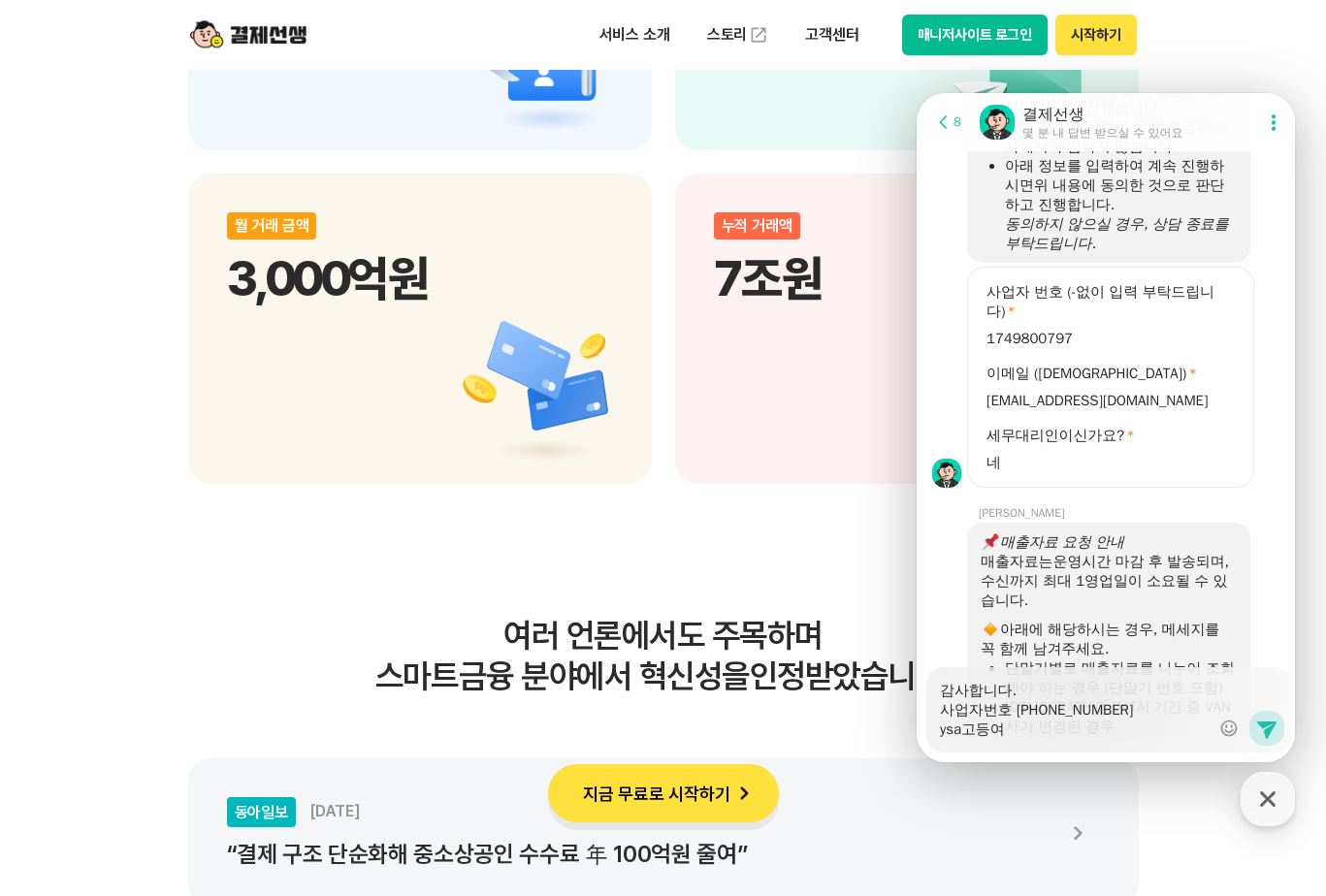 type on "x" 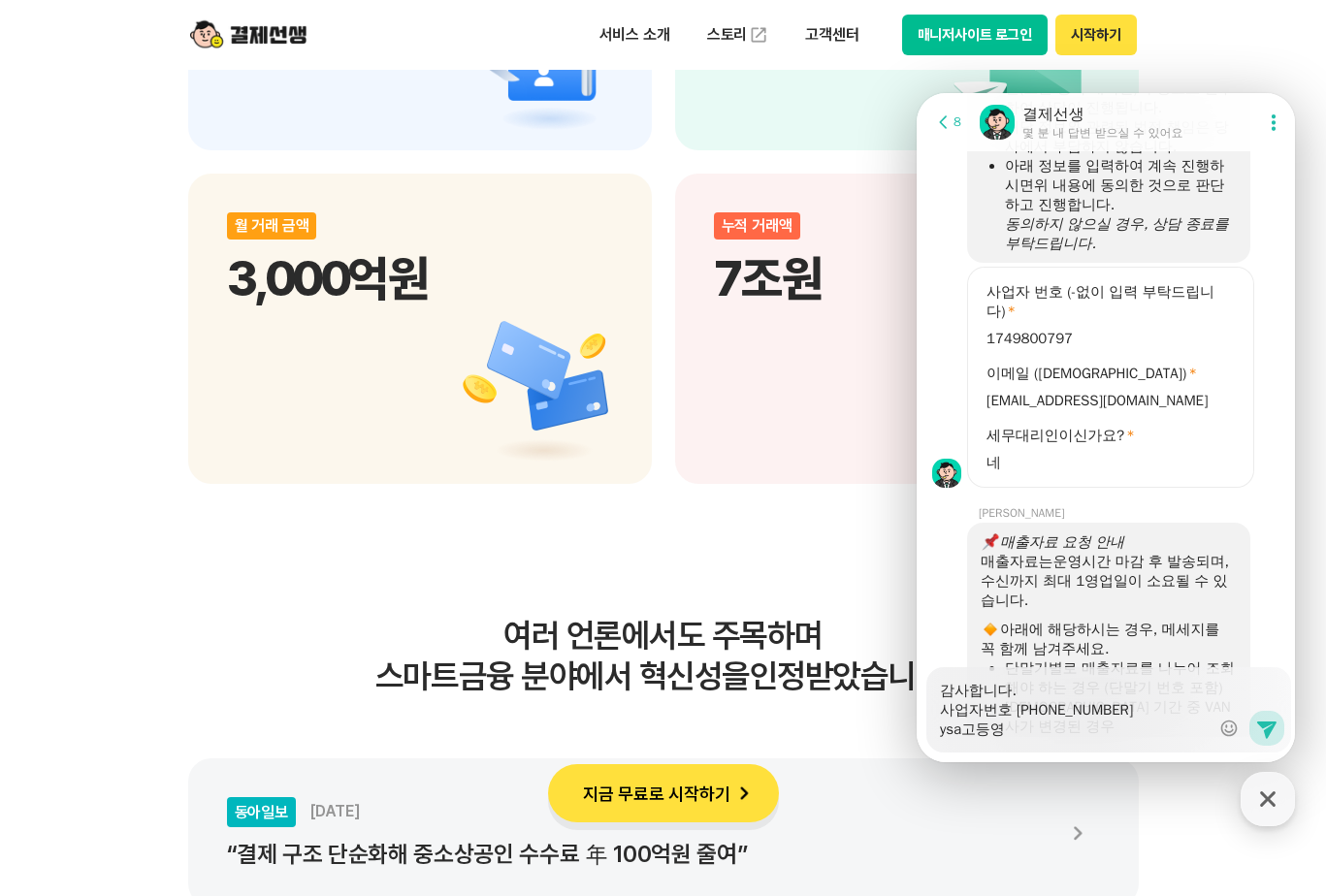 type on "x" 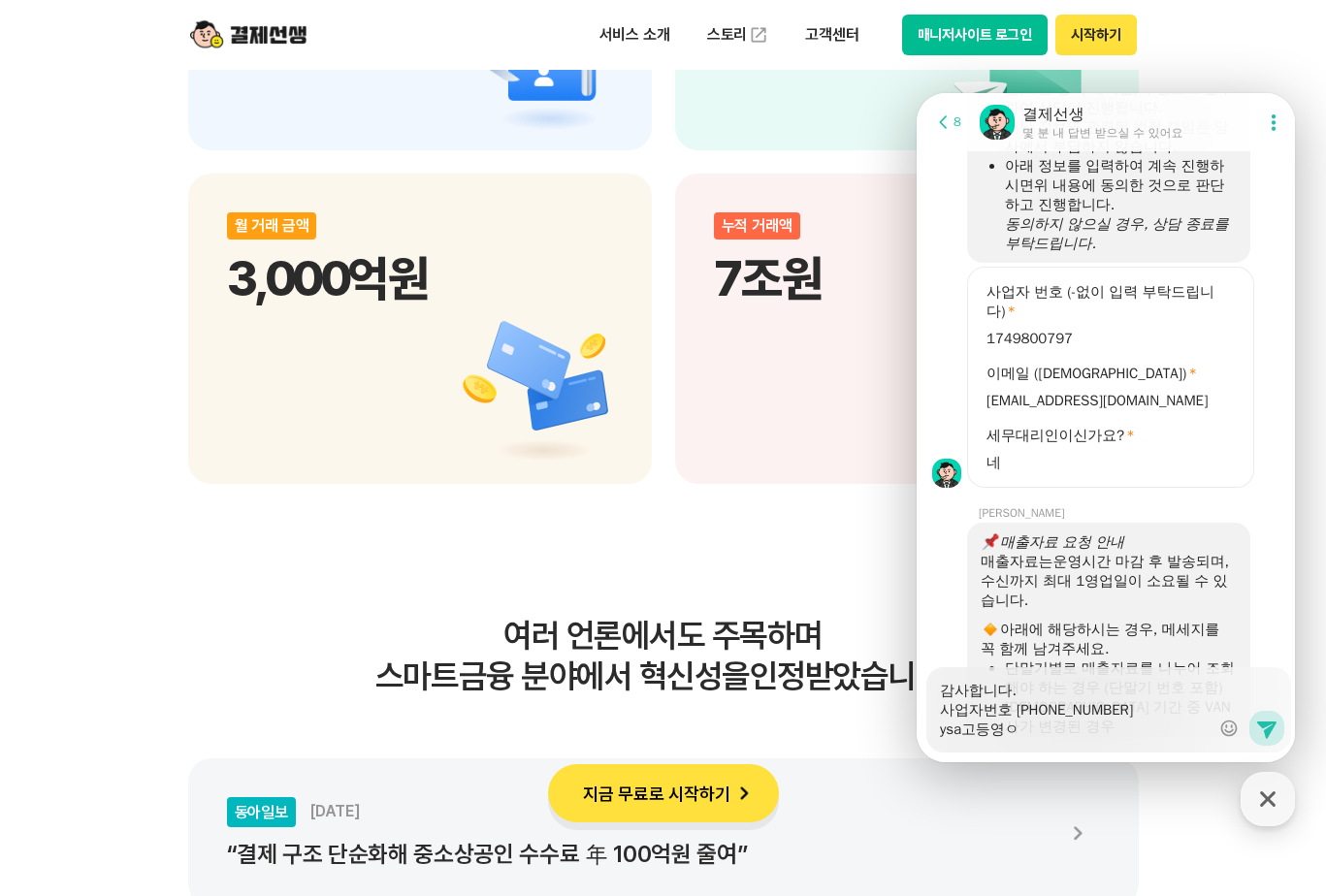 type on "x" 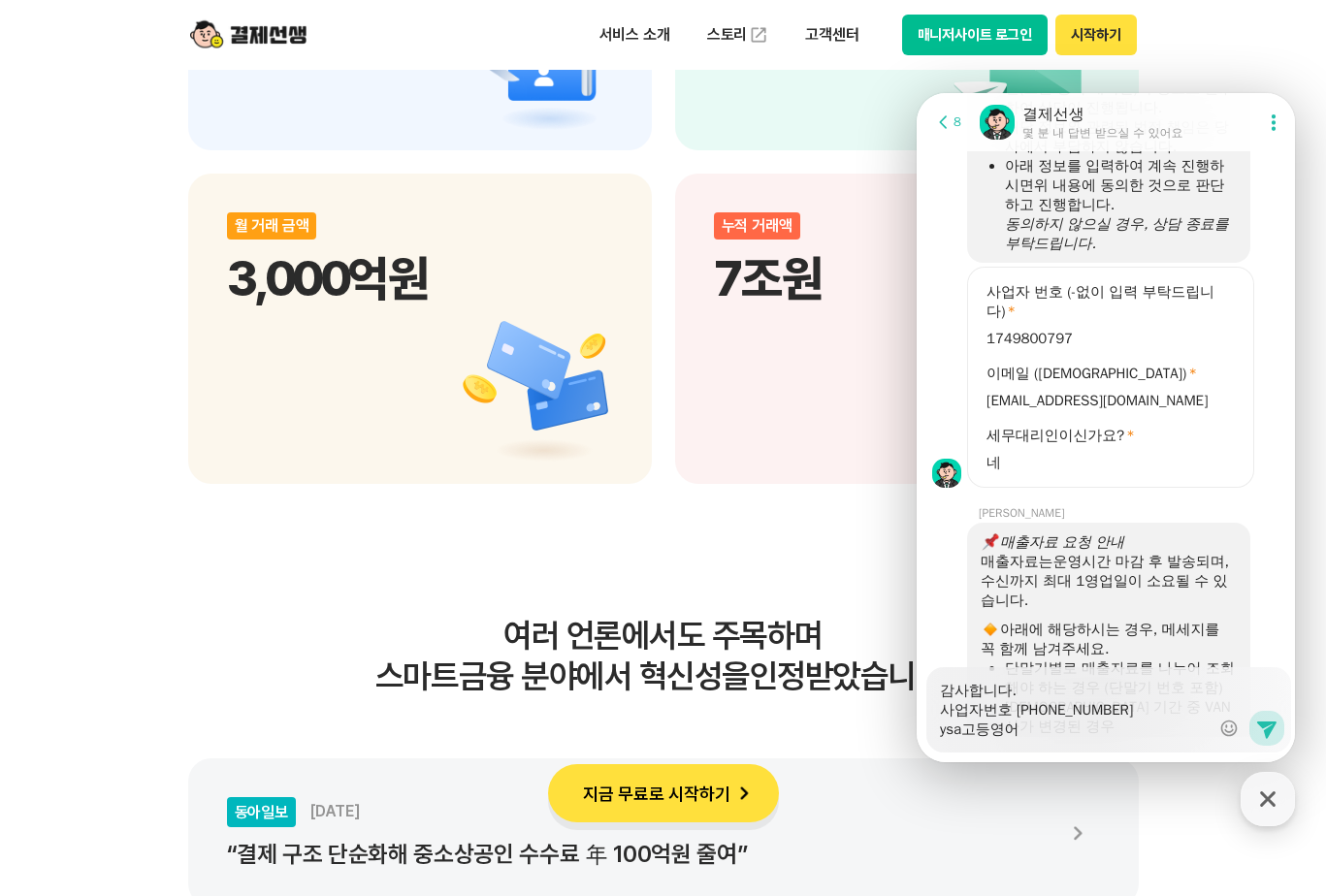 type on "x" 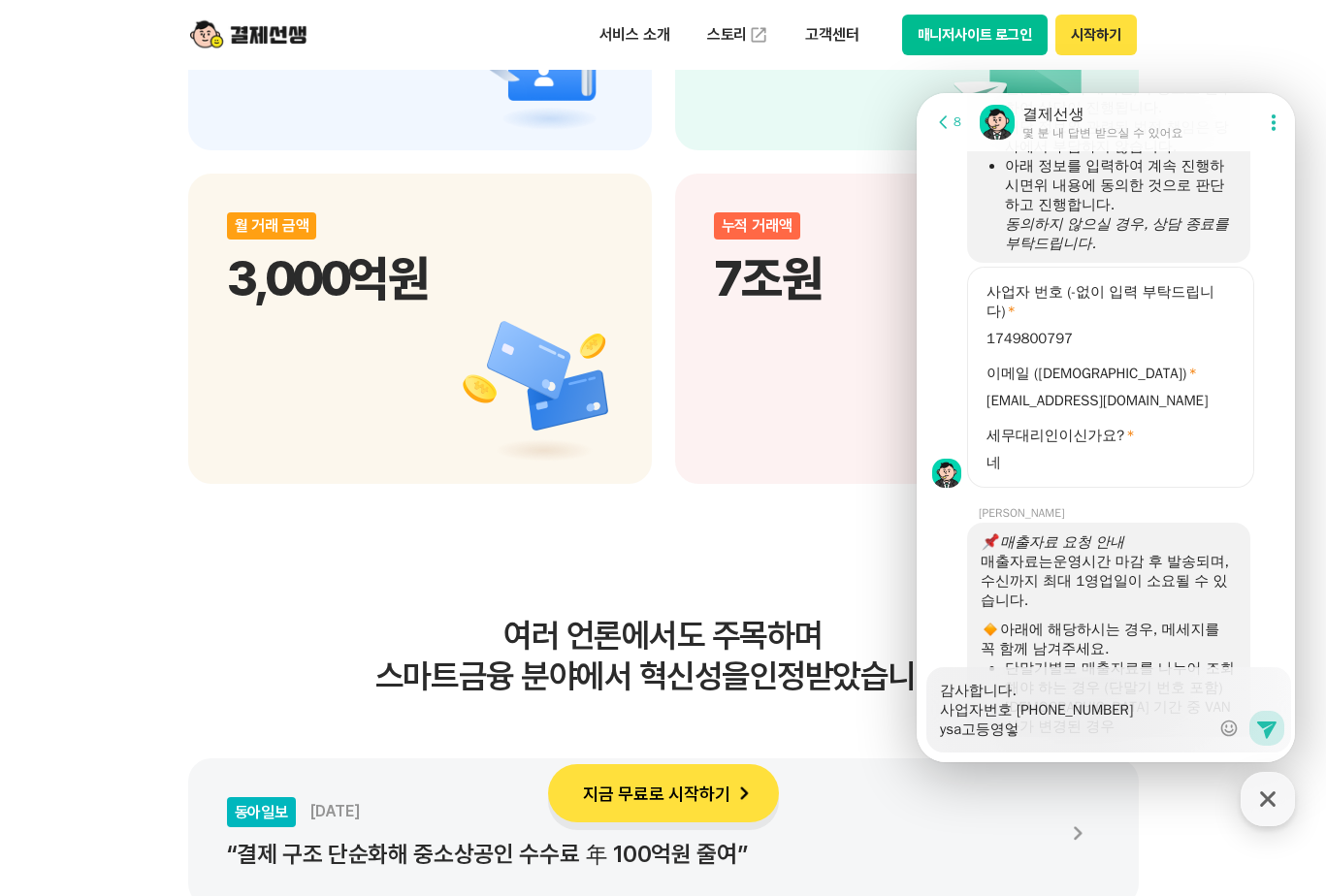 type on "x" 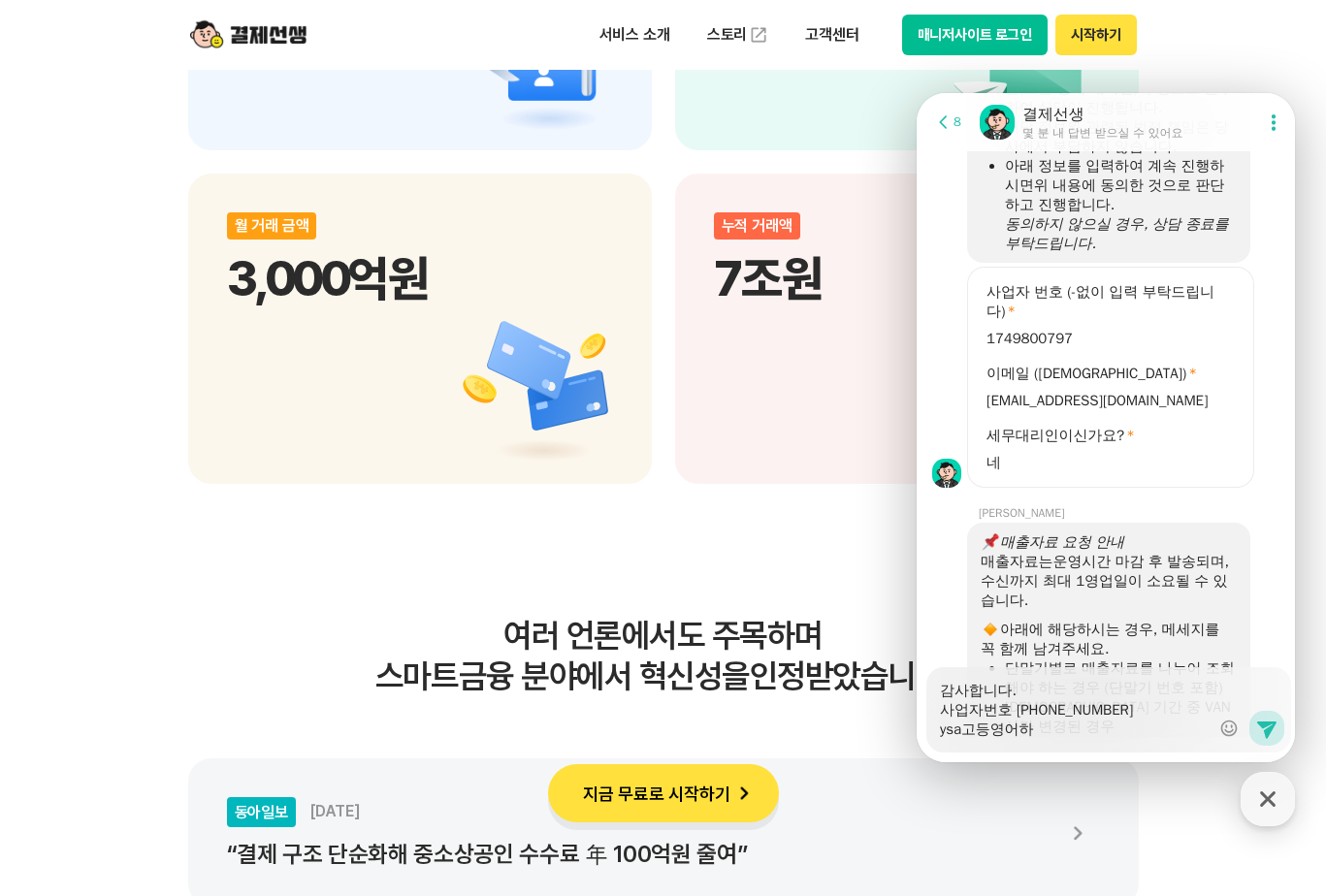 type on "x" 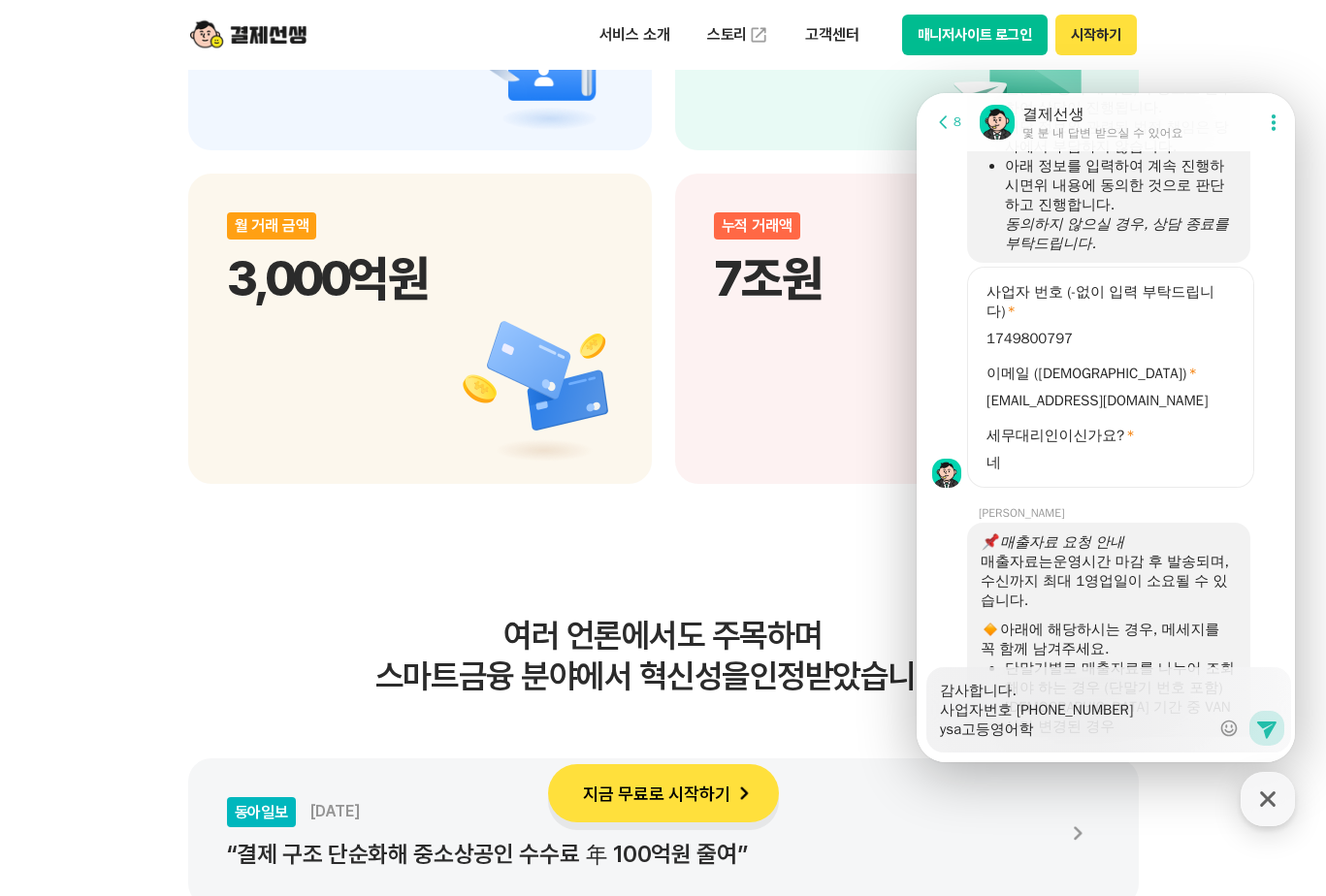 type on "x" 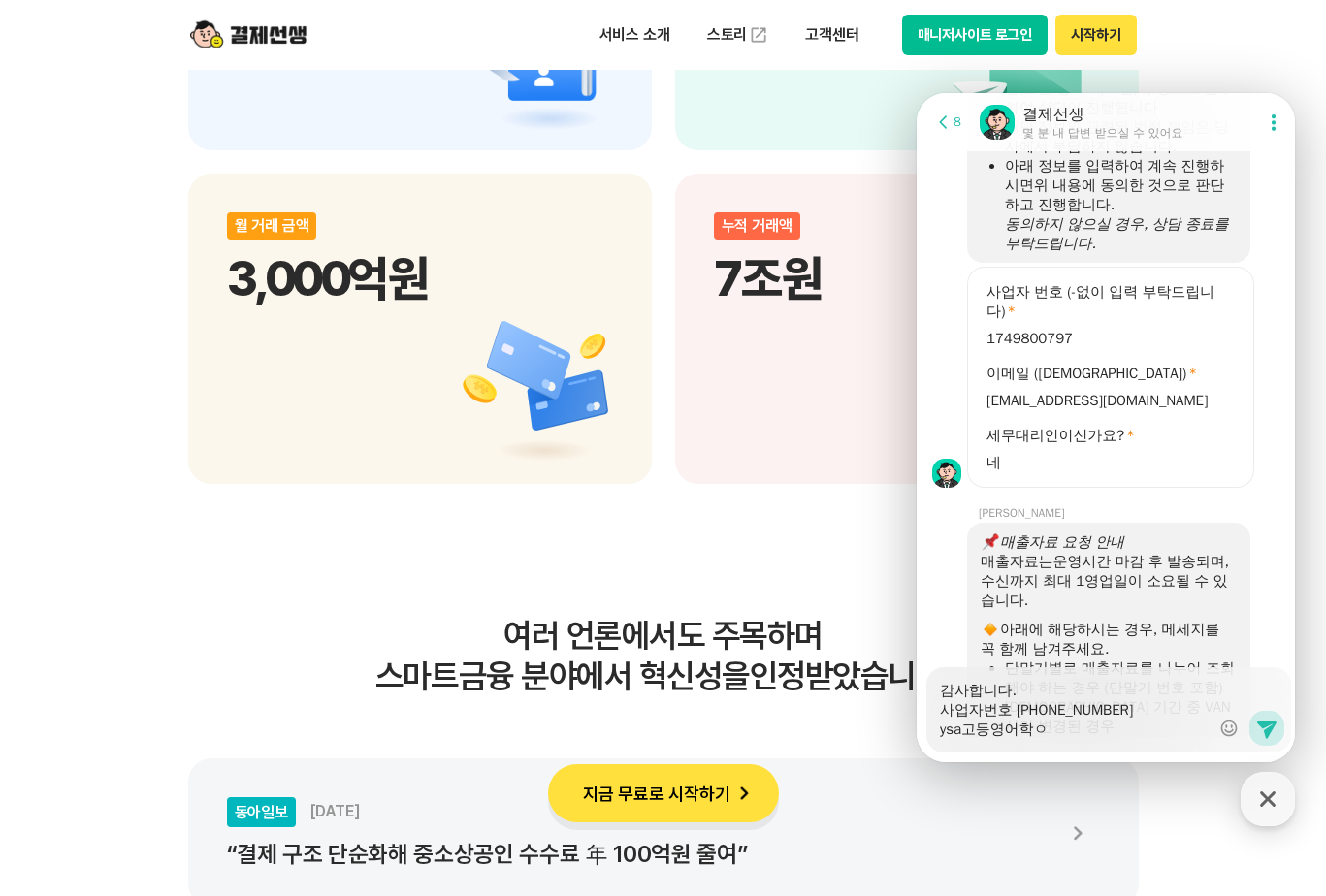 type on "x" 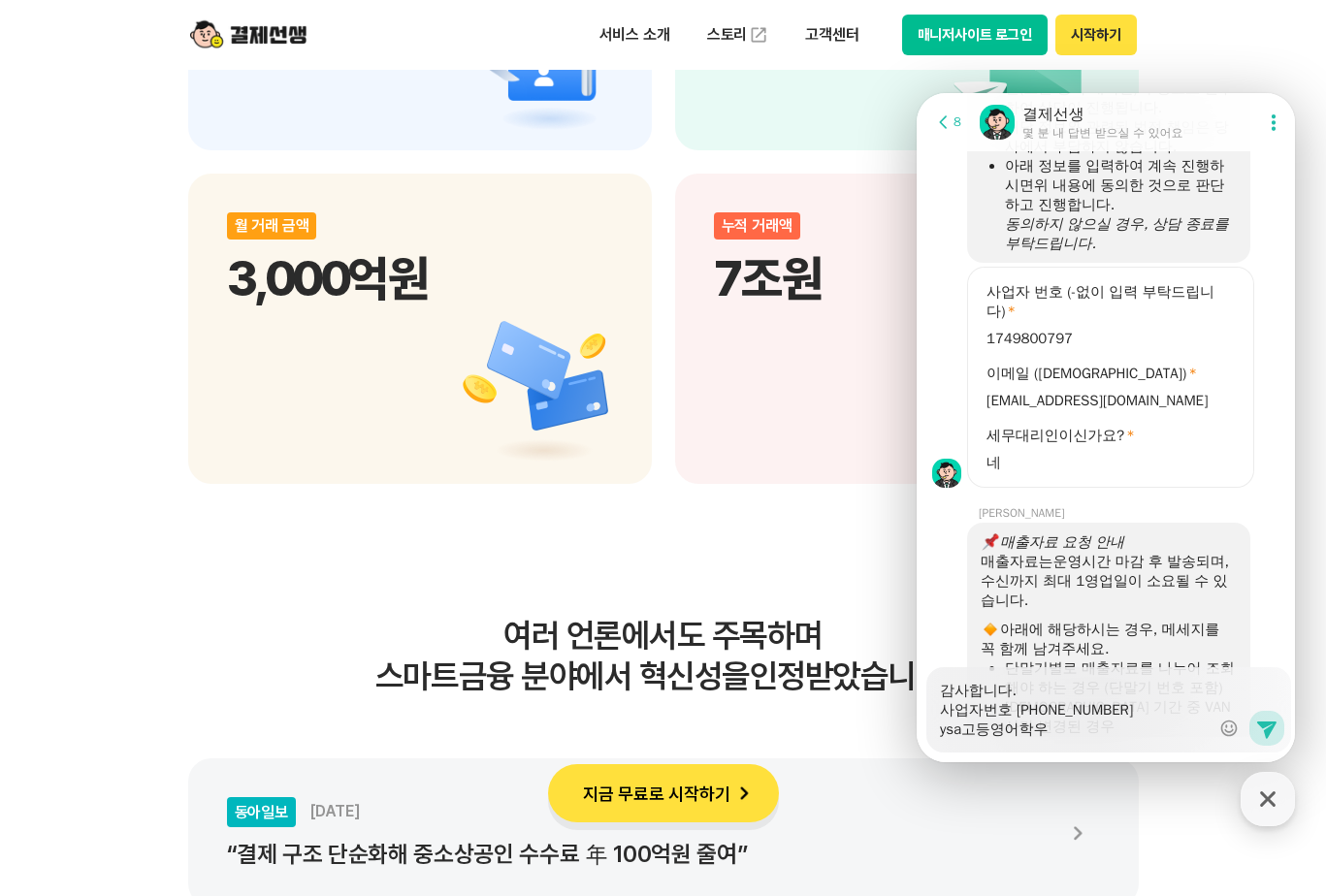 type on "x" 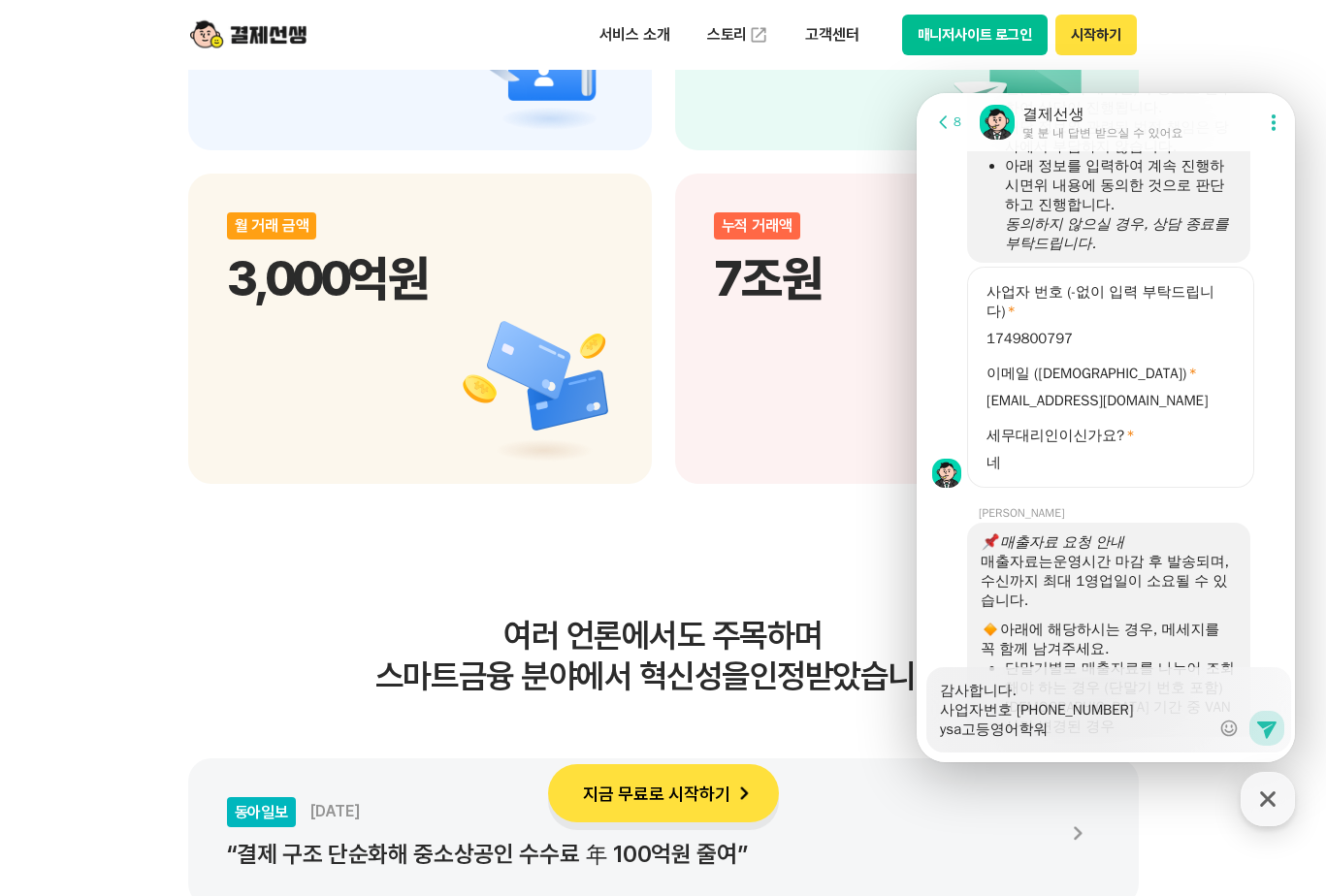 type on "x" 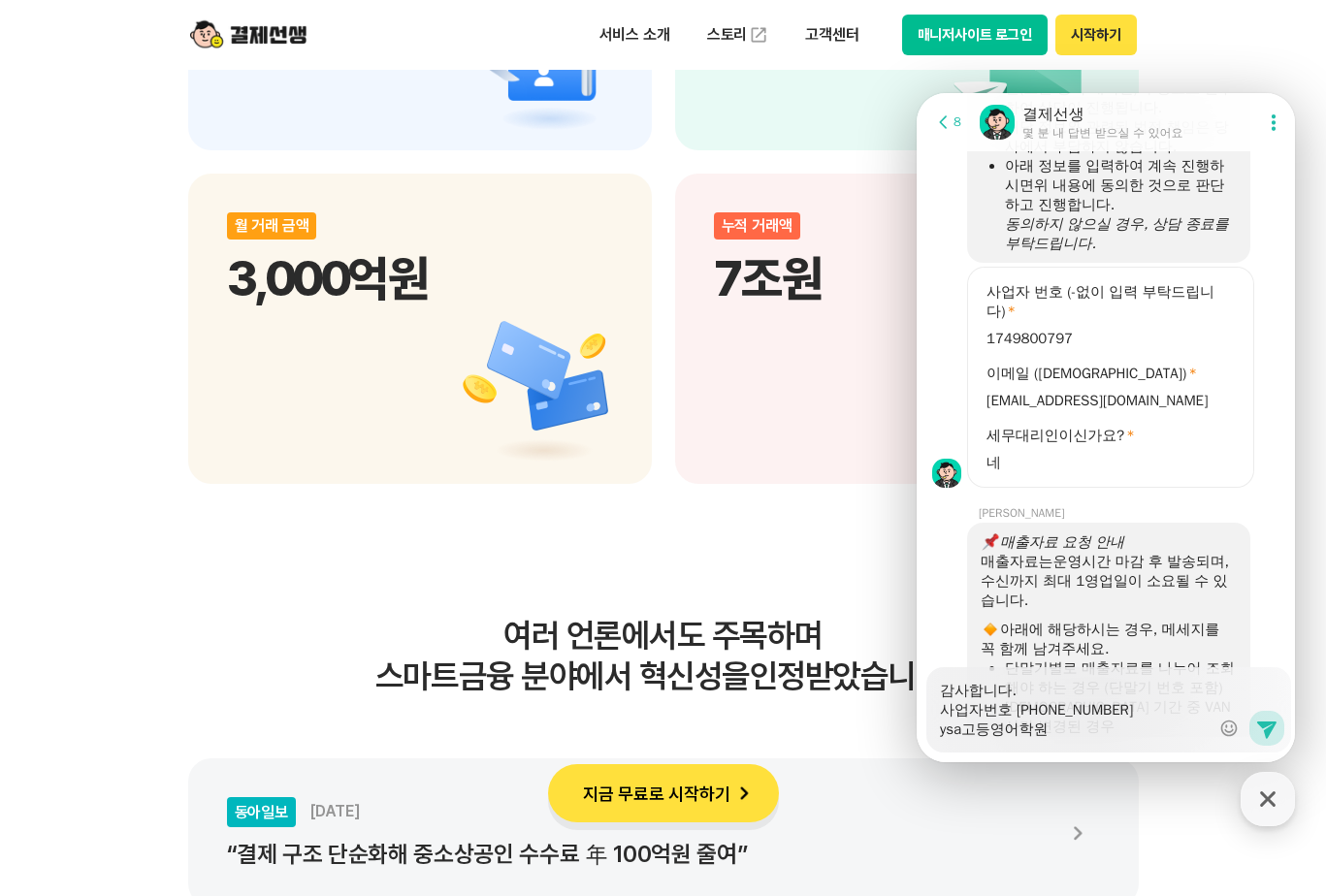 type on "x" 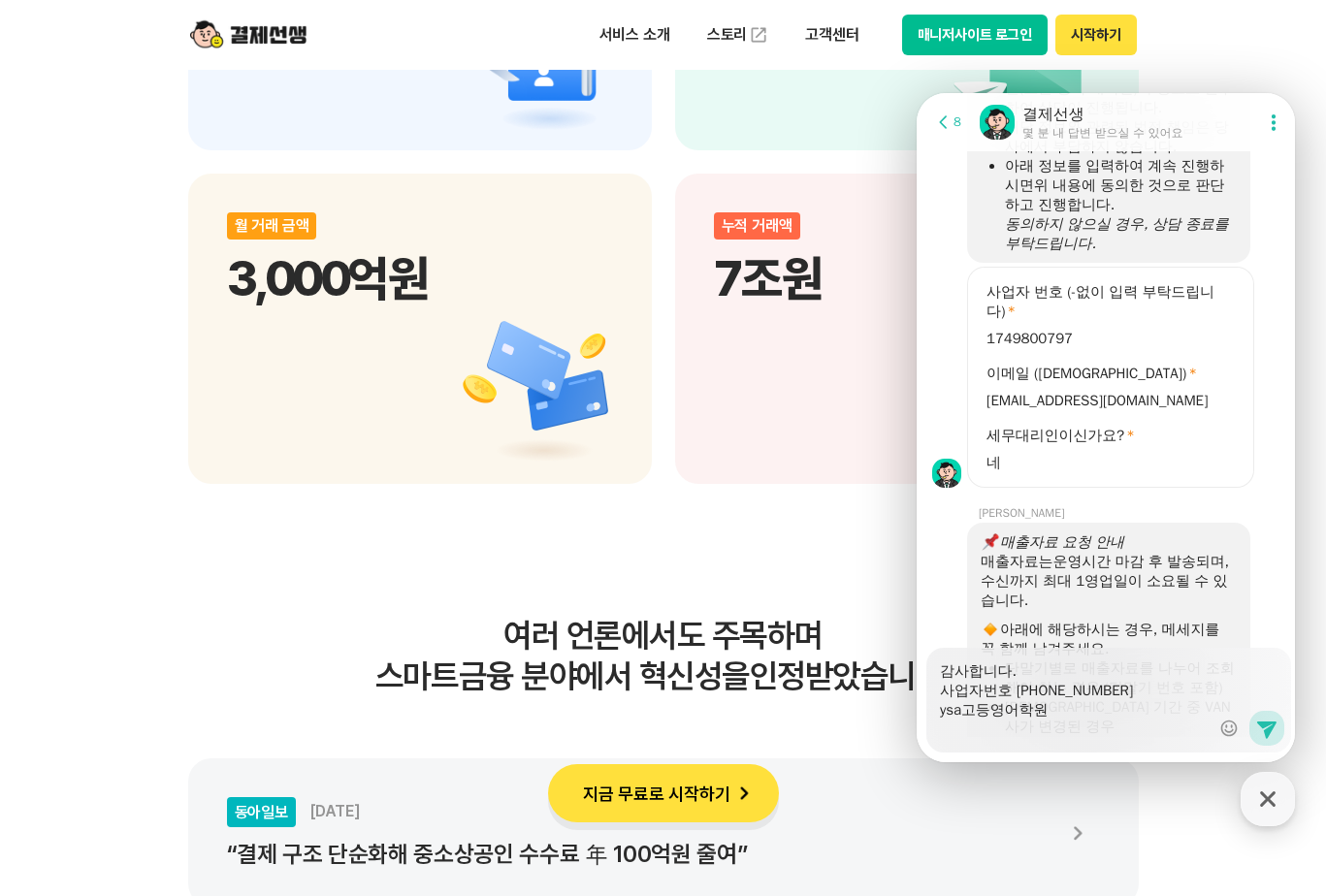 type on "x" 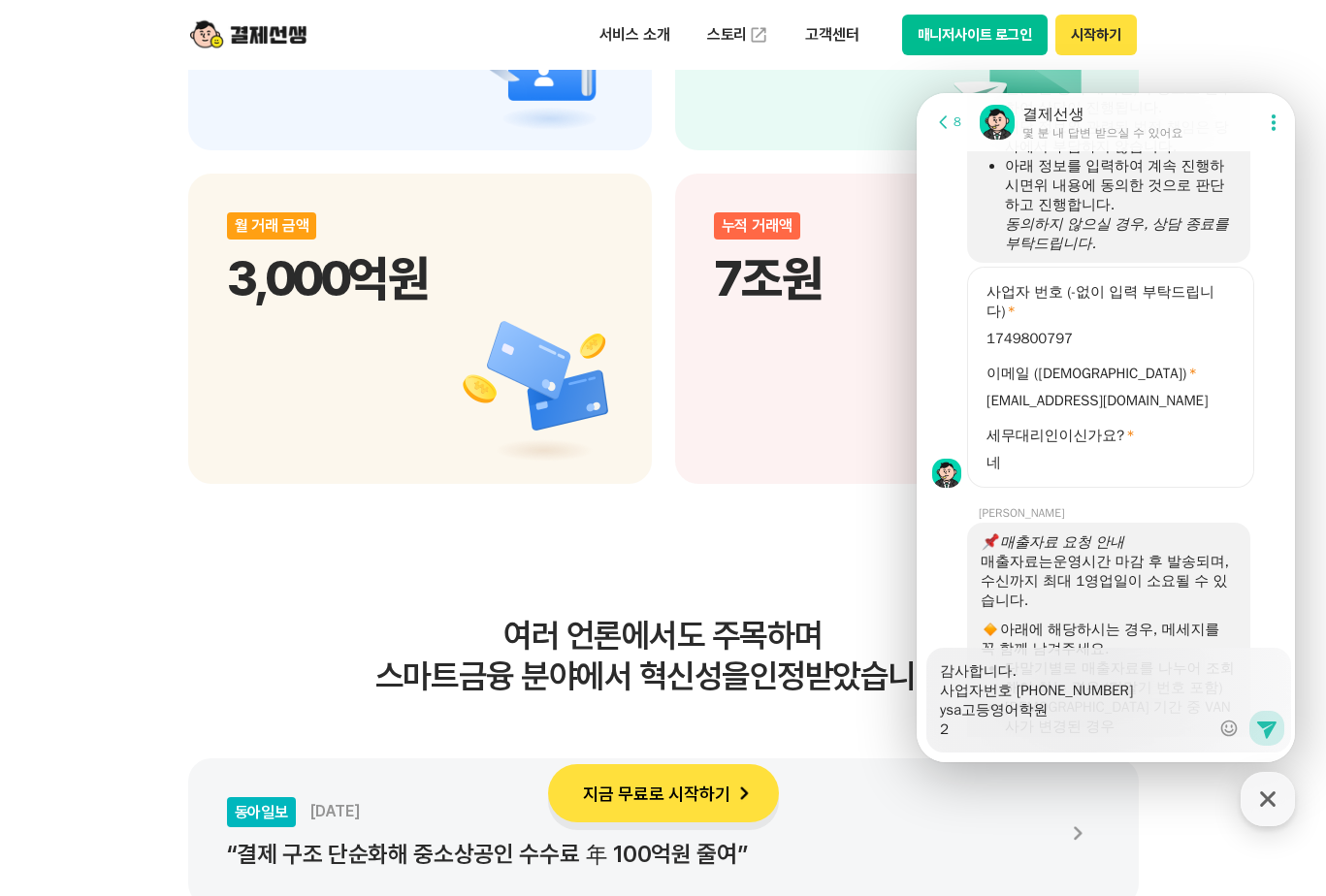 type on "x" 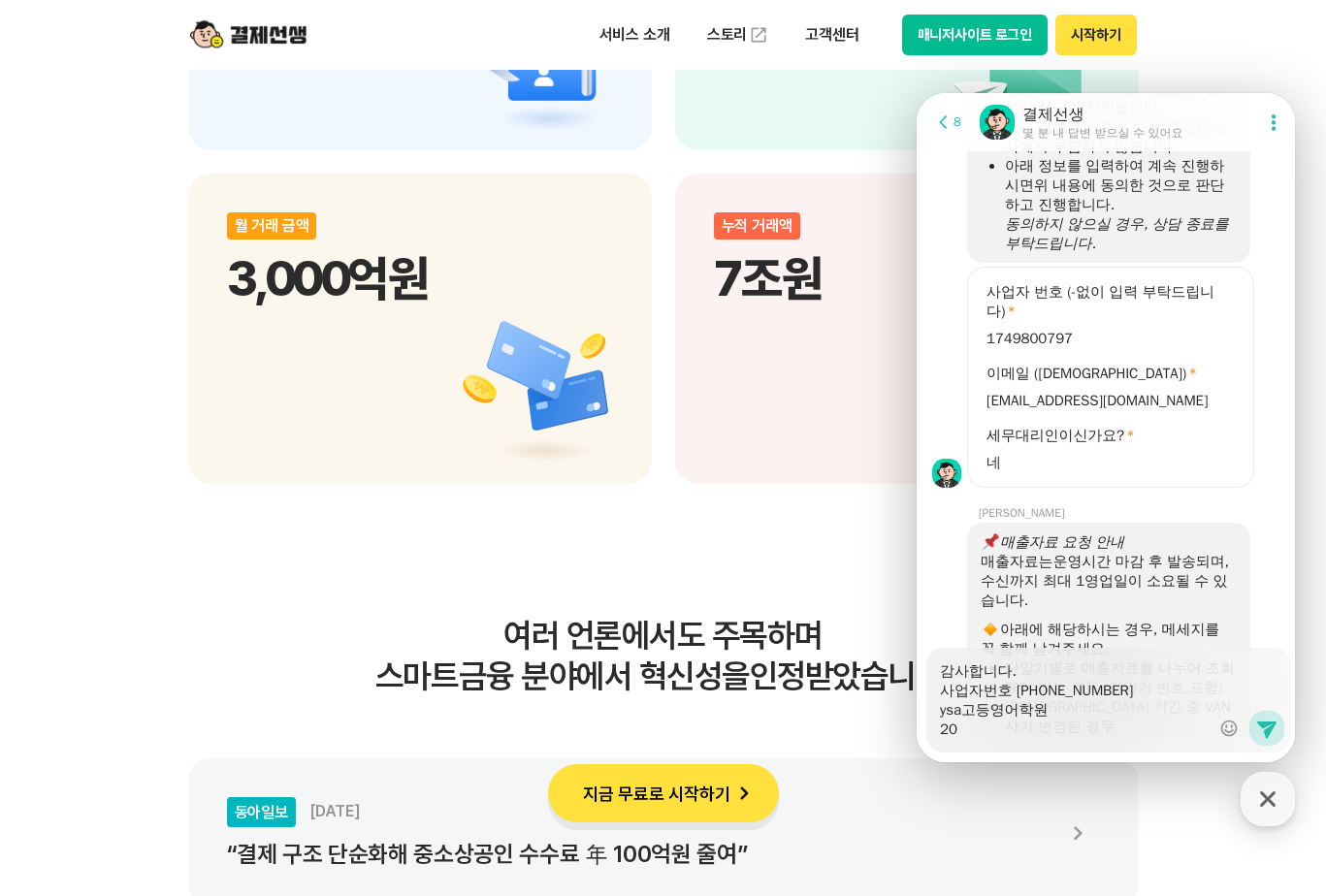 type on "x" 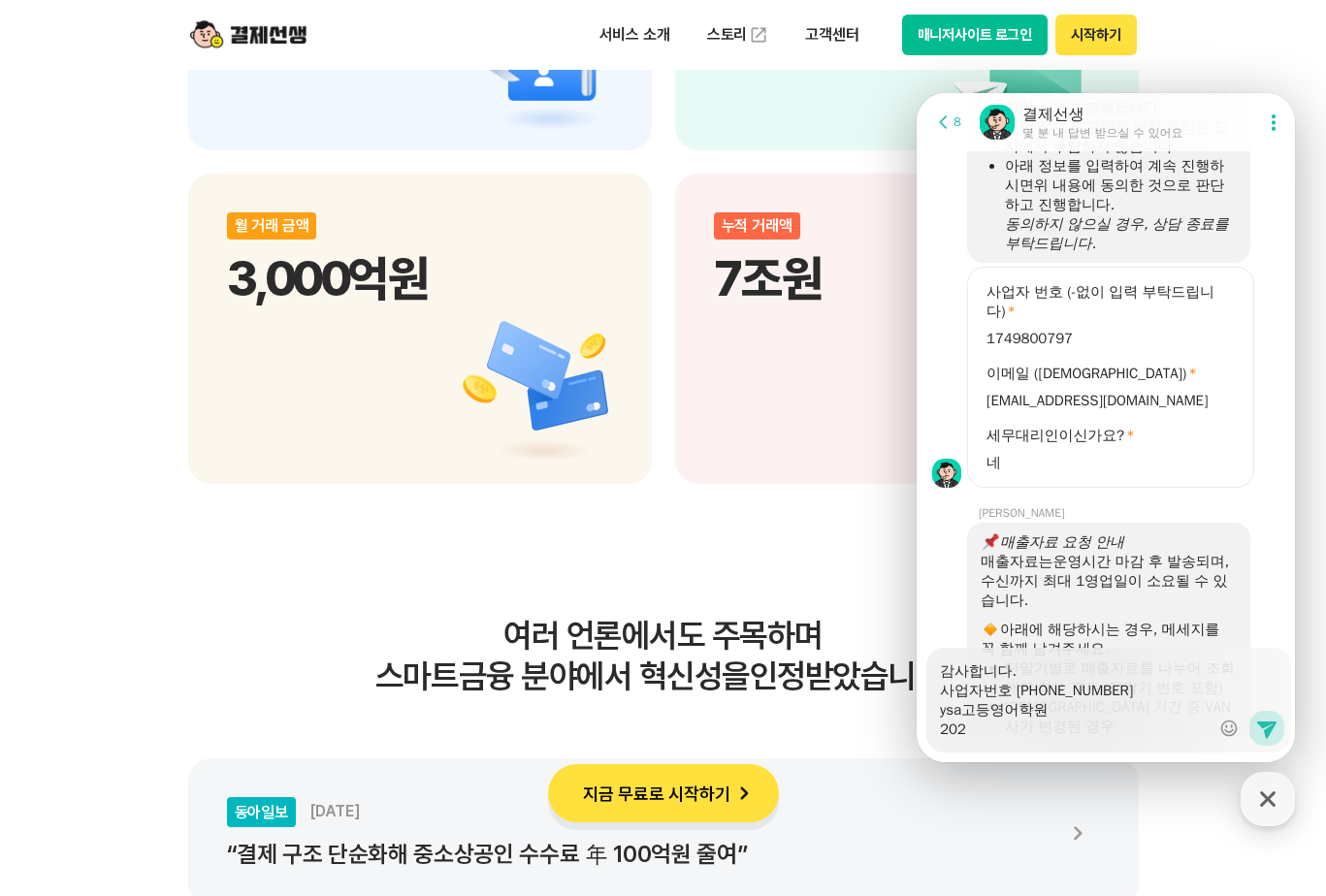 type on "x" 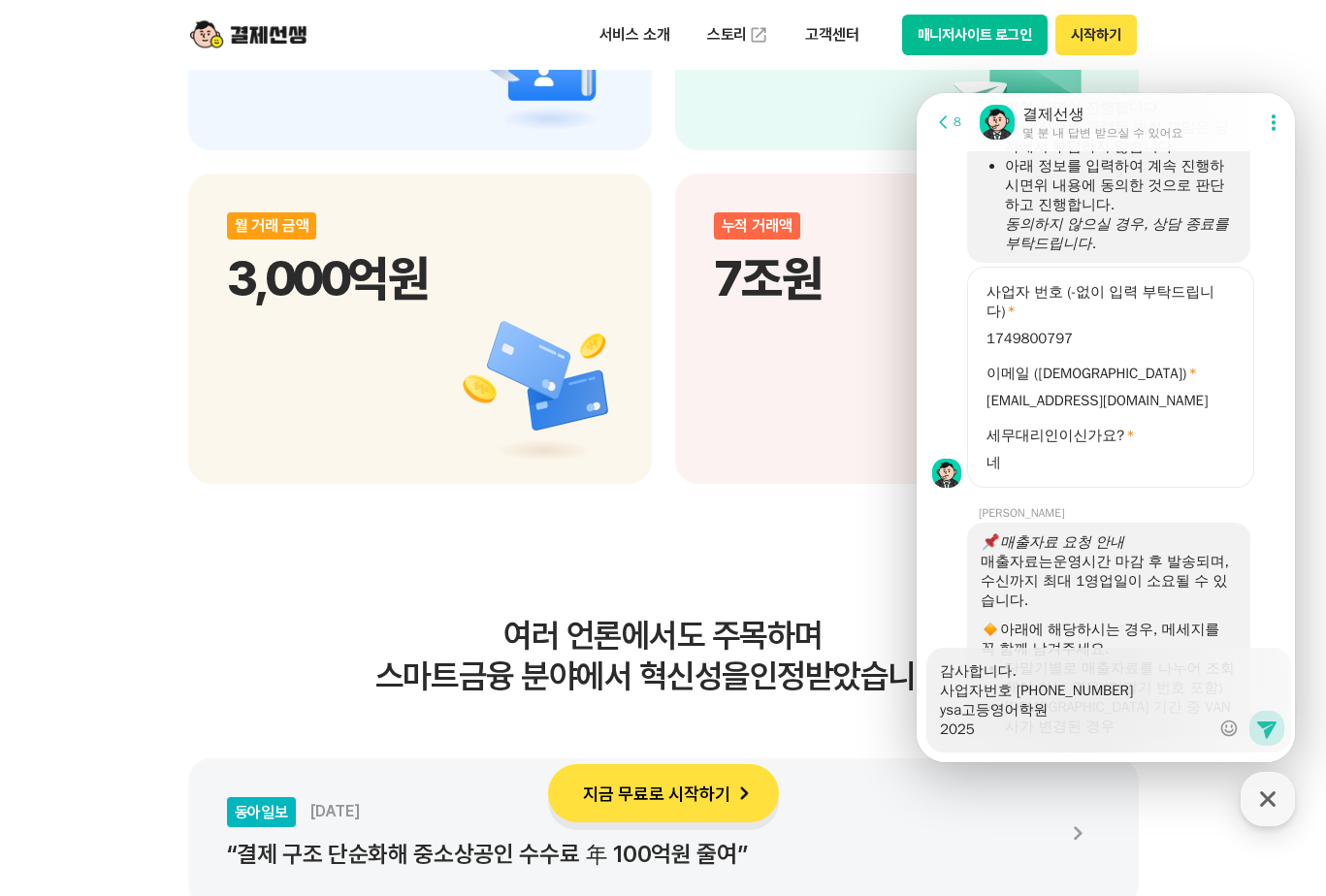 type on "x" 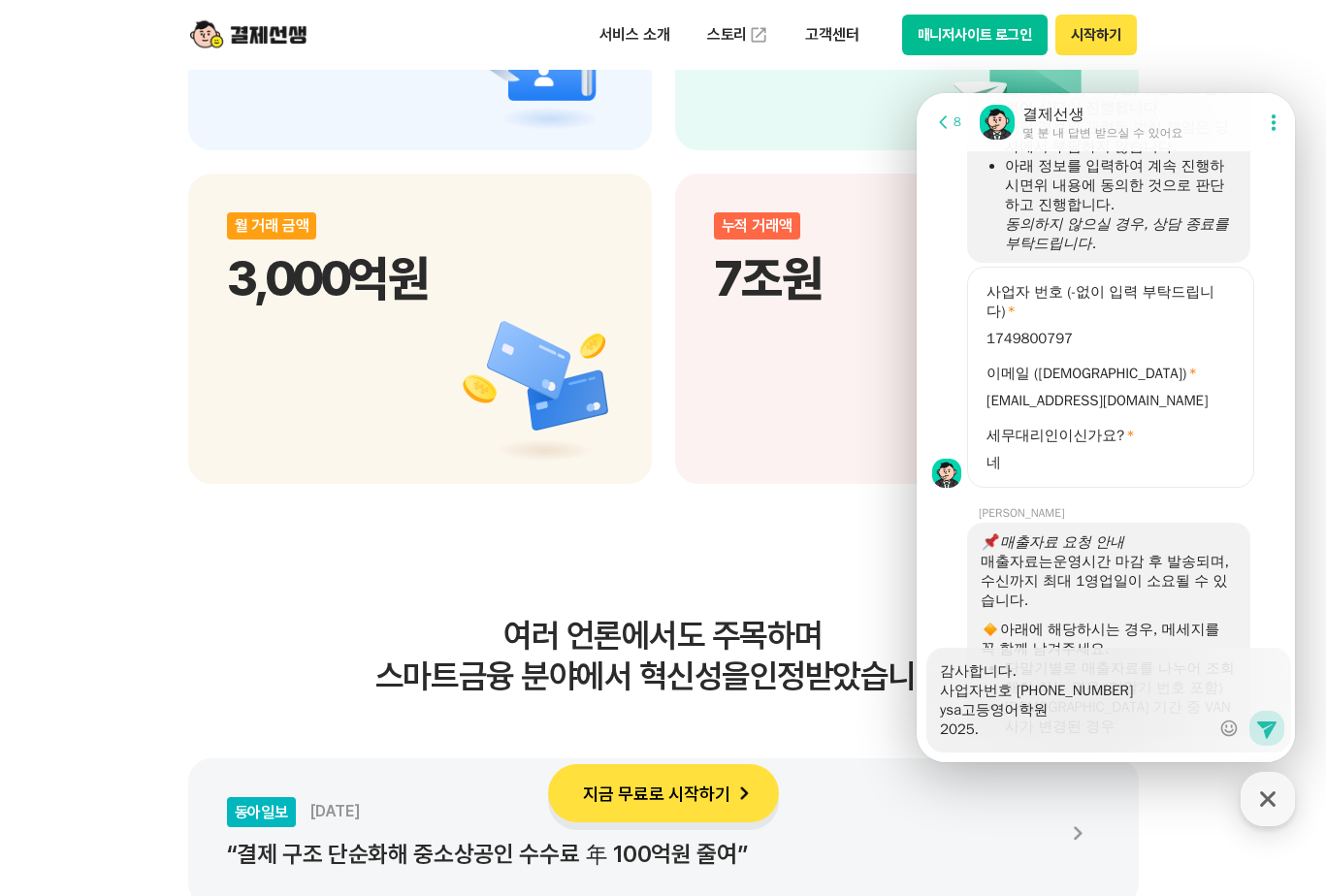 type on "x" 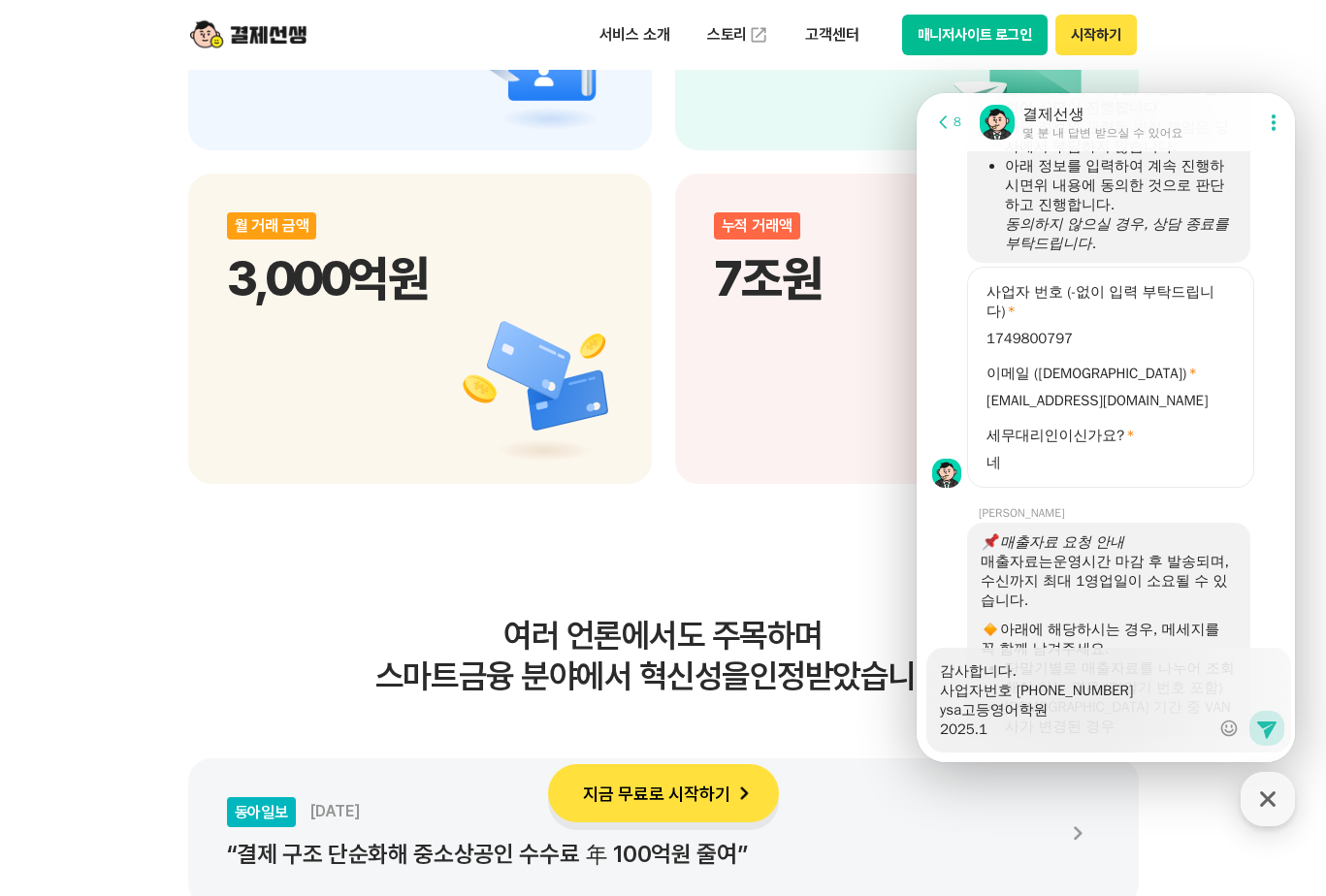 type on "x" 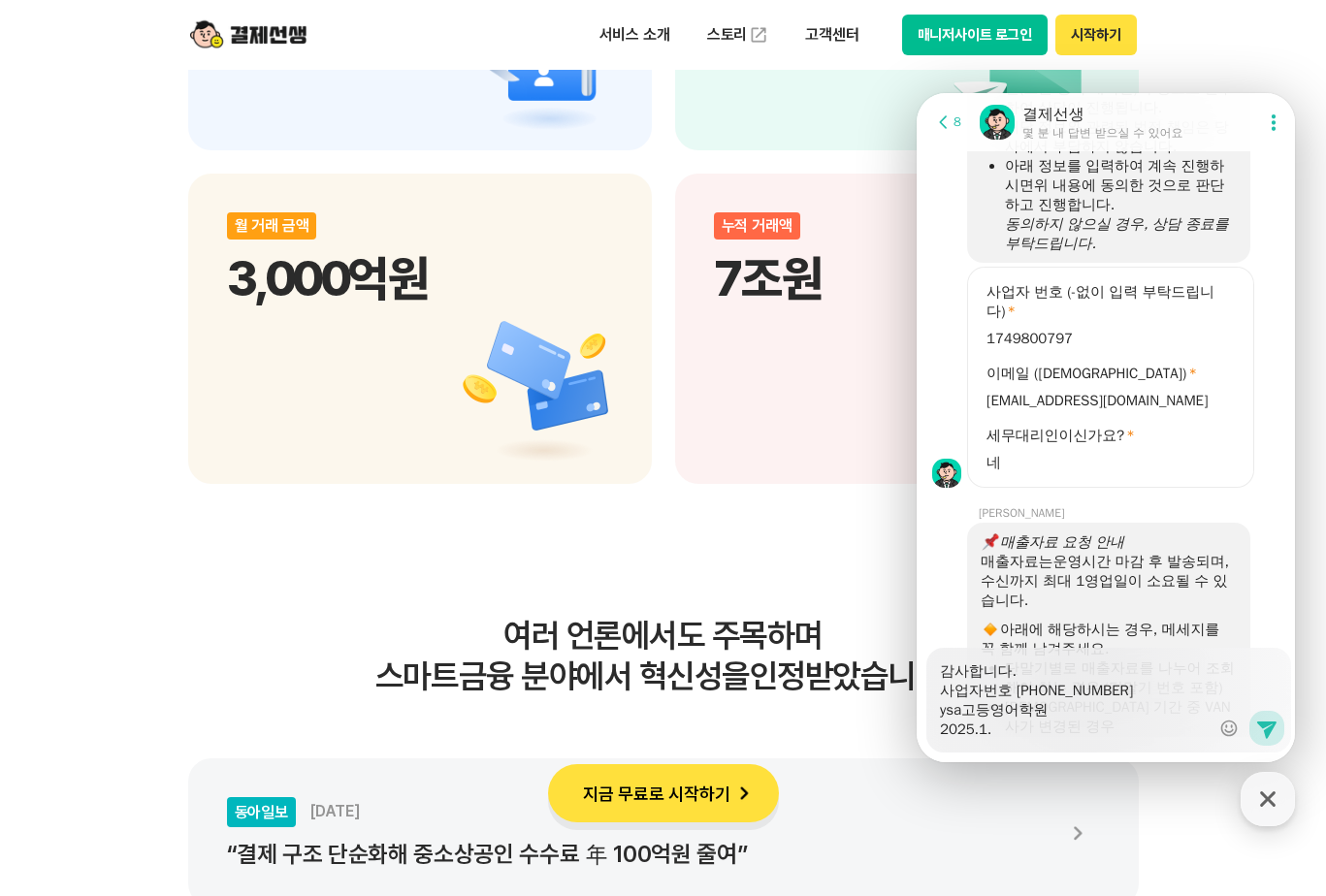 type on "x" 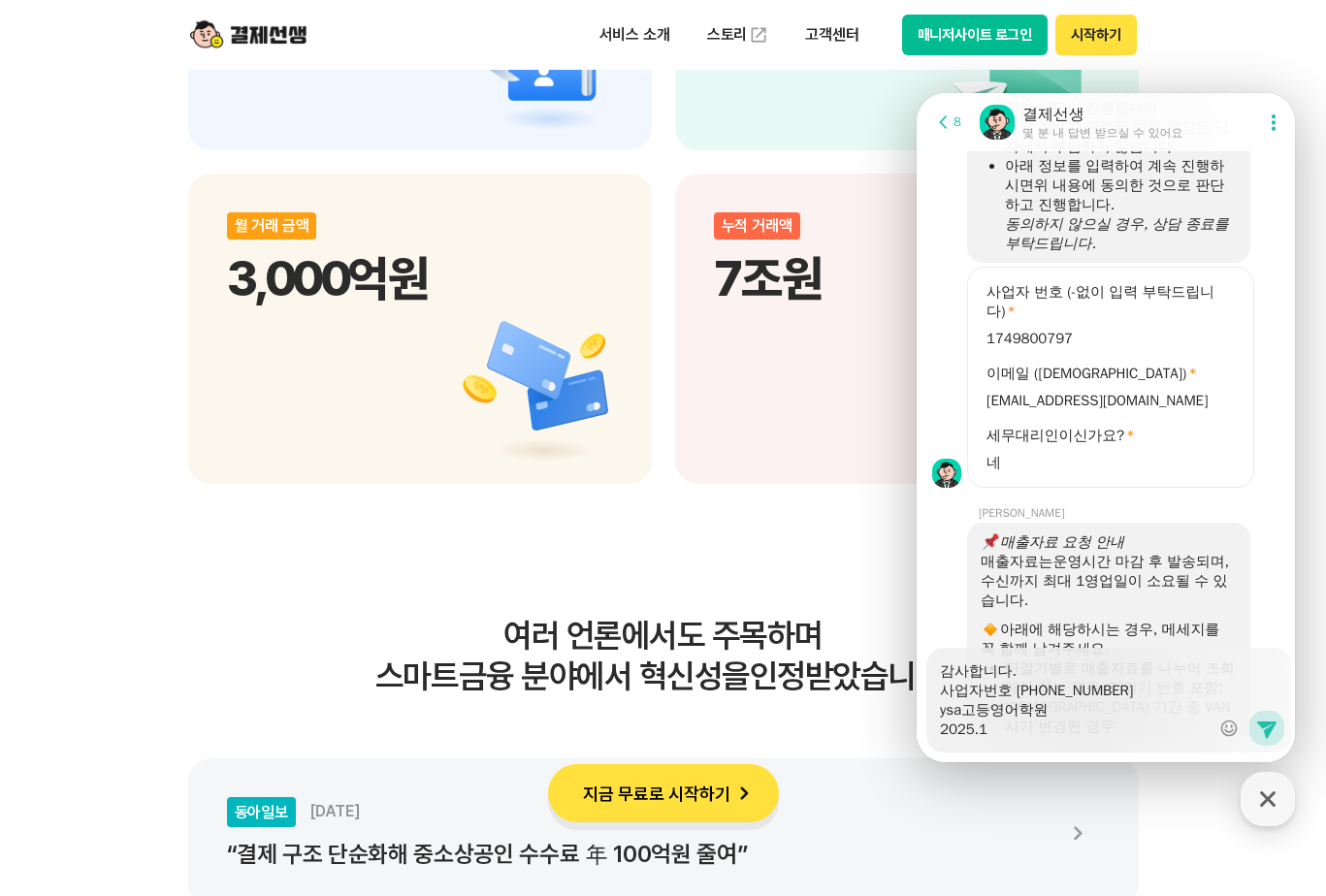 type on "x" 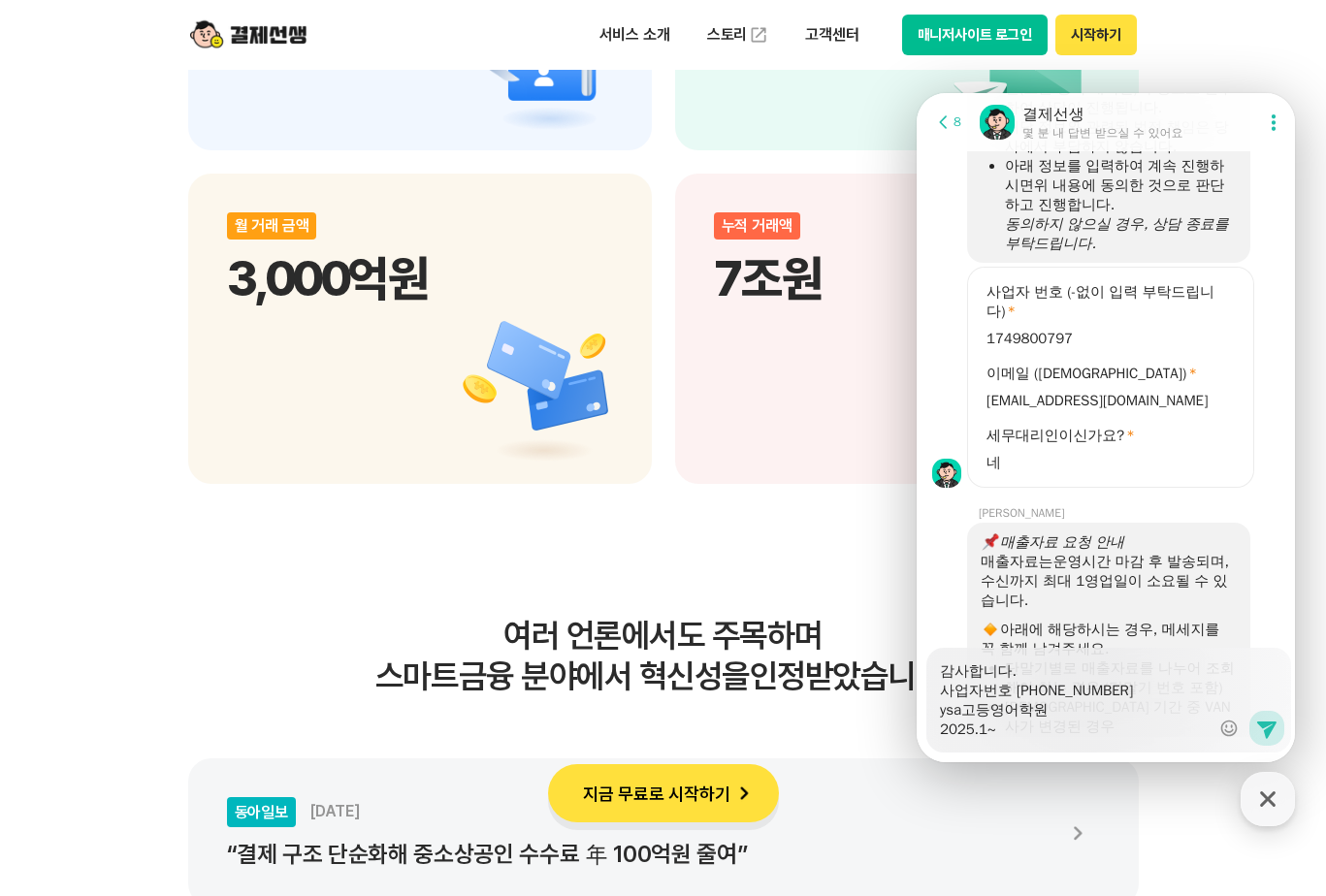 type on "x" 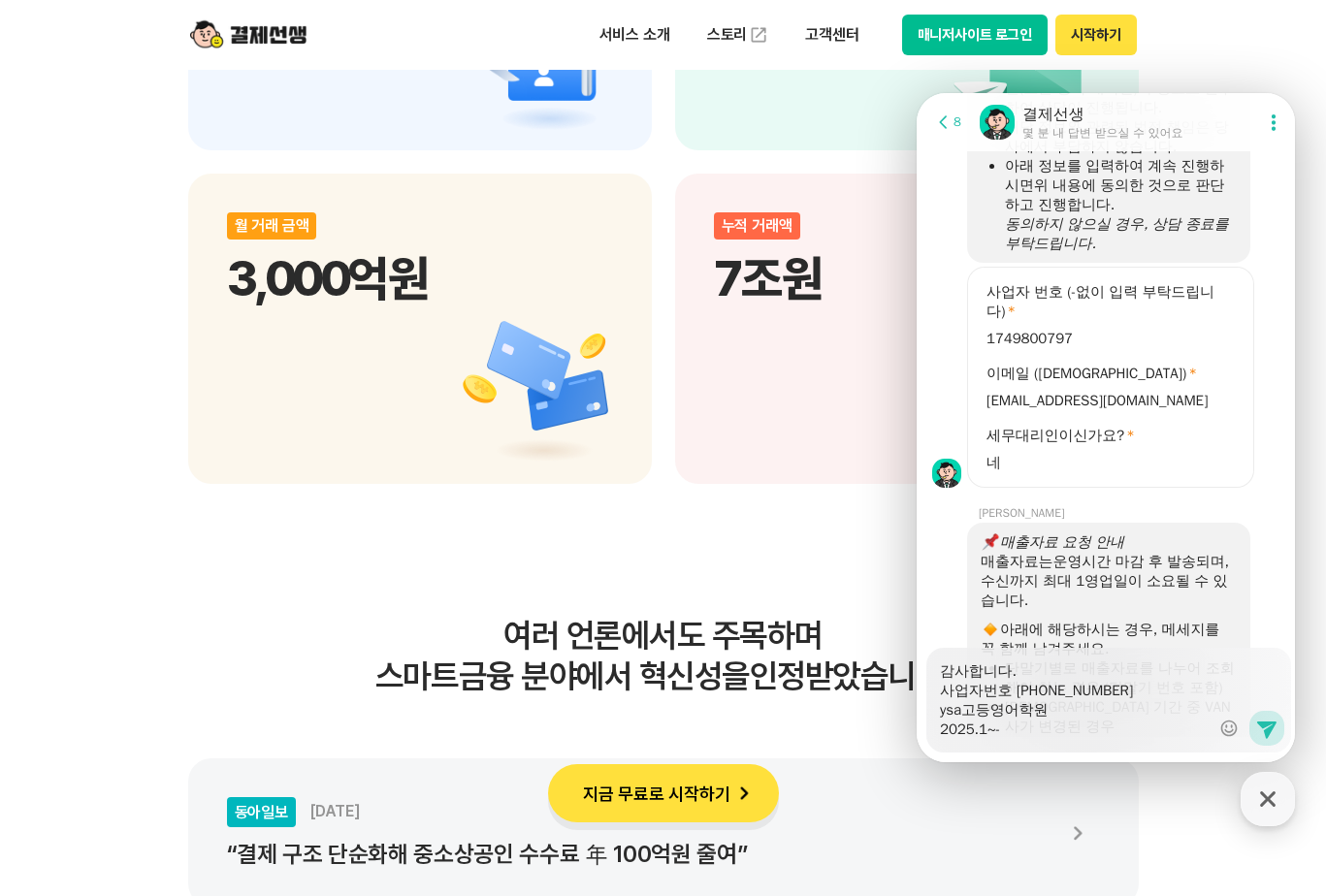 type on "x" 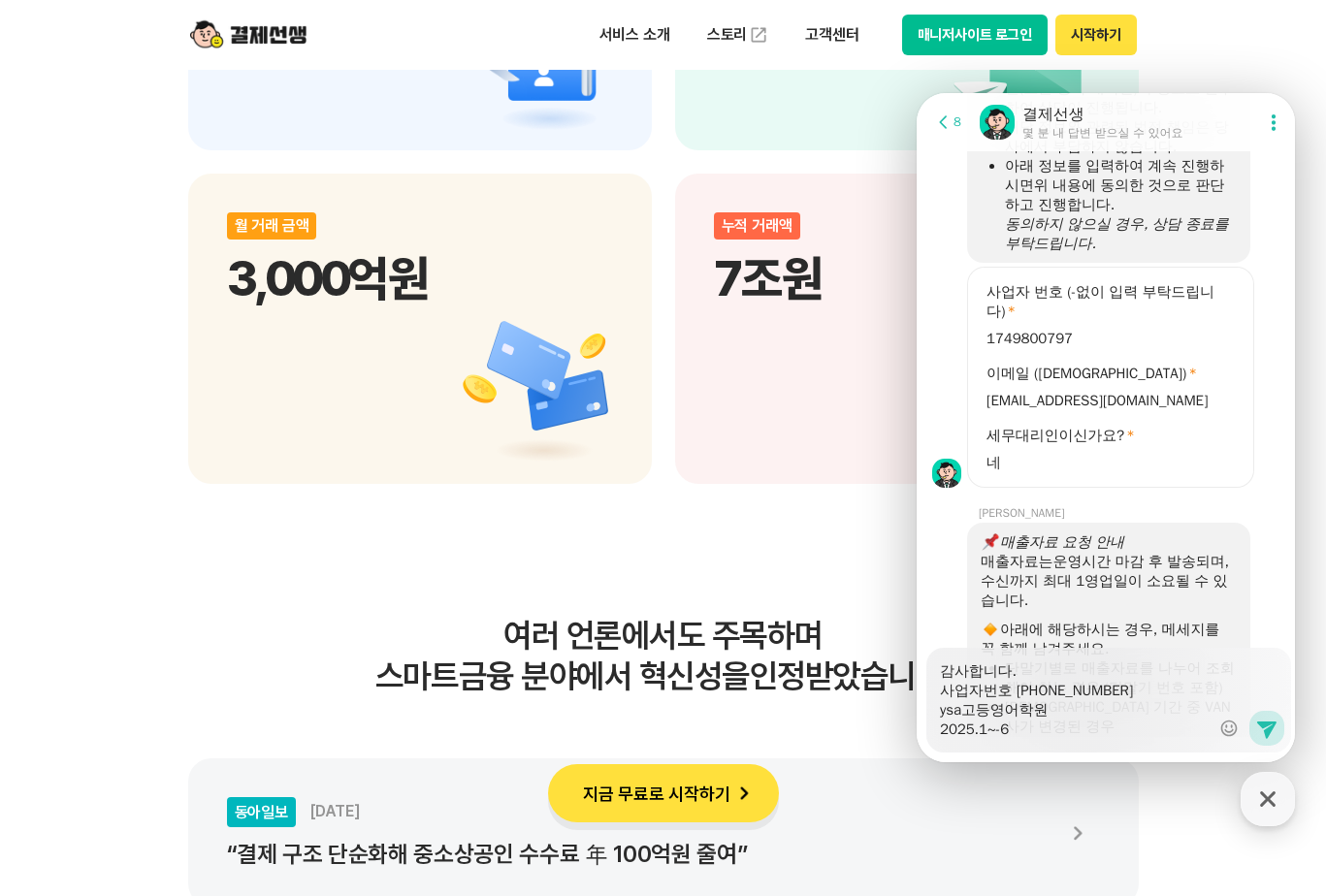 type on "x" 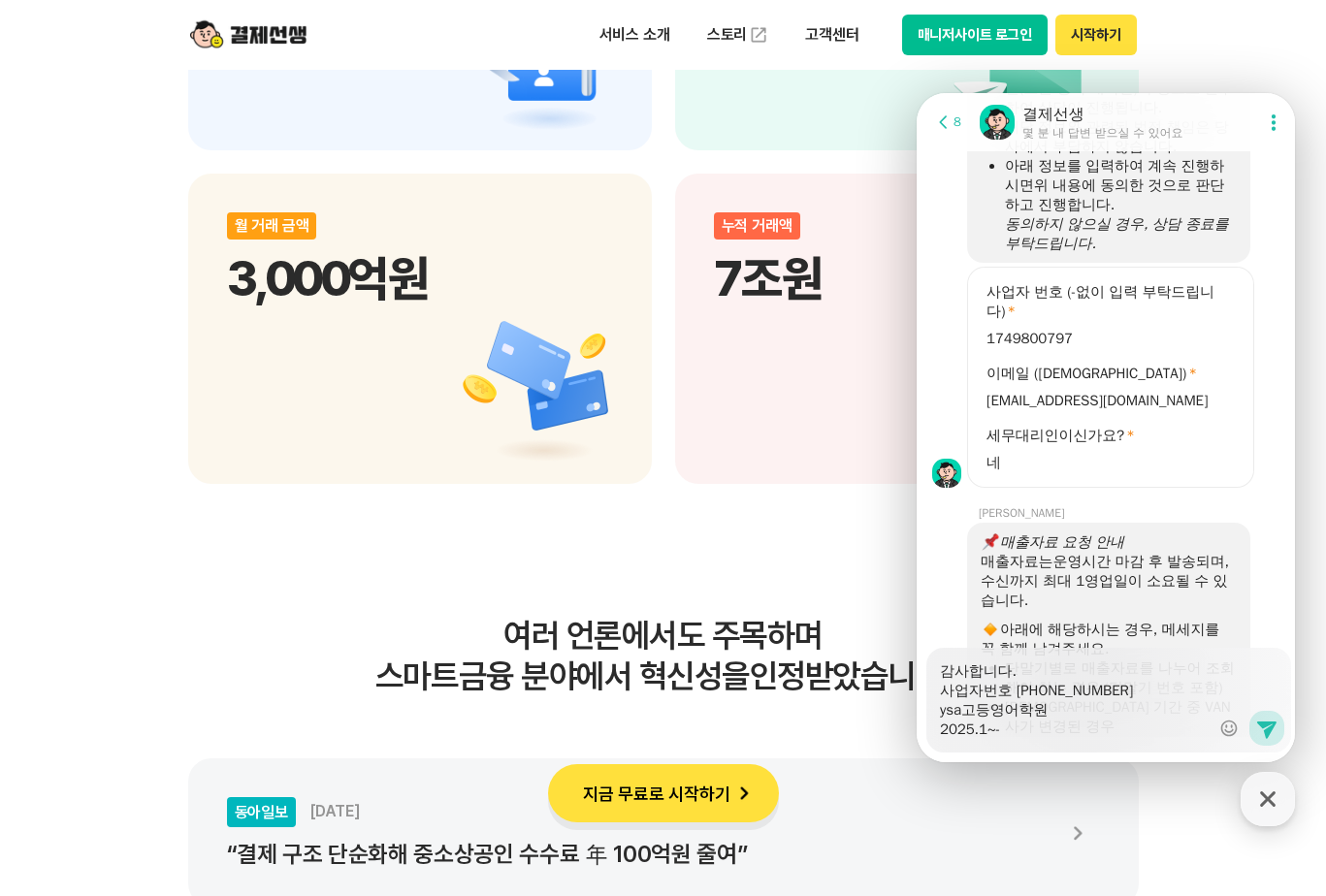 type on "x" 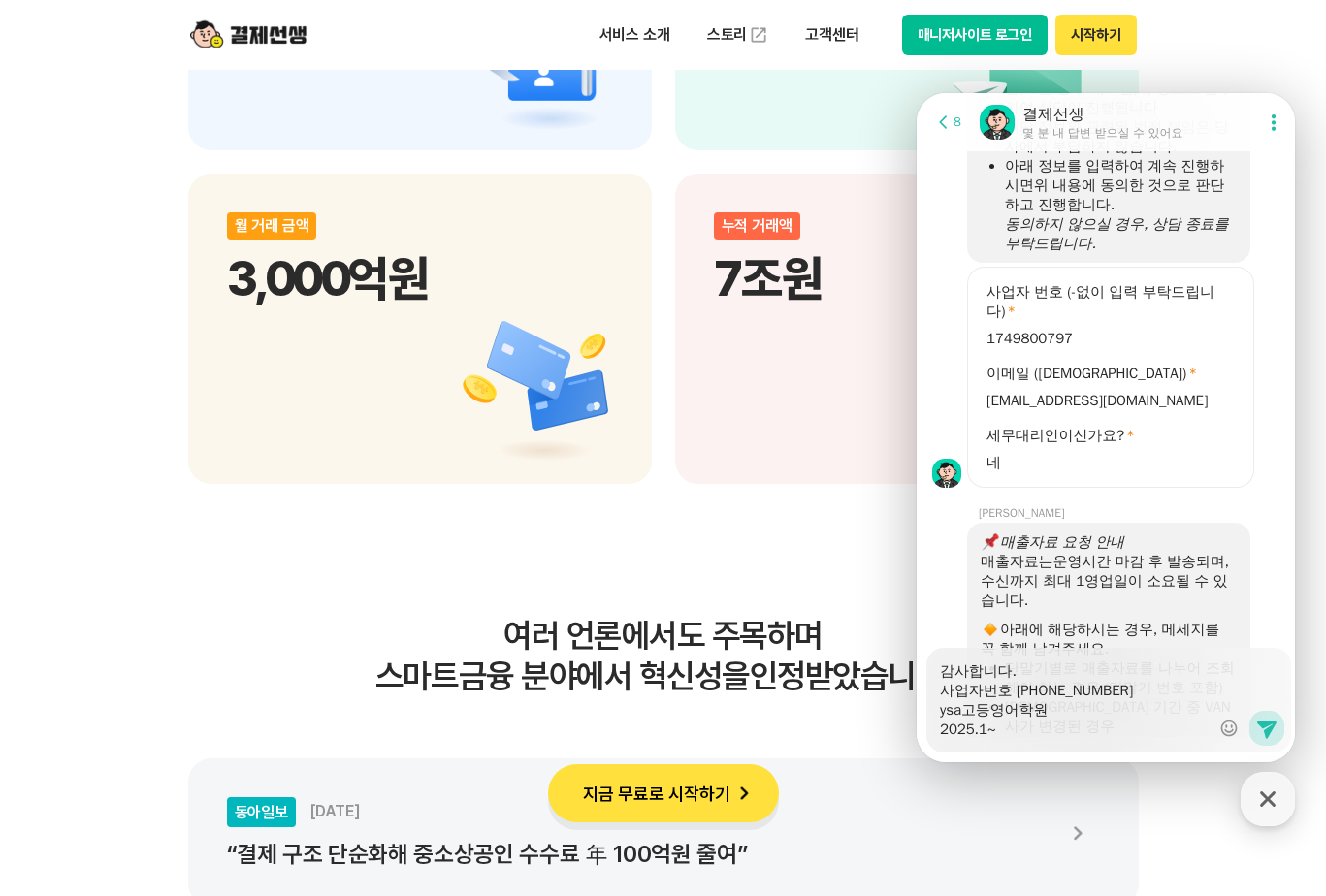 type on "x" 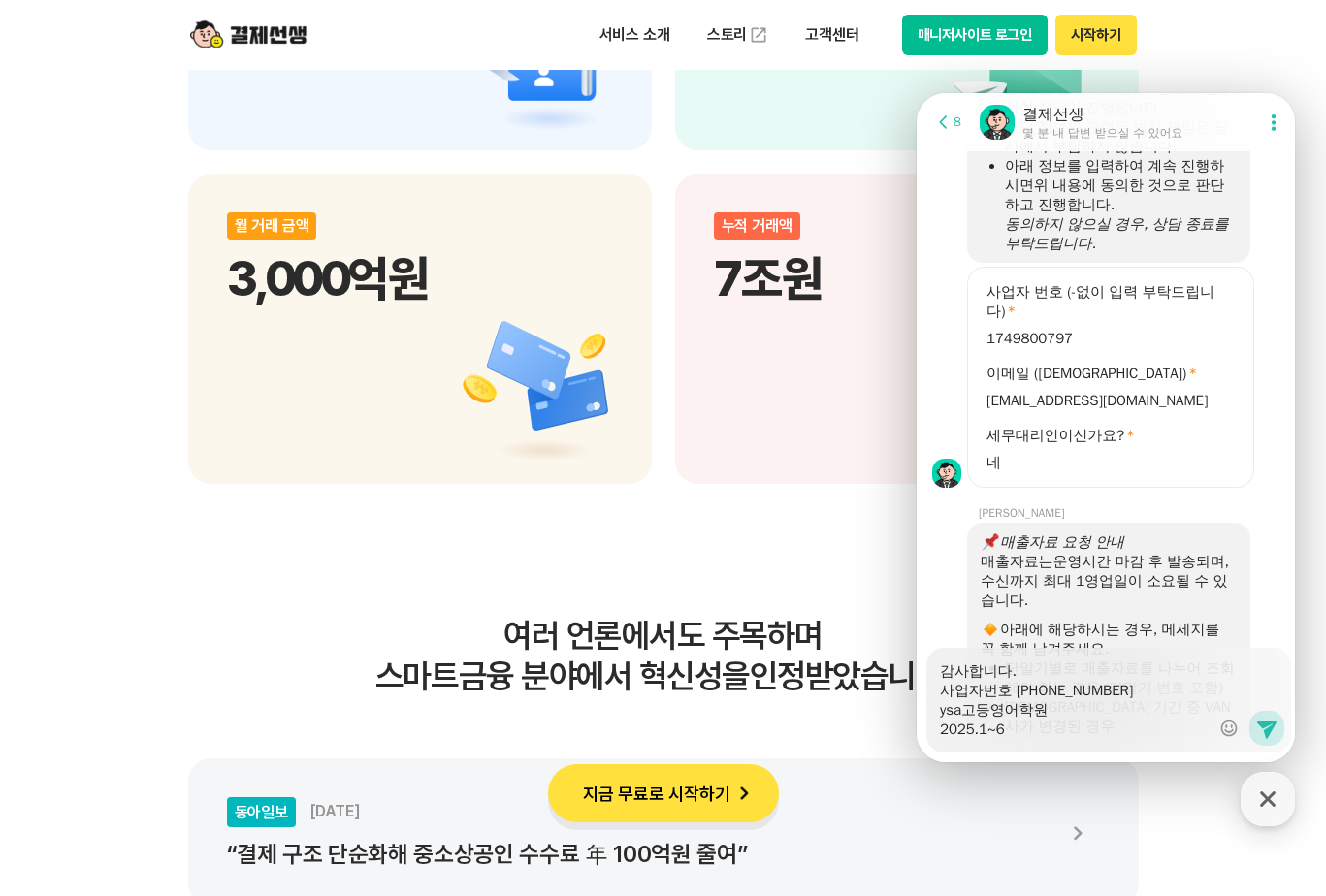 type on "x" 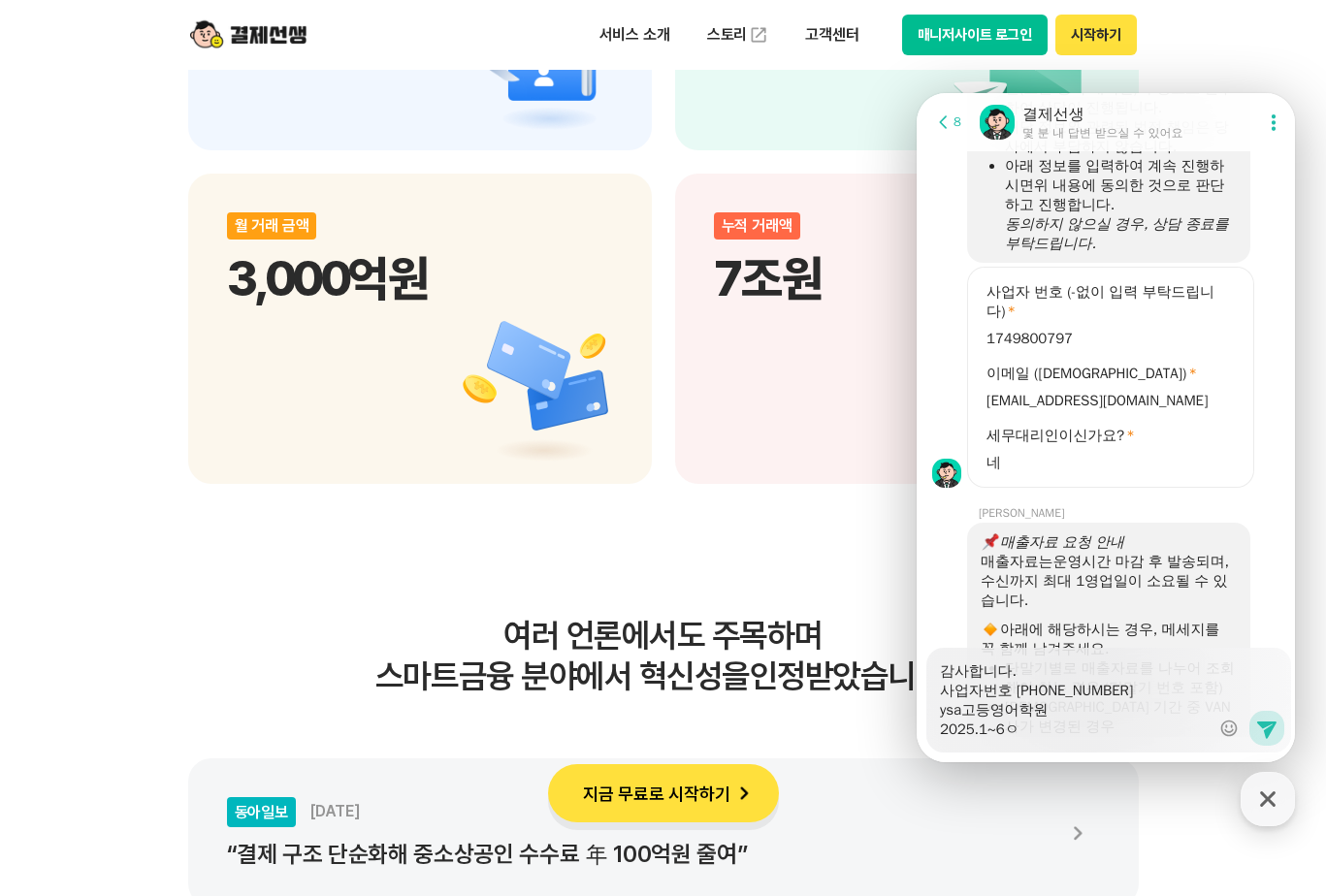 type on "x" 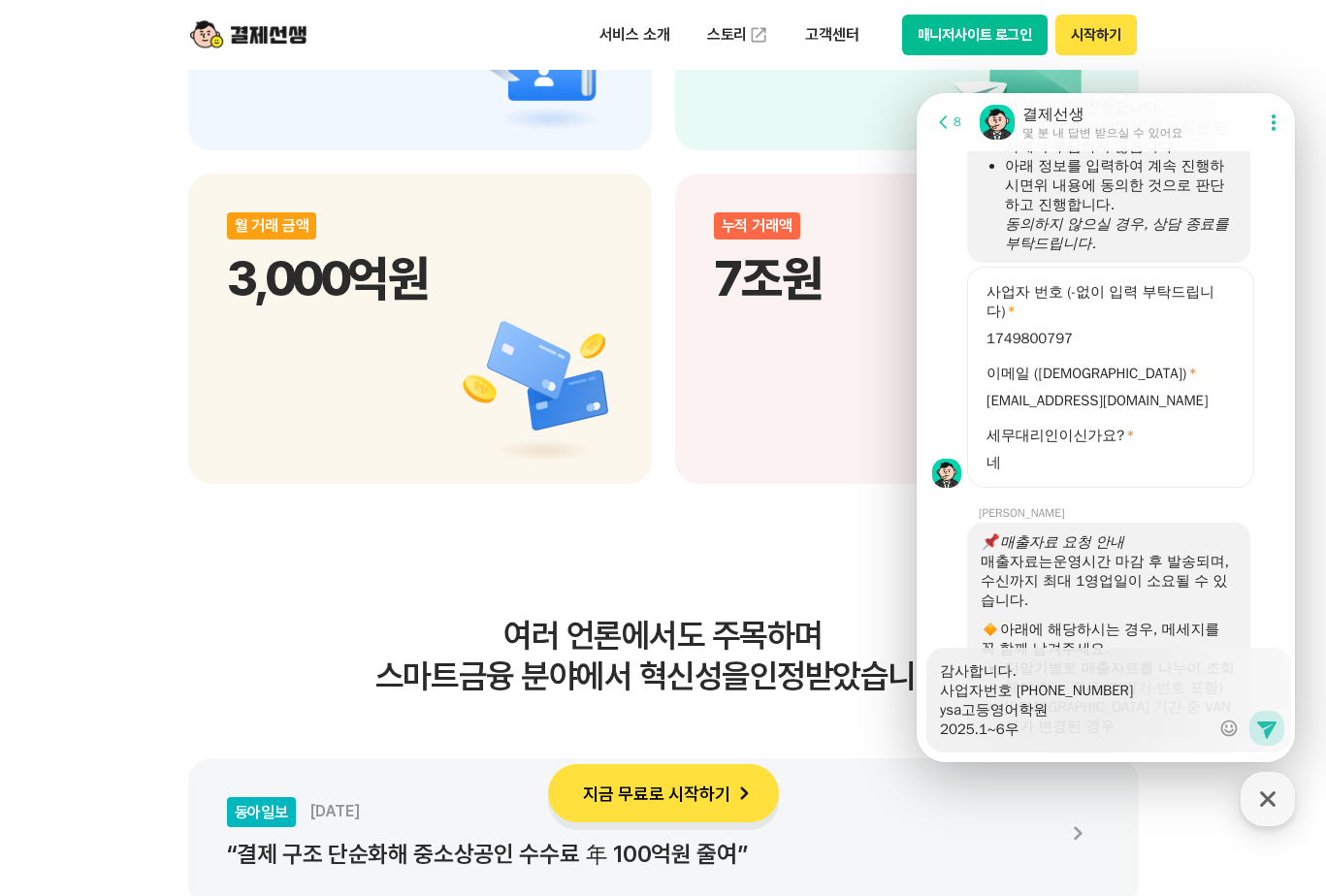 type 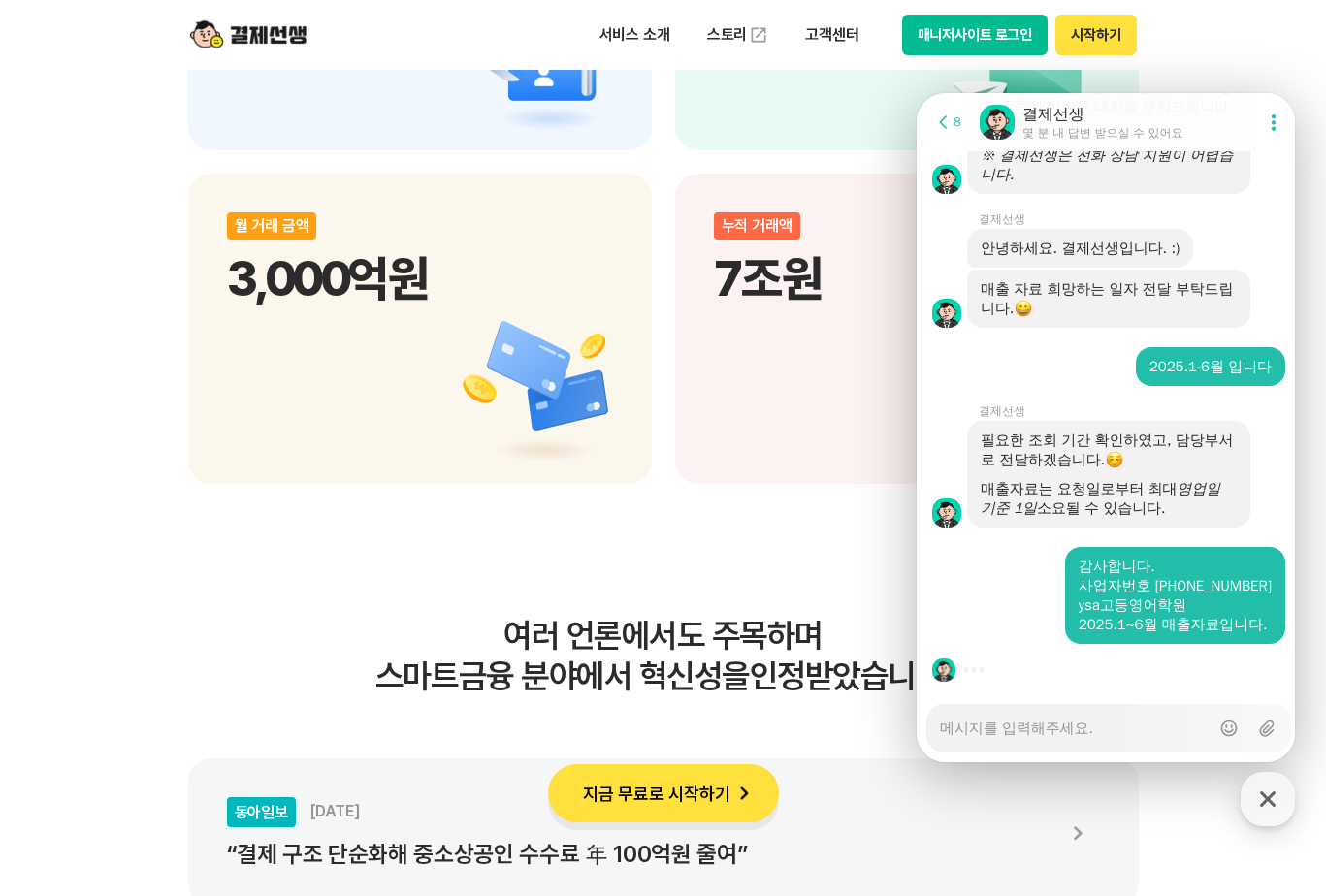 scroll, scrollTop: 3758, scrollLeft: 0, axis: vertical 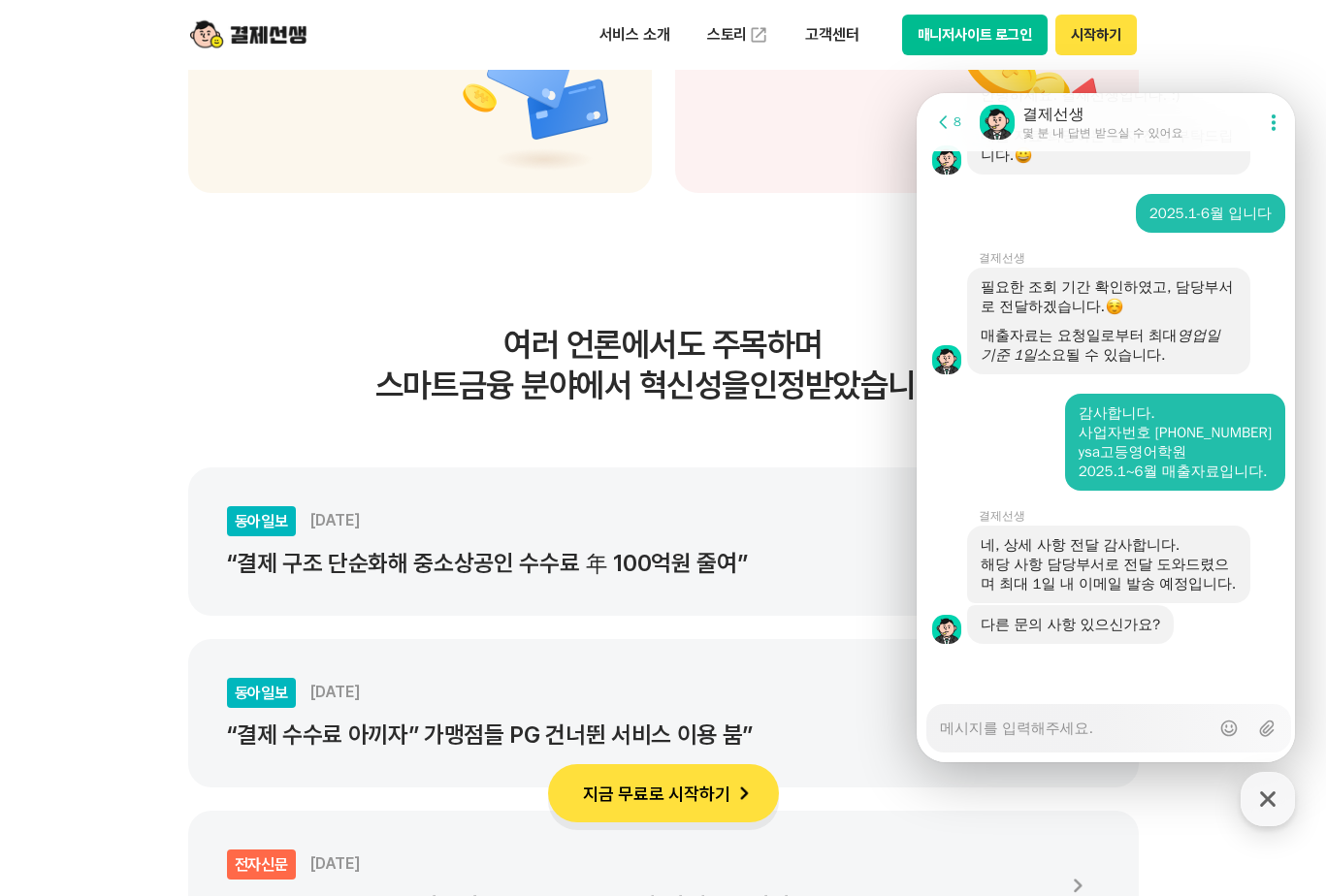 click on "Messenger Input Textarea" at bounding box center [1075, 721] 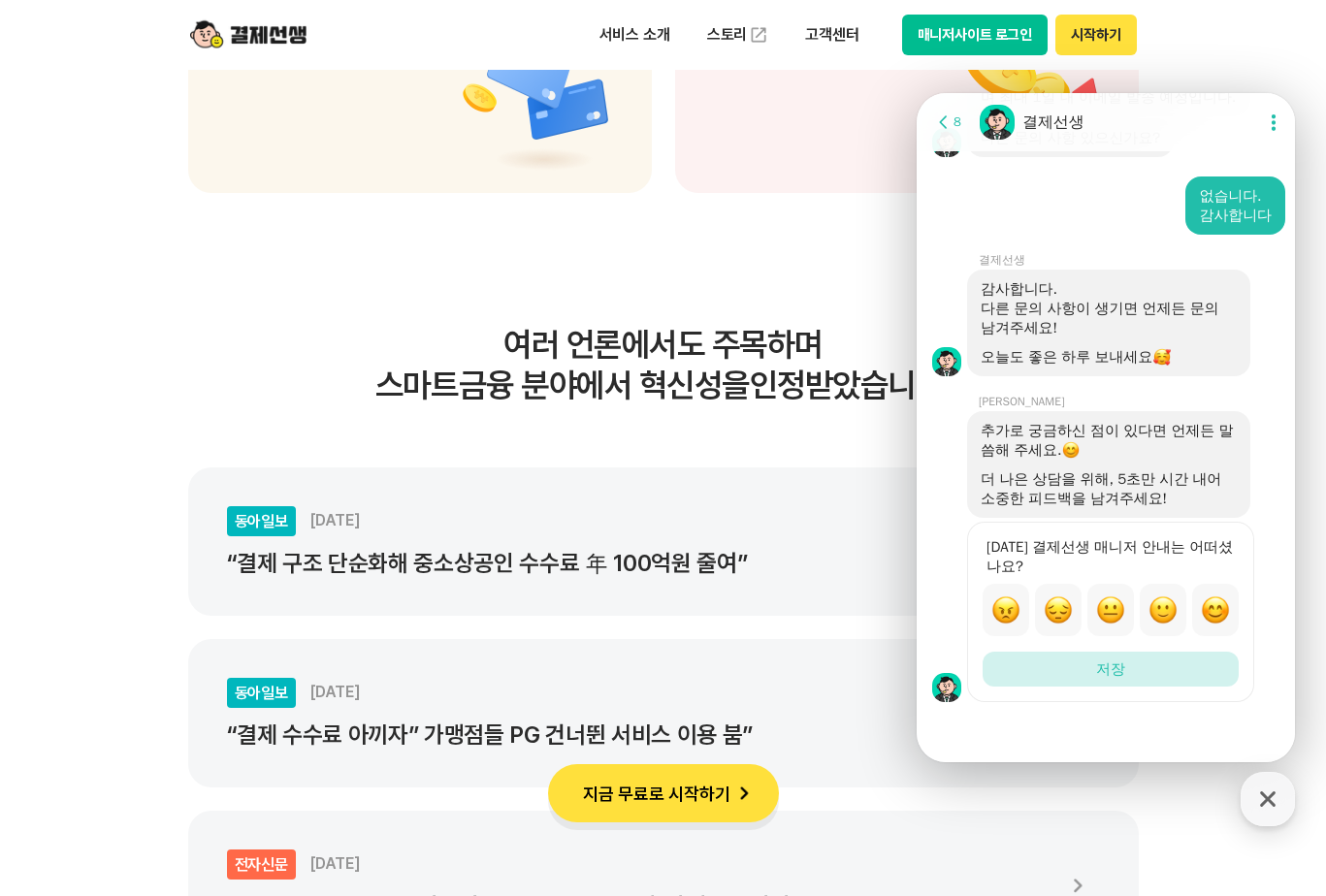 scroll, scrollTop: 4417, scrollLeft: 0, axis: vertical 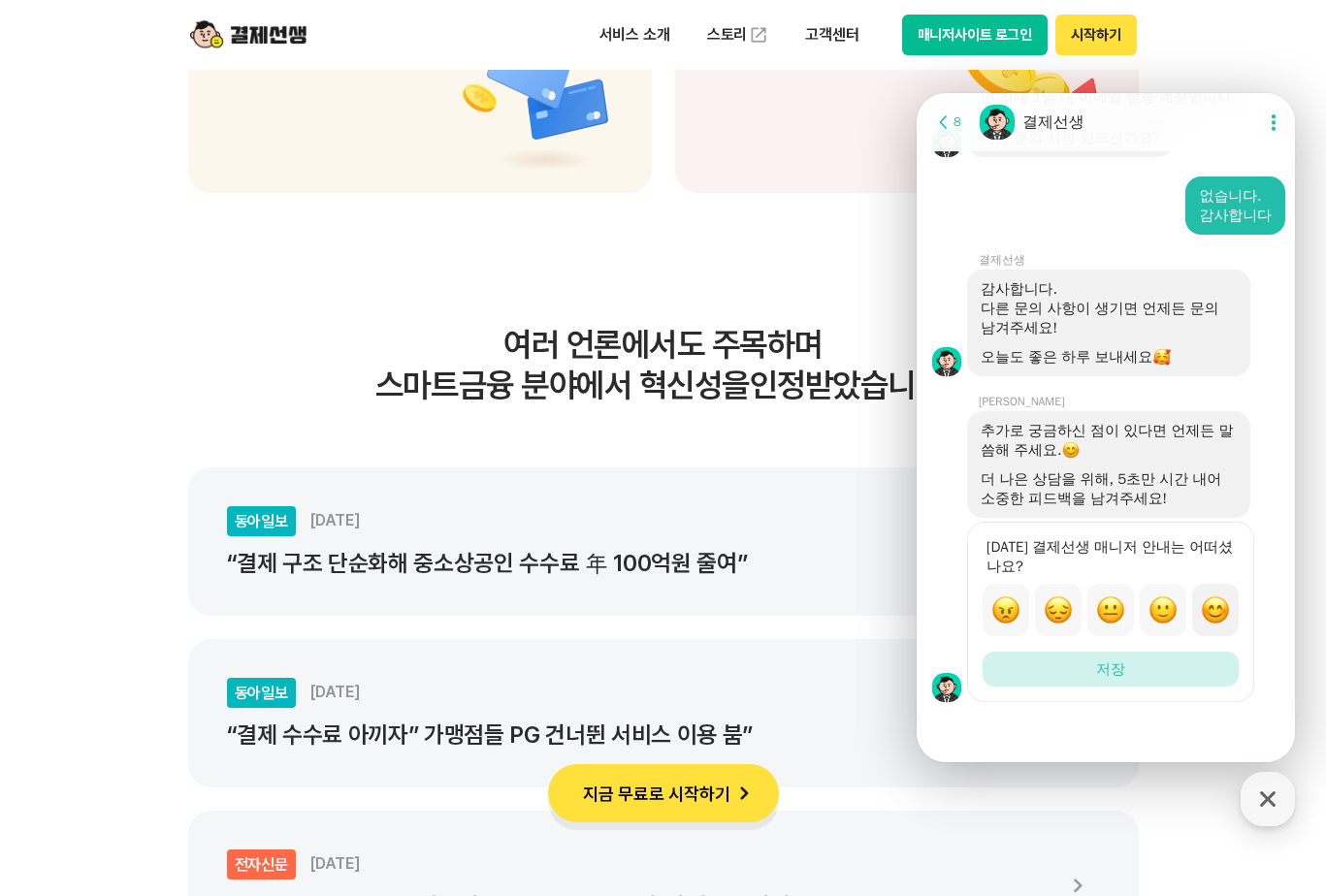 click at bounding box center (1215, 610) 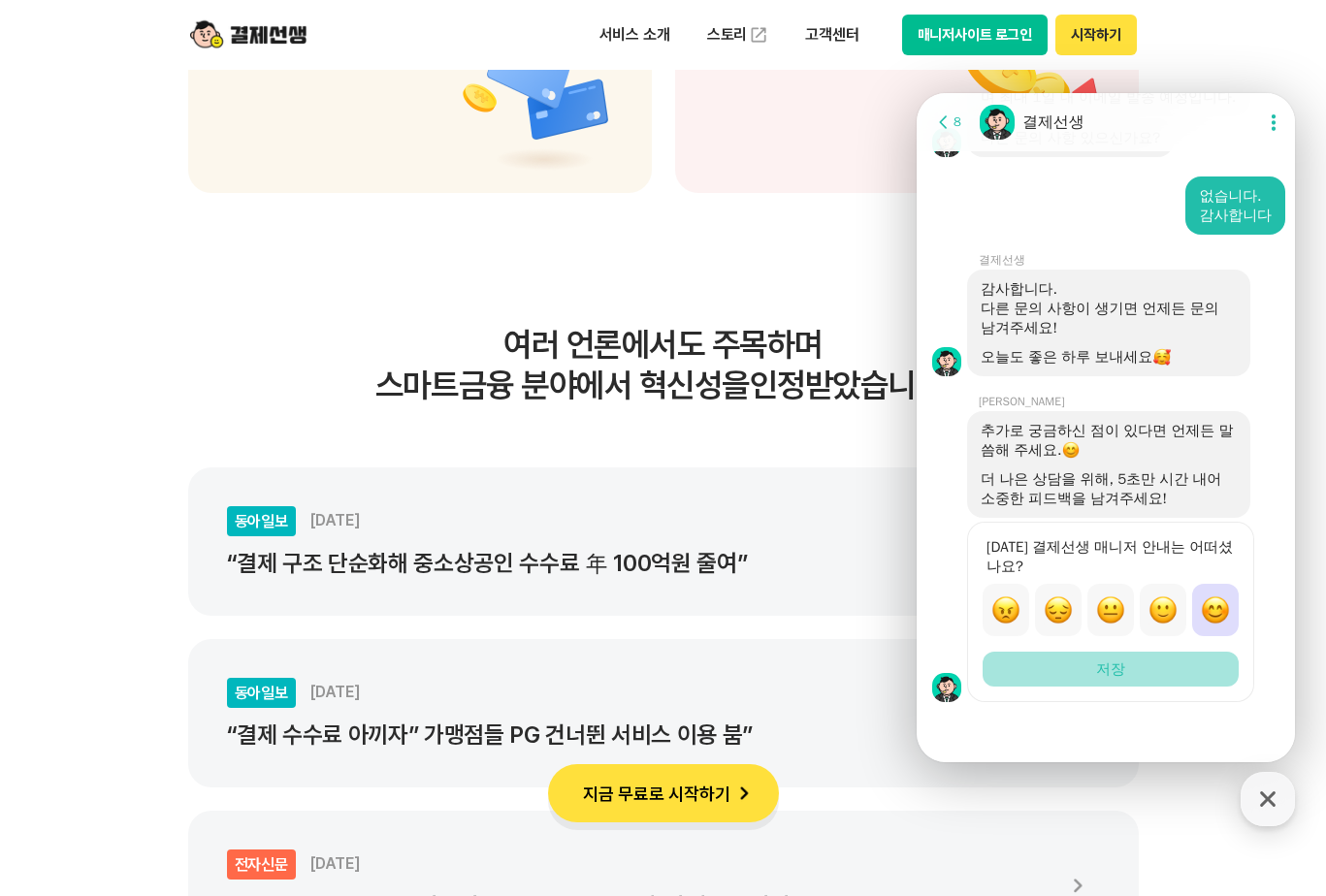 click on "저장" at bounding box center [1111, 669] 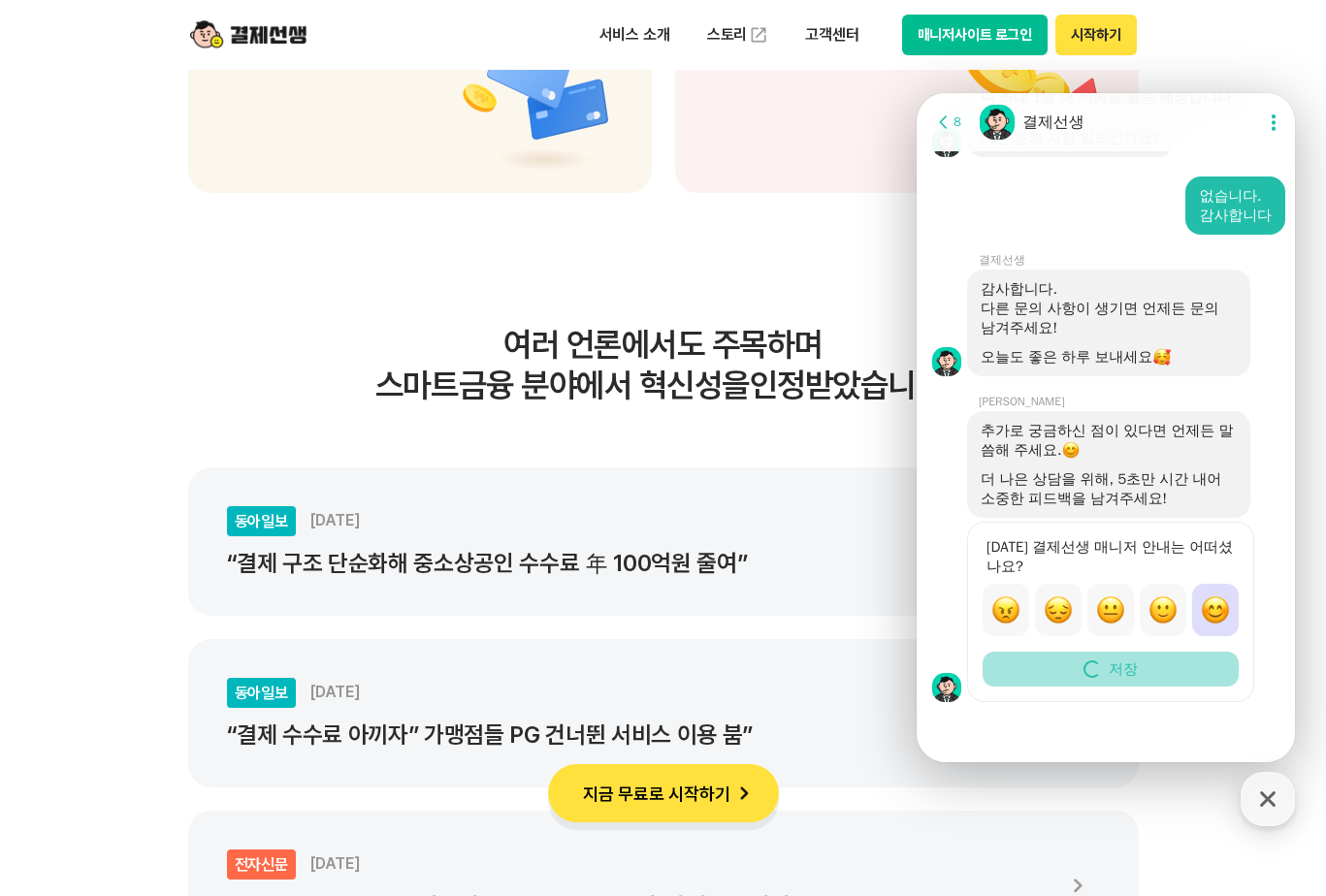scroll, scrollTop: 4334, scrollLeft: 0, axis: vertical 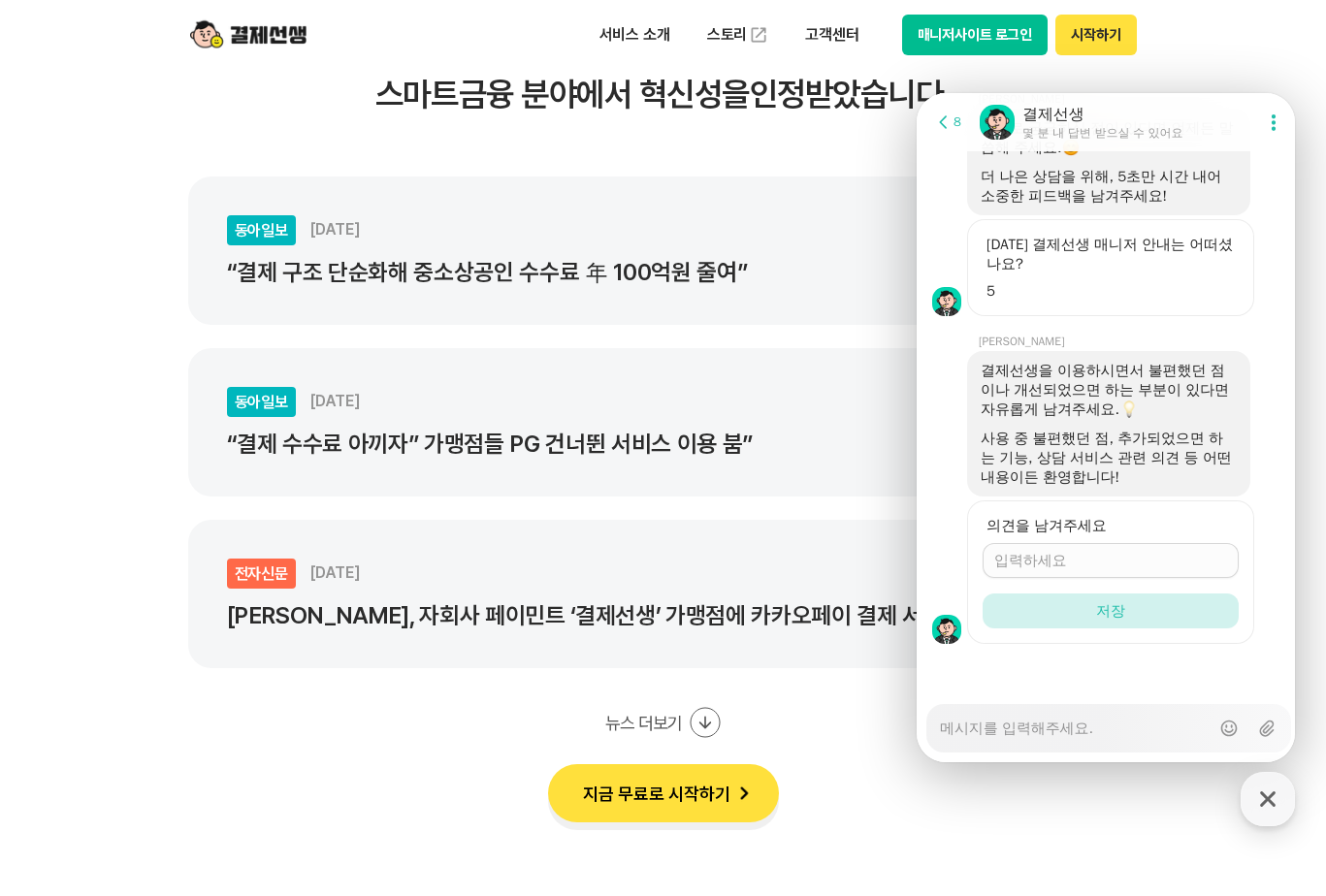 click on "의견을 남겨주세요" at bounding box center (1111, 560) 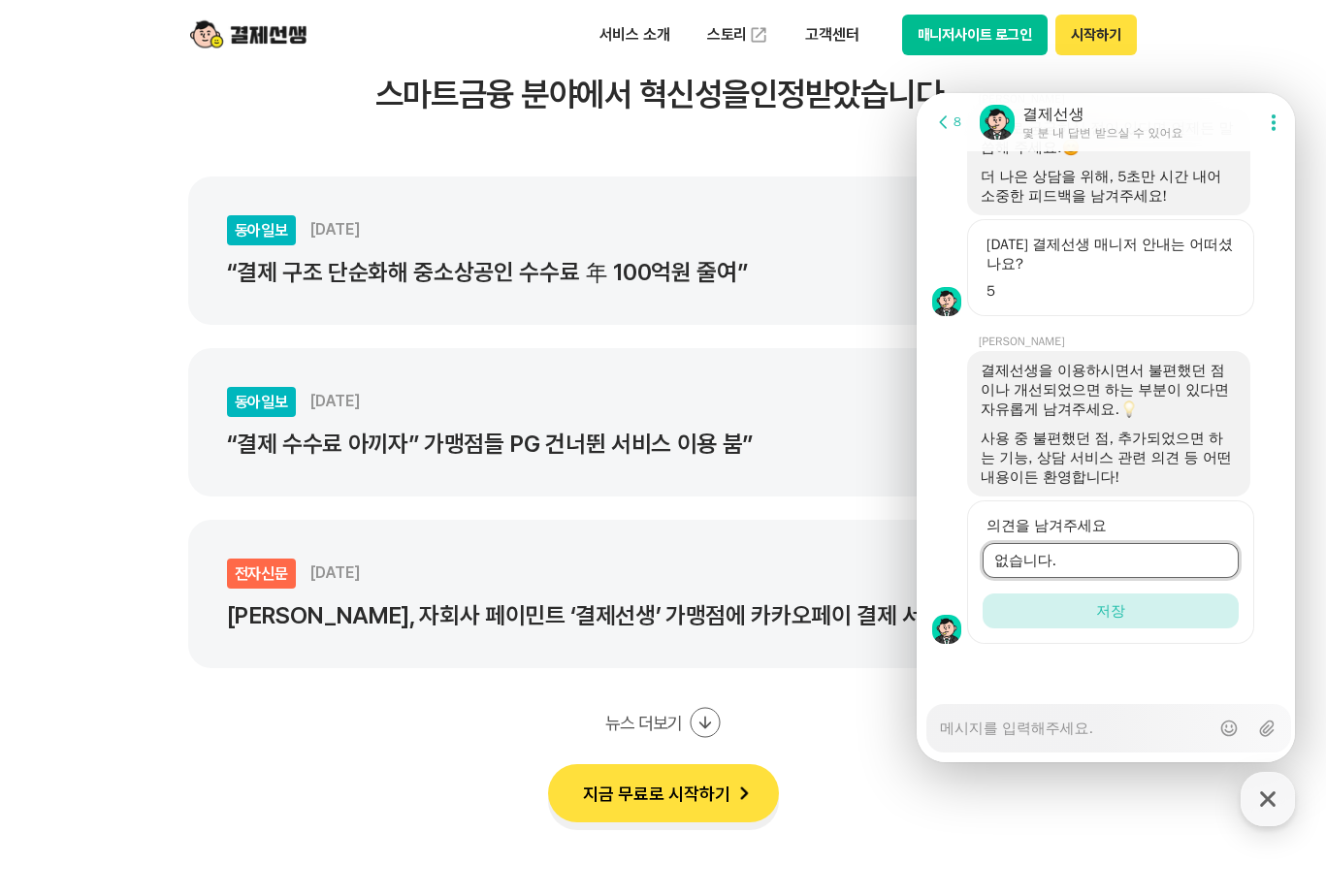 click on "저장" at bounding box center (1111, 611) 